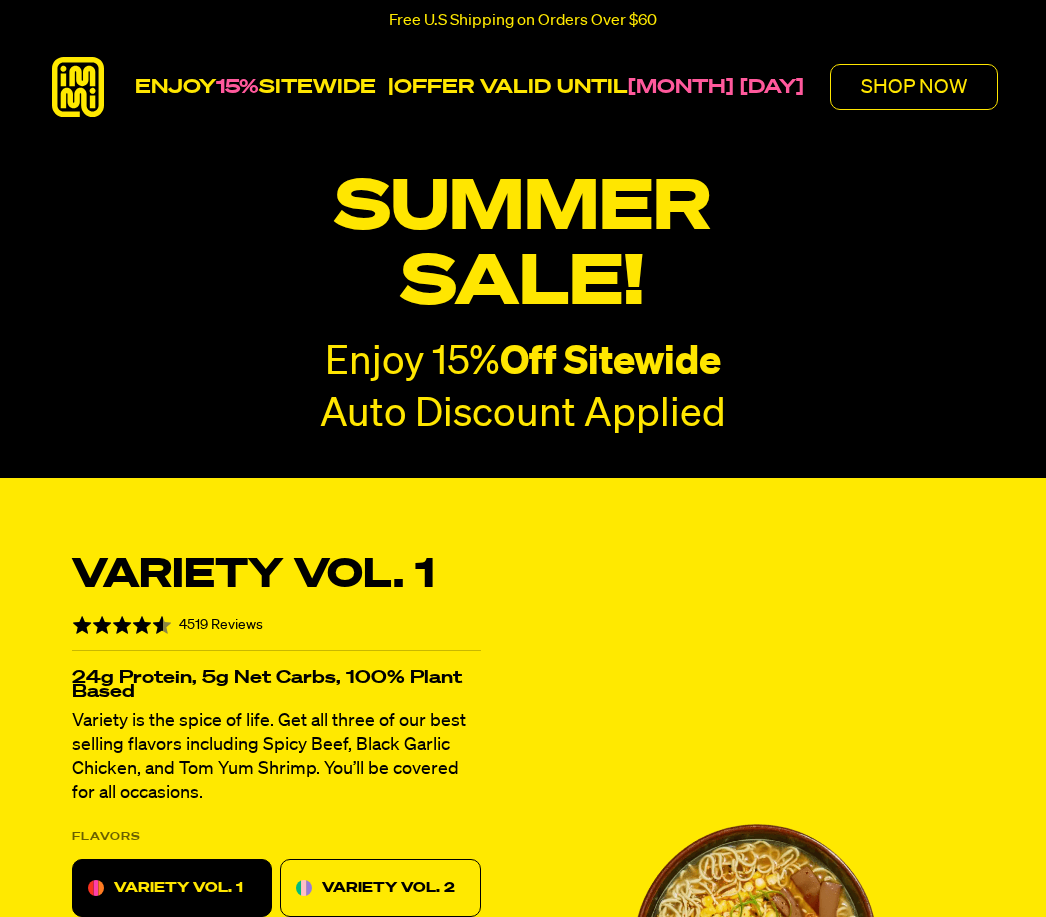 scroll, scrollTop: 107, scrollLeft: 0, axis: vertical 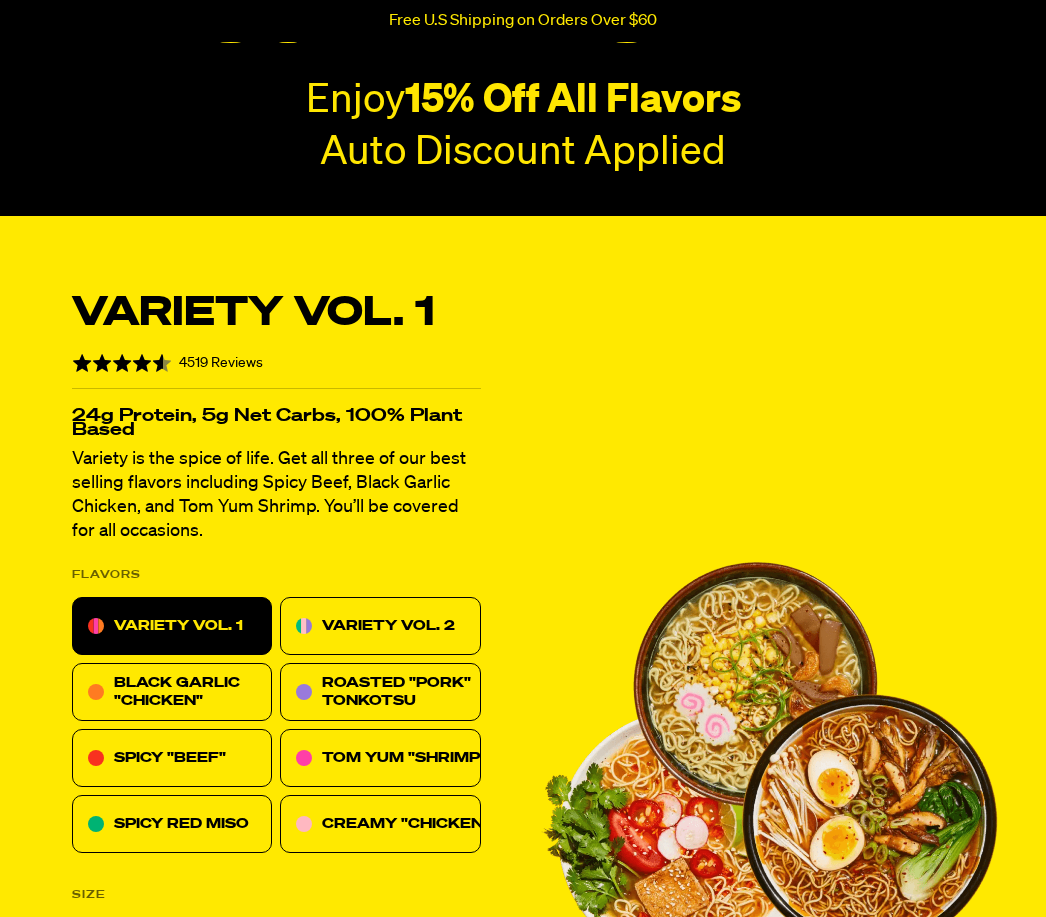 click on "VARIETY VOL. 2" at bounding box center [388, 627] 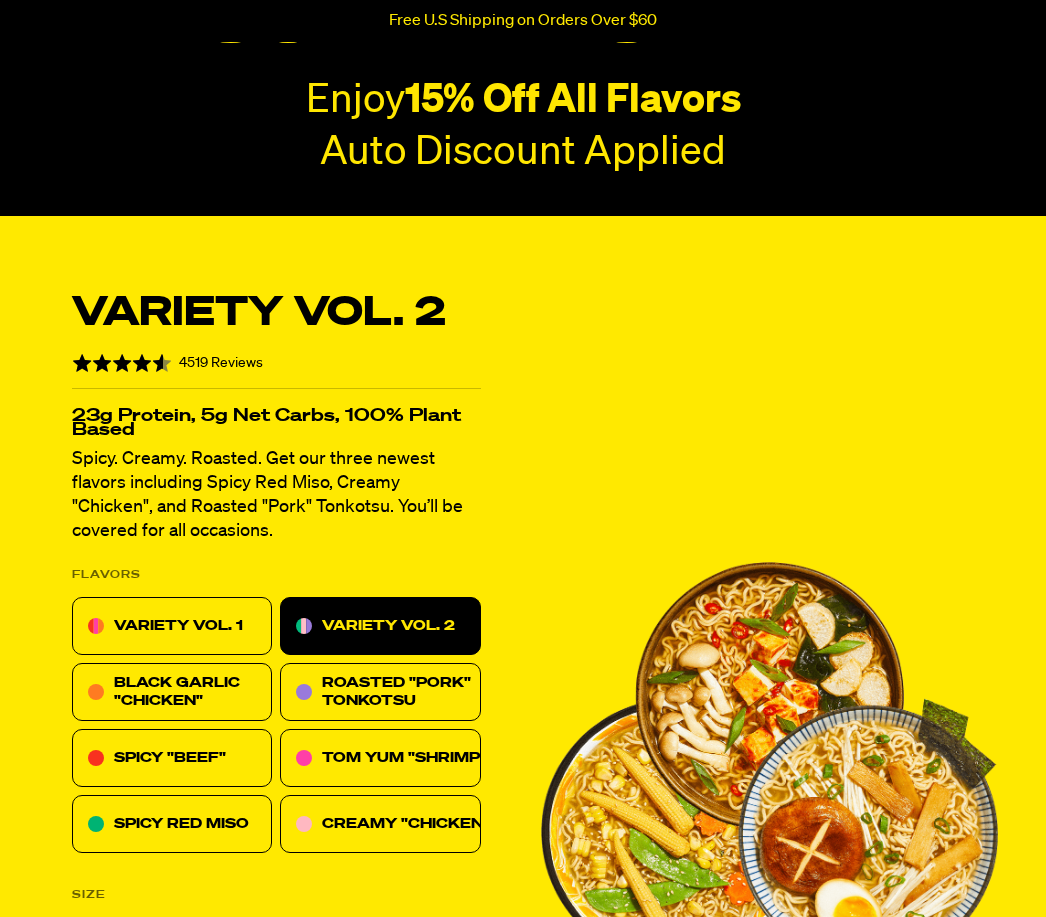 click on "VARIETY VOL. 2" at bounding box center (388, 626) 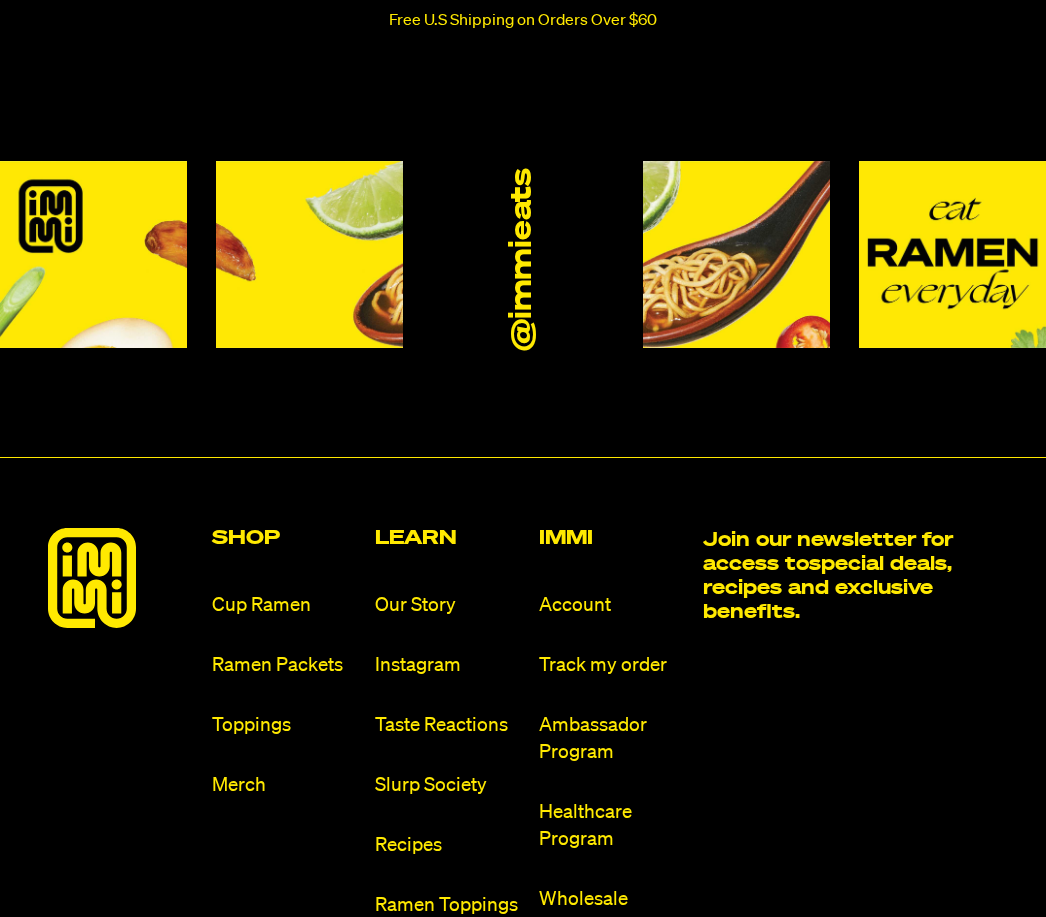 scroll, scrollTop: 11595, scrollLeft: 0, axis: vertical 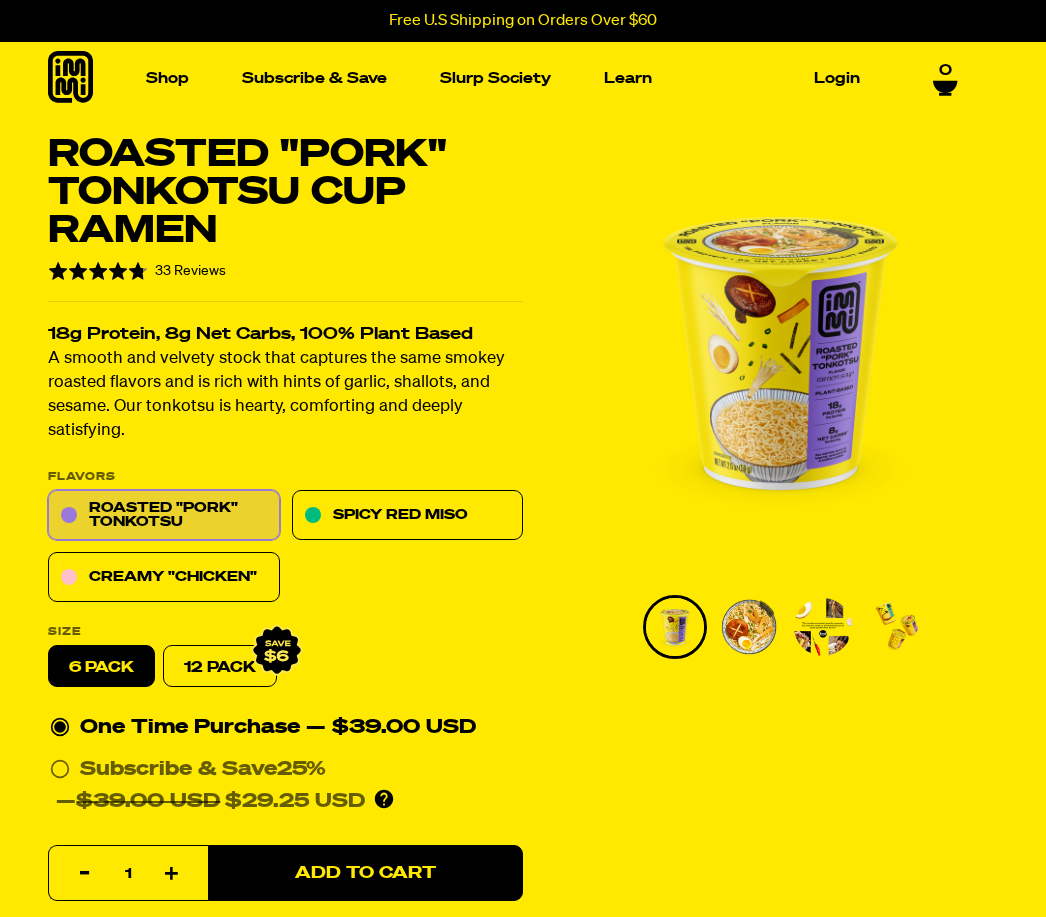click on "Roasted "Pork" Tonkotsu Cup Ramen
Rated 4.8 out of 5
33 Reviews
Based on 33 reviews
18g Protein, 8g Net Carbs, 100% Plant Based
A smooth and velvety stock that captures the same smokey roasted flavors and is rich with hints of garlic, shallots, and sesame. Our tonkotsu is hearty, comforting and deeply satisfying.
PLEASE NOTE: Due to global freight delays, we expect all orders to ship up to 2-3 weeks late. We sincerely
apologize for this inconvenience!
Flavors
Roasted "Pork" Tonkotsu
Spicy Red Miso
Creamy "Chicken"
Size
6 pack
1" at bounding box center (523, 702) 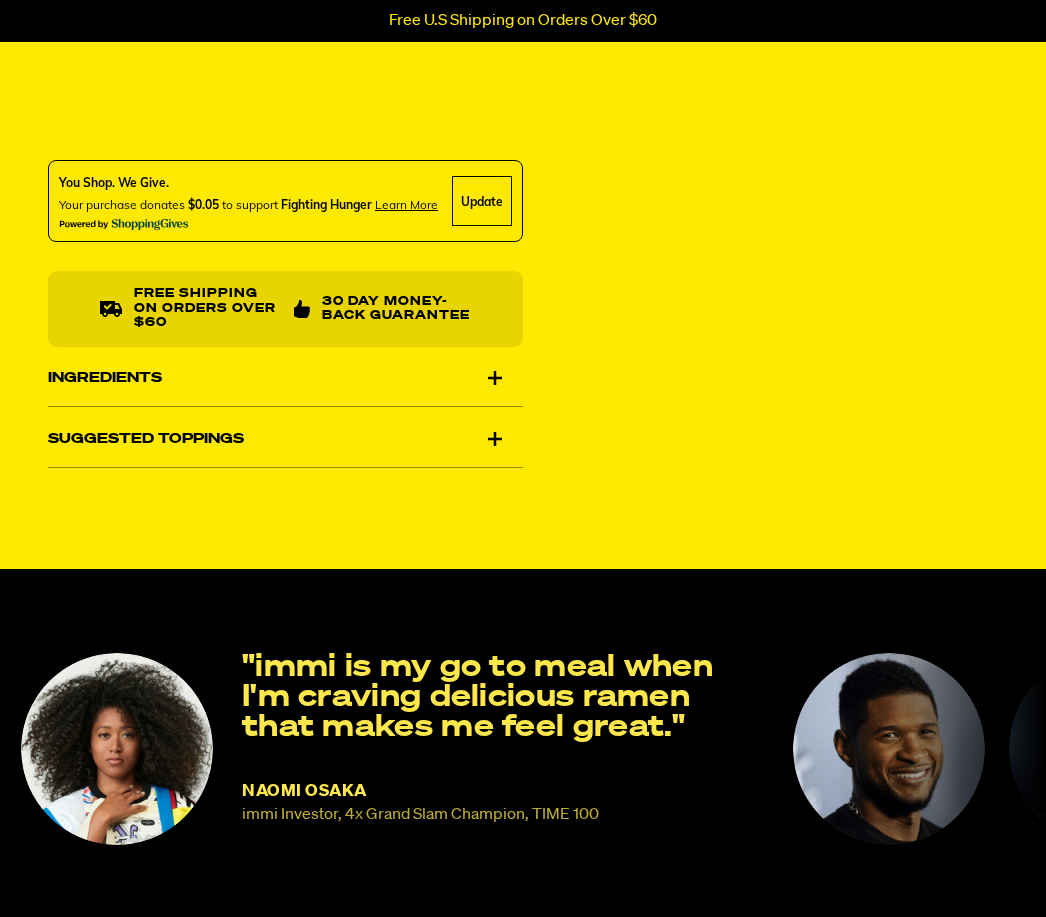 scroll, scrollTop: 874, scrollLeft: 0, axis: vertical 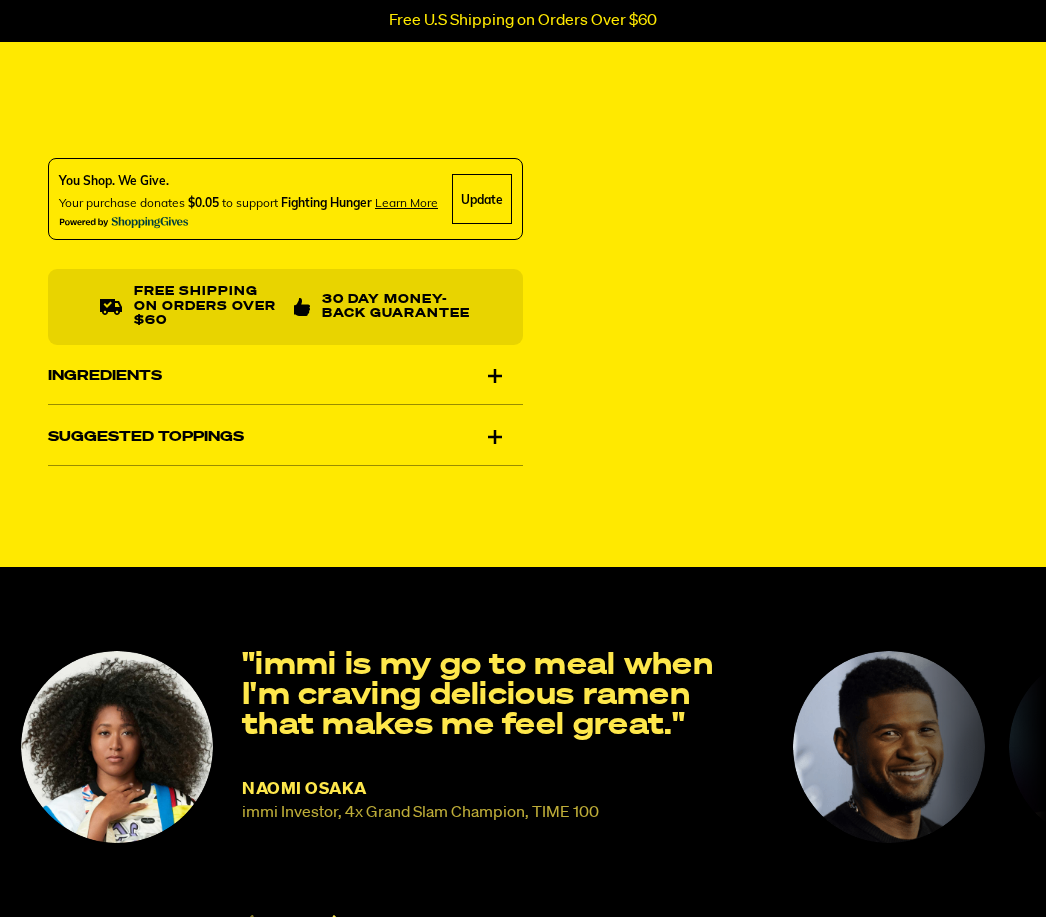 click on "Suggested Toppings" at bounding box center [285, 437] 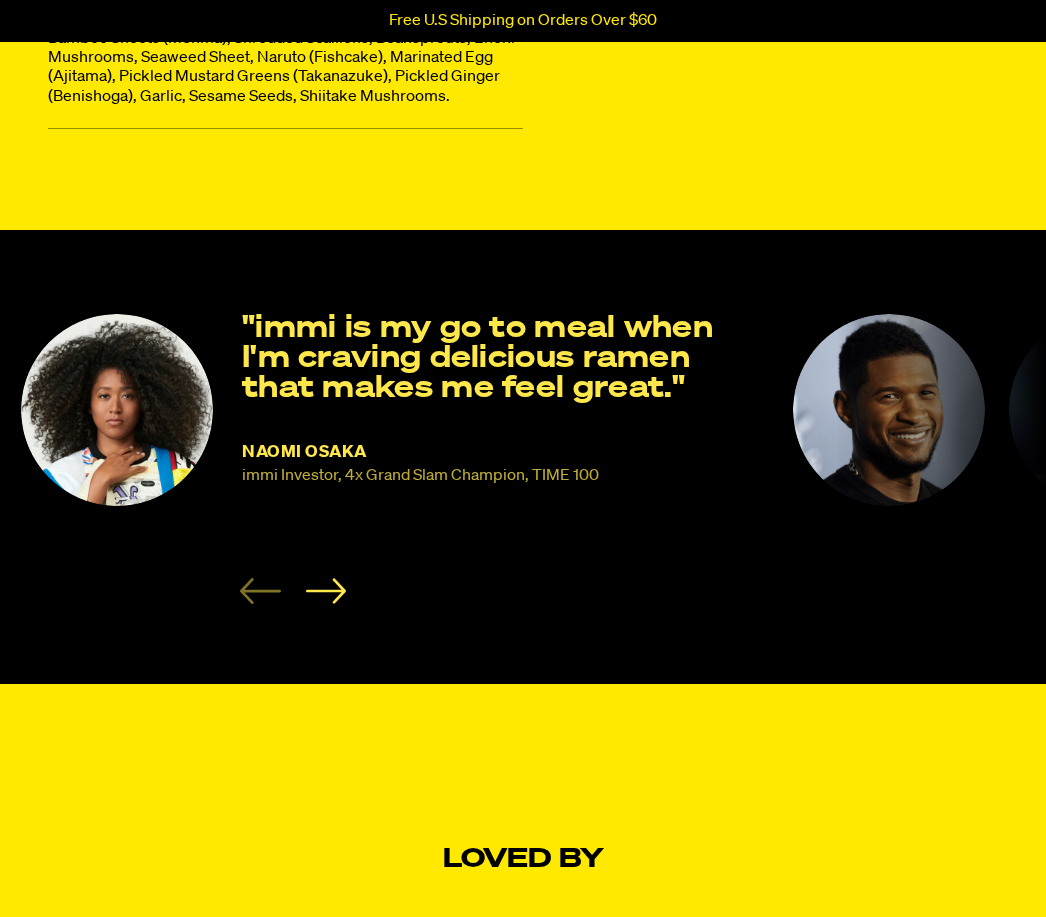 scroll, scrollTop: 1312, scrollLeft: 0, axis: vertical 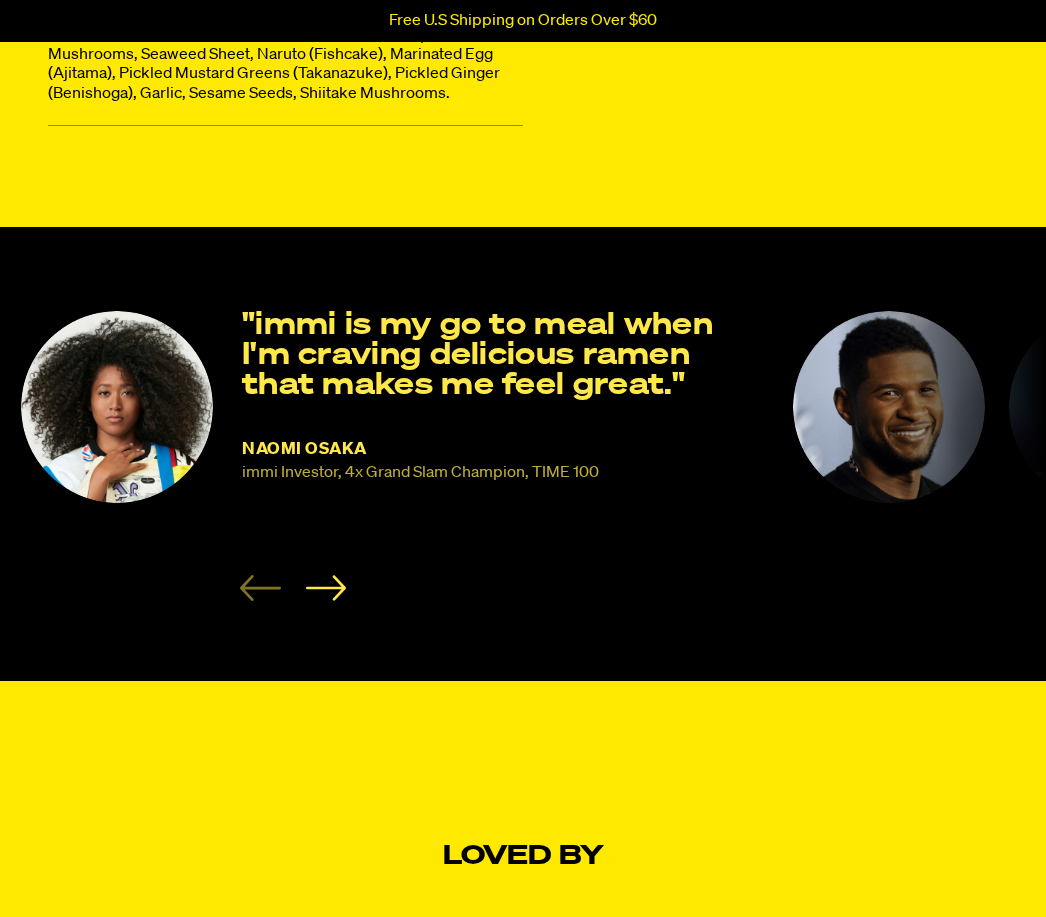 click 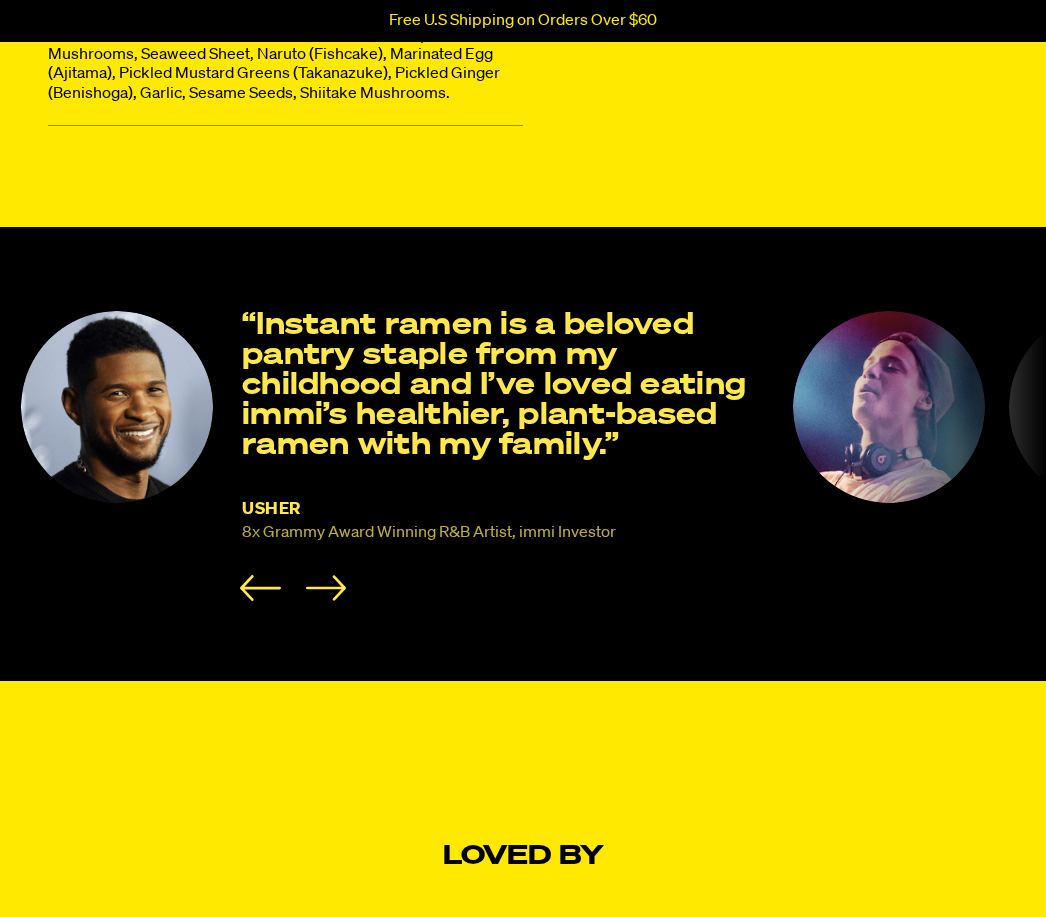 click on "USHER
8x Grammy Award Winning R&B Artist, immi Investor
“Instant ramen is a beloved pantry staple from my childhood and I’ve loved eating immi’s healthier,
plant-based ramen with my family.”
USHER
8x Grammy Award Winning R&B Artist, immi Investor" at bounding box center (394, 456) 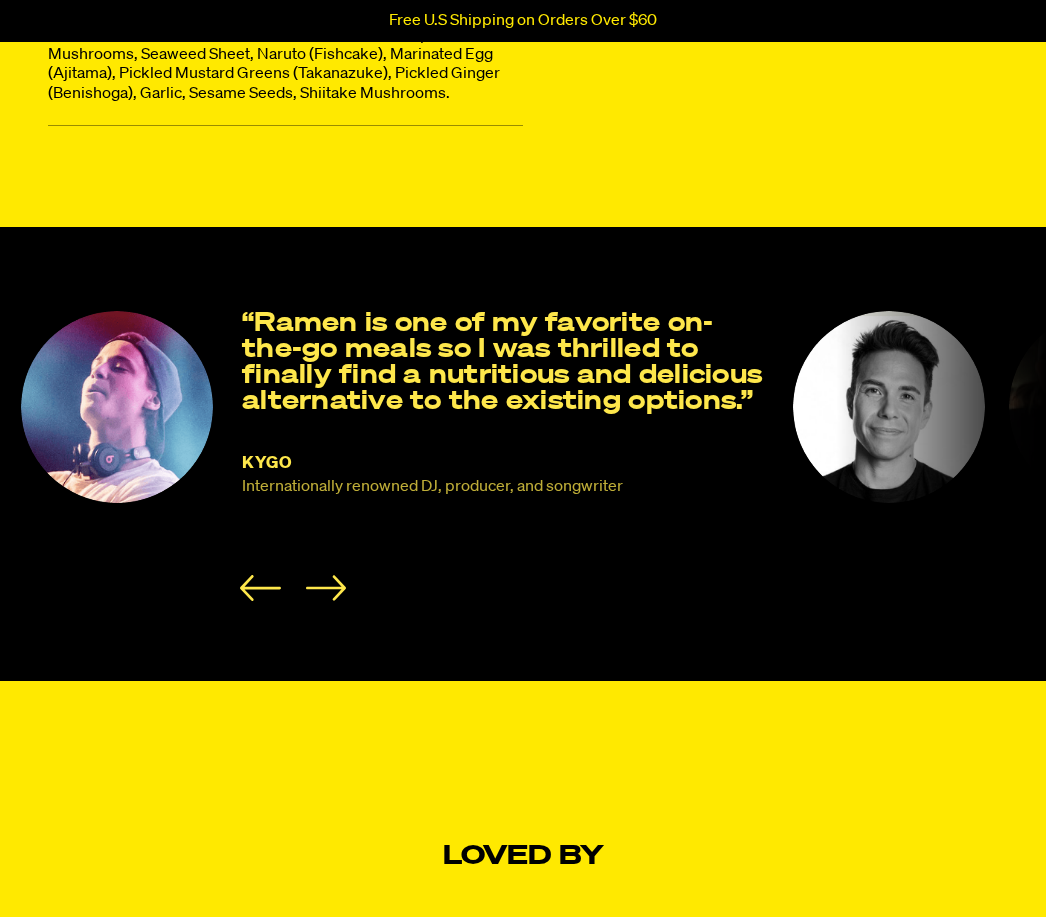 click 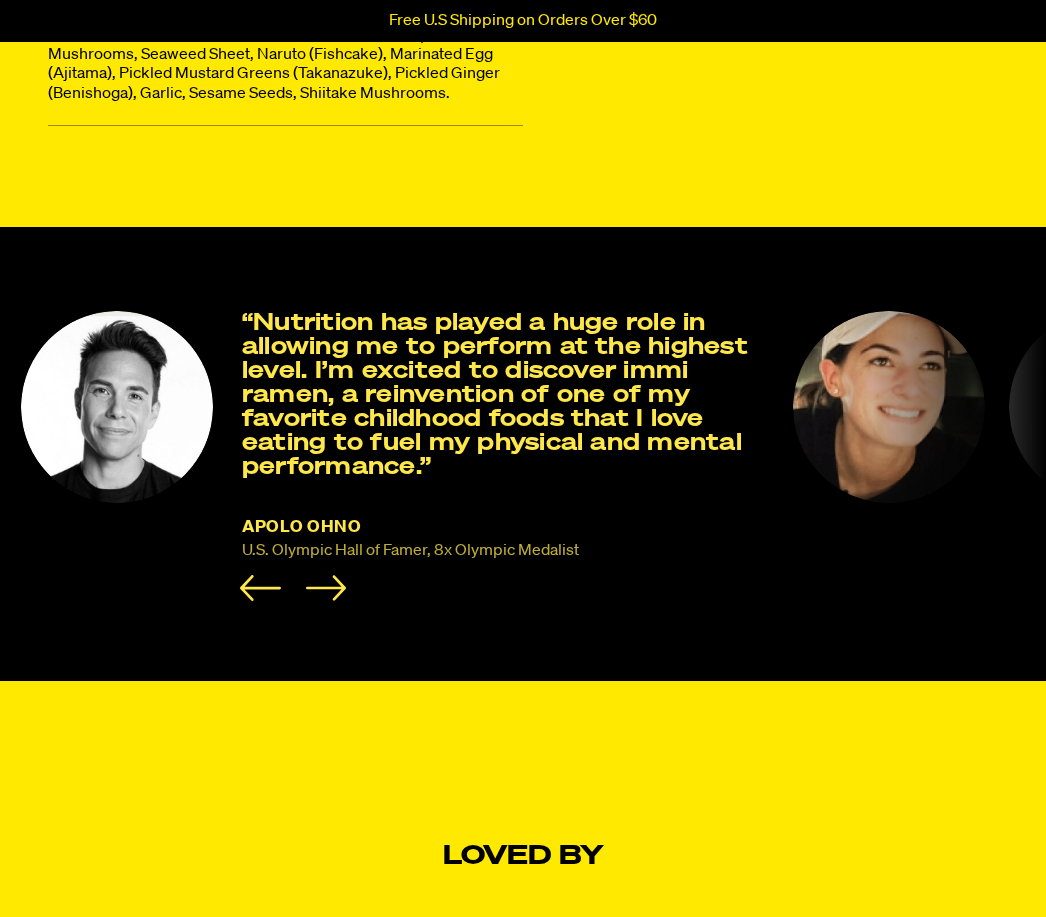 click 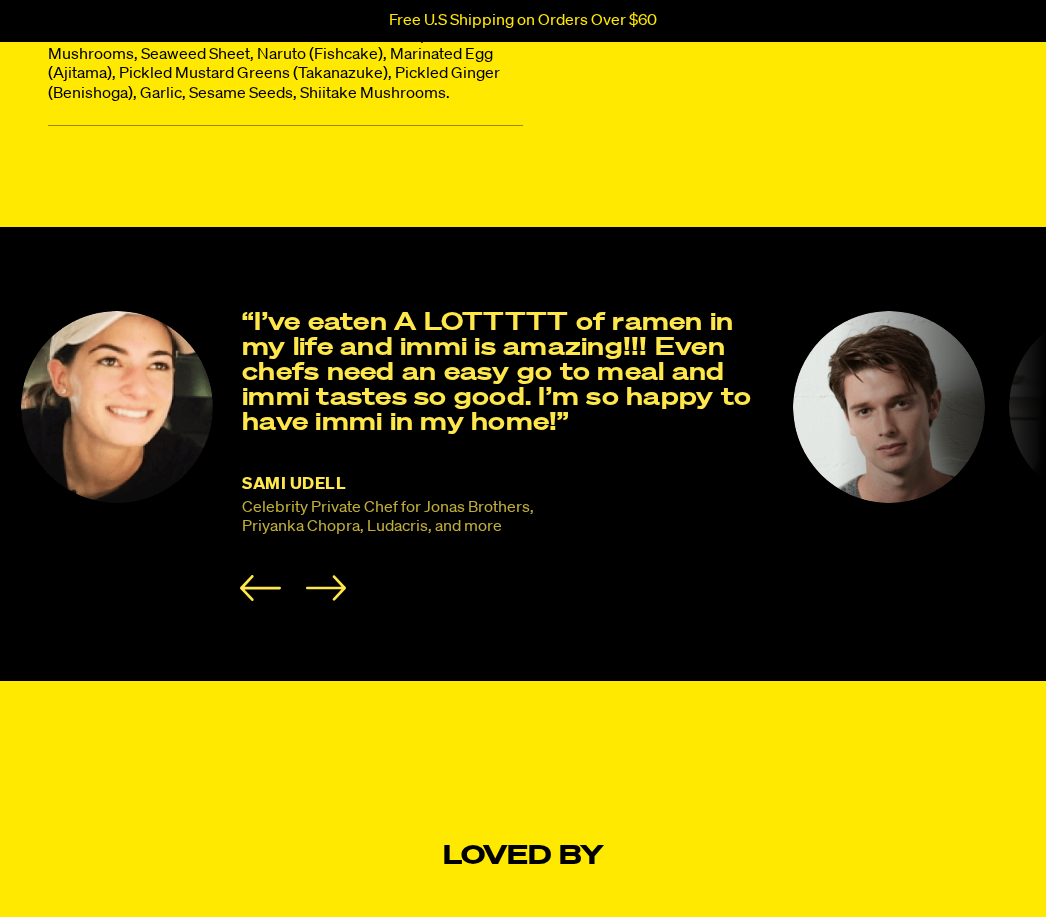 click 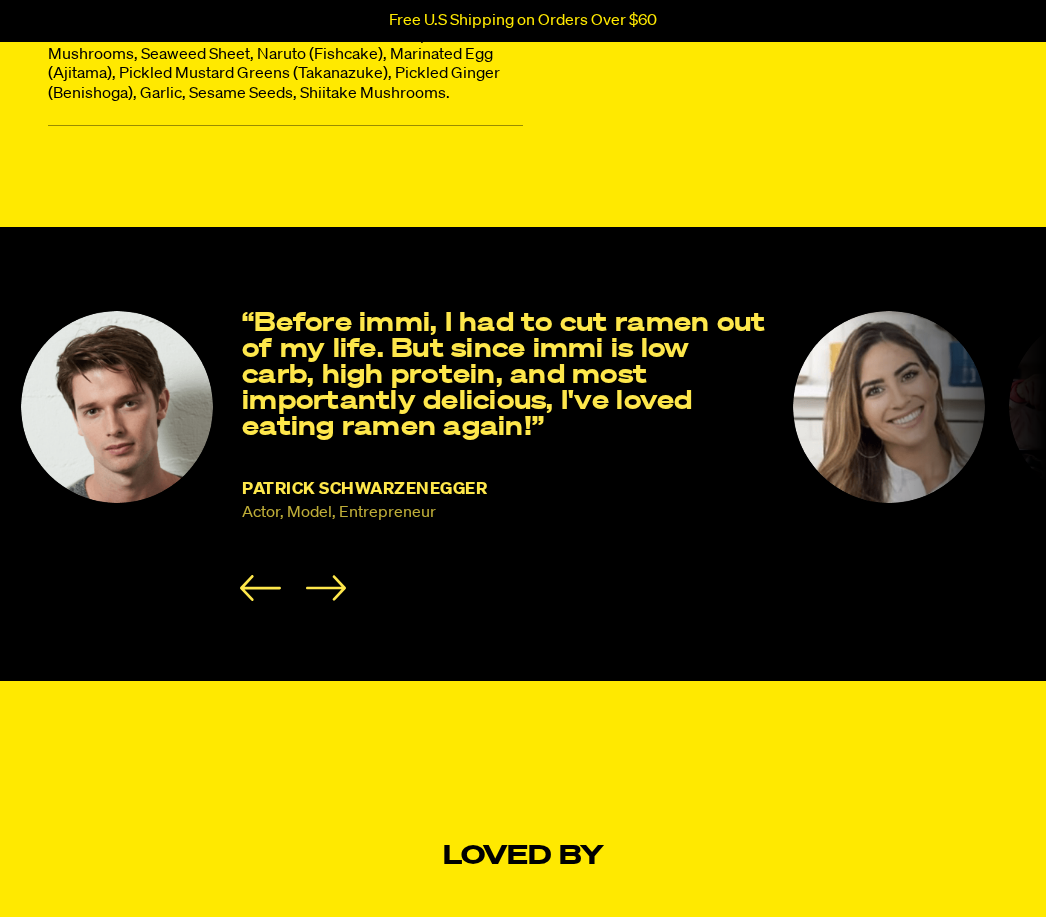 click 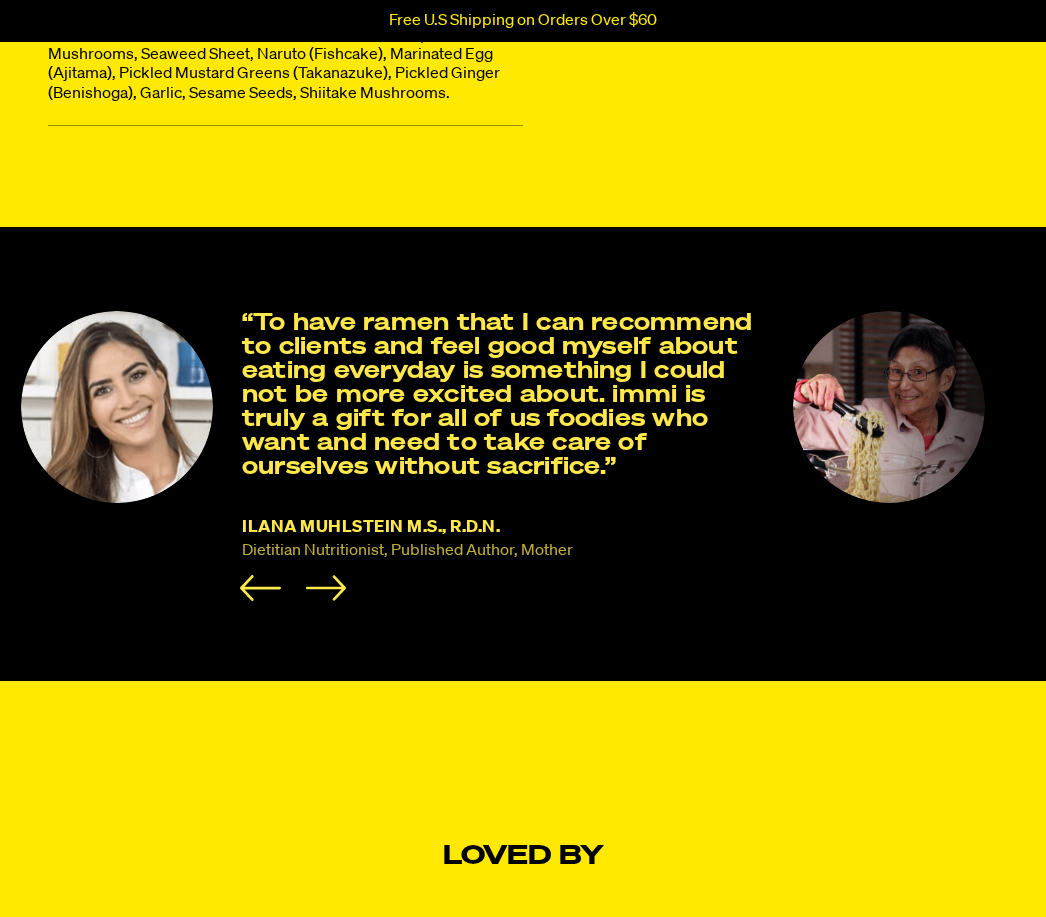 click 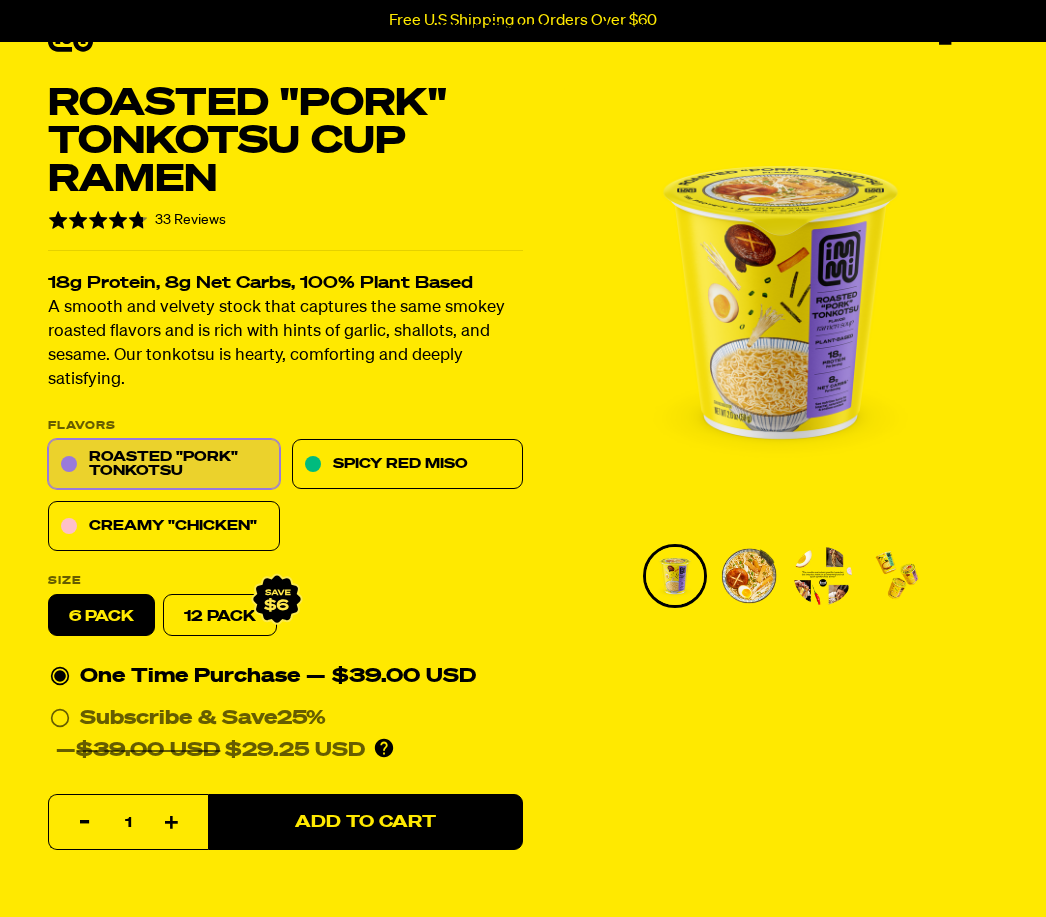 scroll, scrollTop: 0, scrollLeft: 0, axis: both 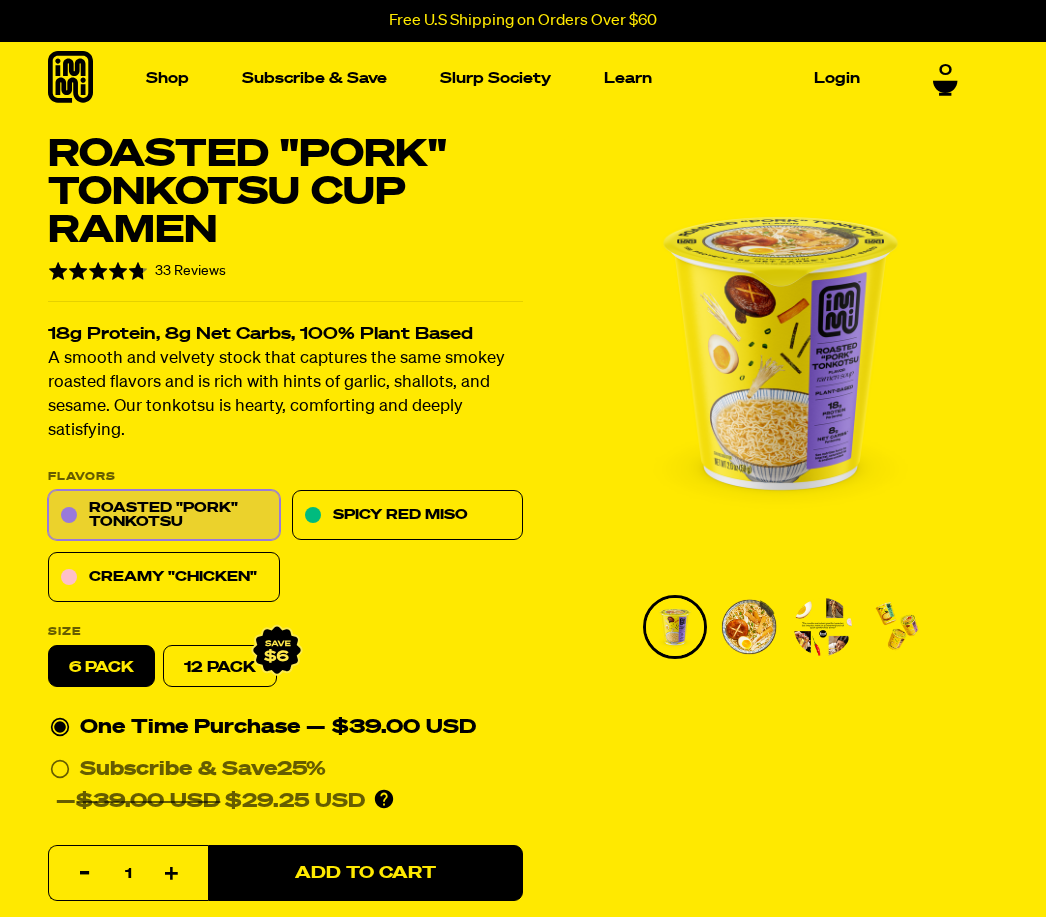 click at bounding box center (134, 249) 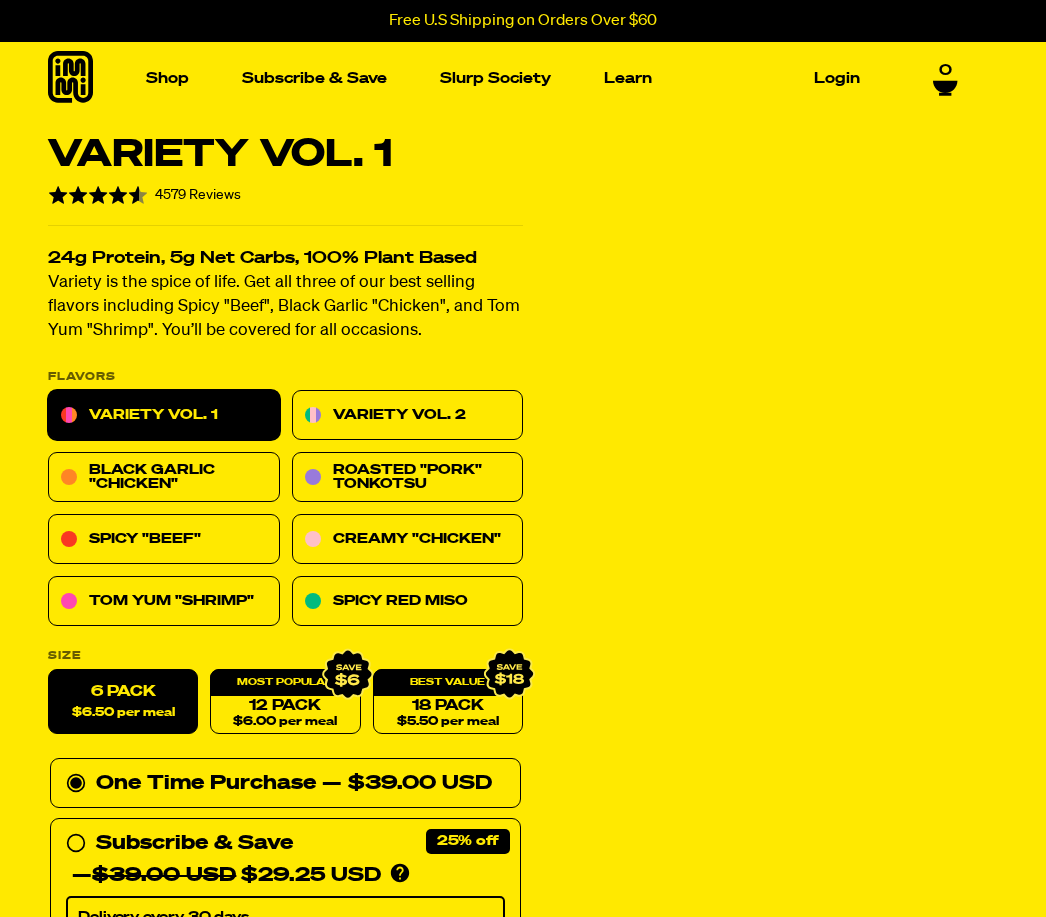 scroll, scrollTop: 0, scrollLeft: 0, axis: both 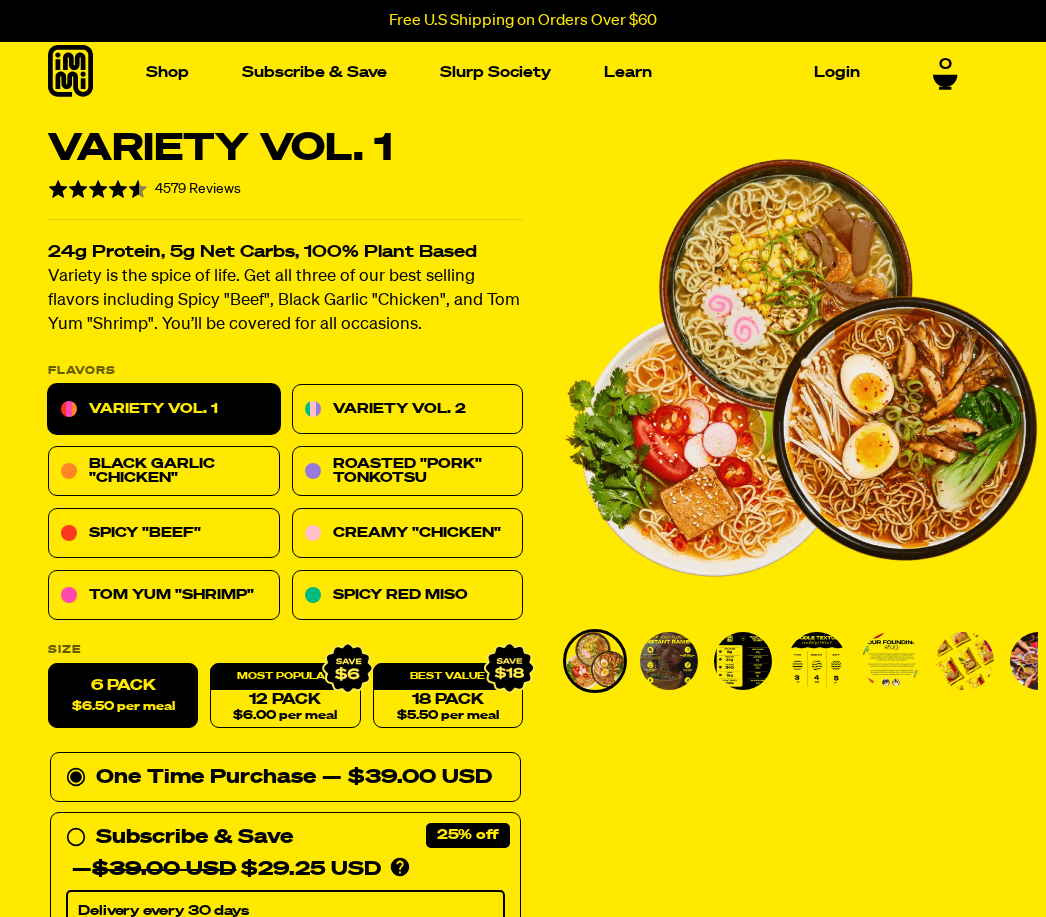 click on "Variety Vol. 2" at bounding box center (408, 410) 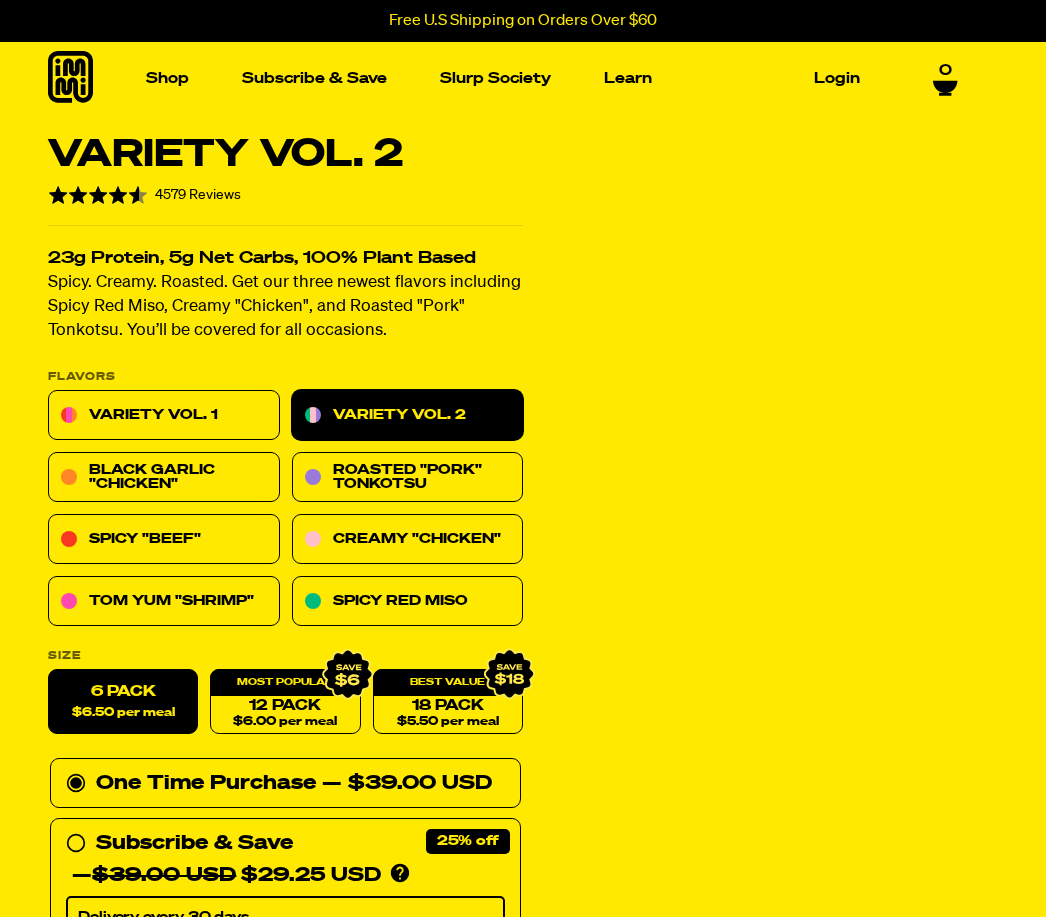 scroll, scrollTop: 0, scrollLeft: 0, axis: both 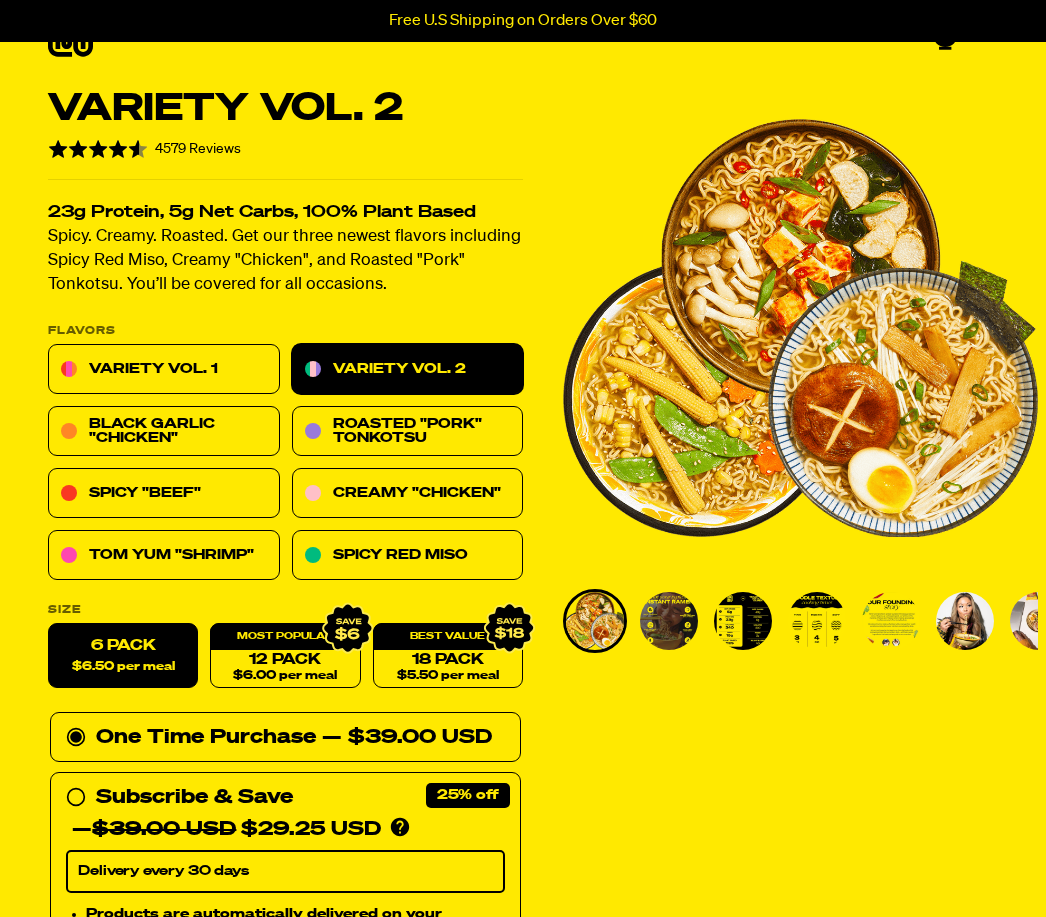 click on "Variety Vol. 1" at bounding box center (164, 370) 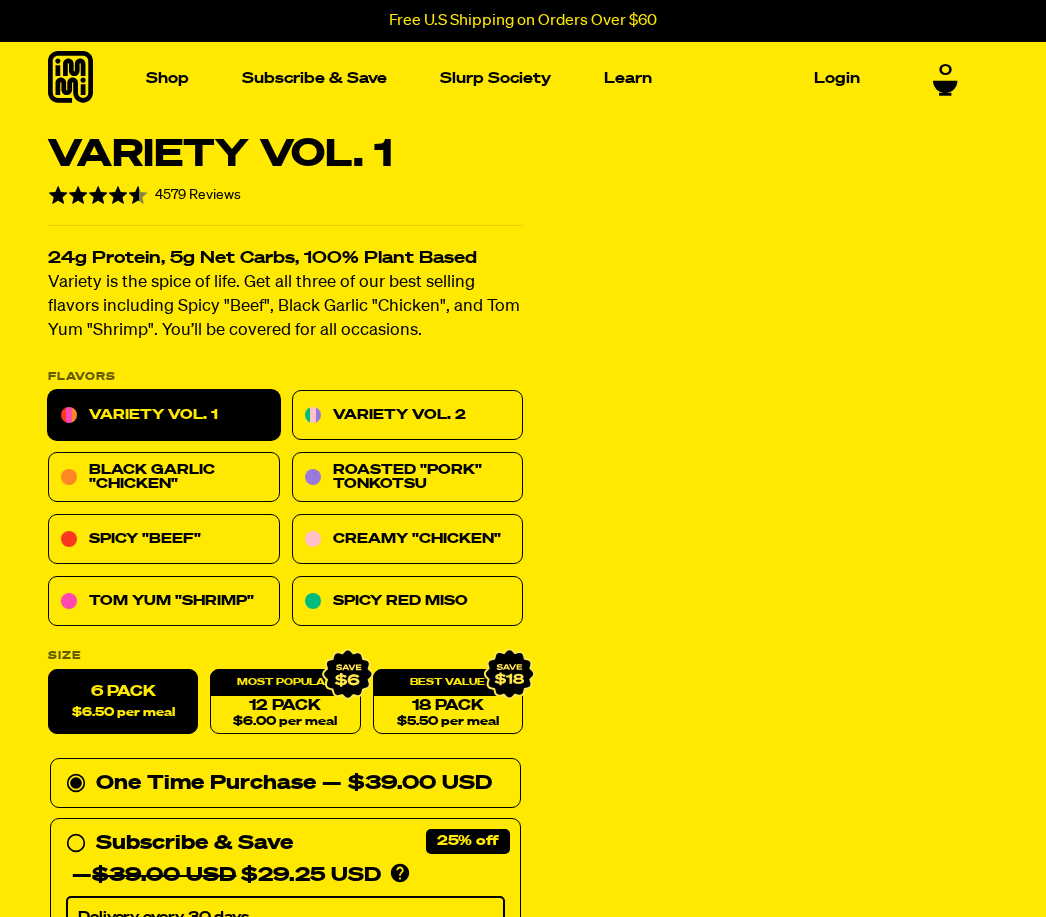 scroll, scrollTop: 0, scrollLeft: 0, axis: both 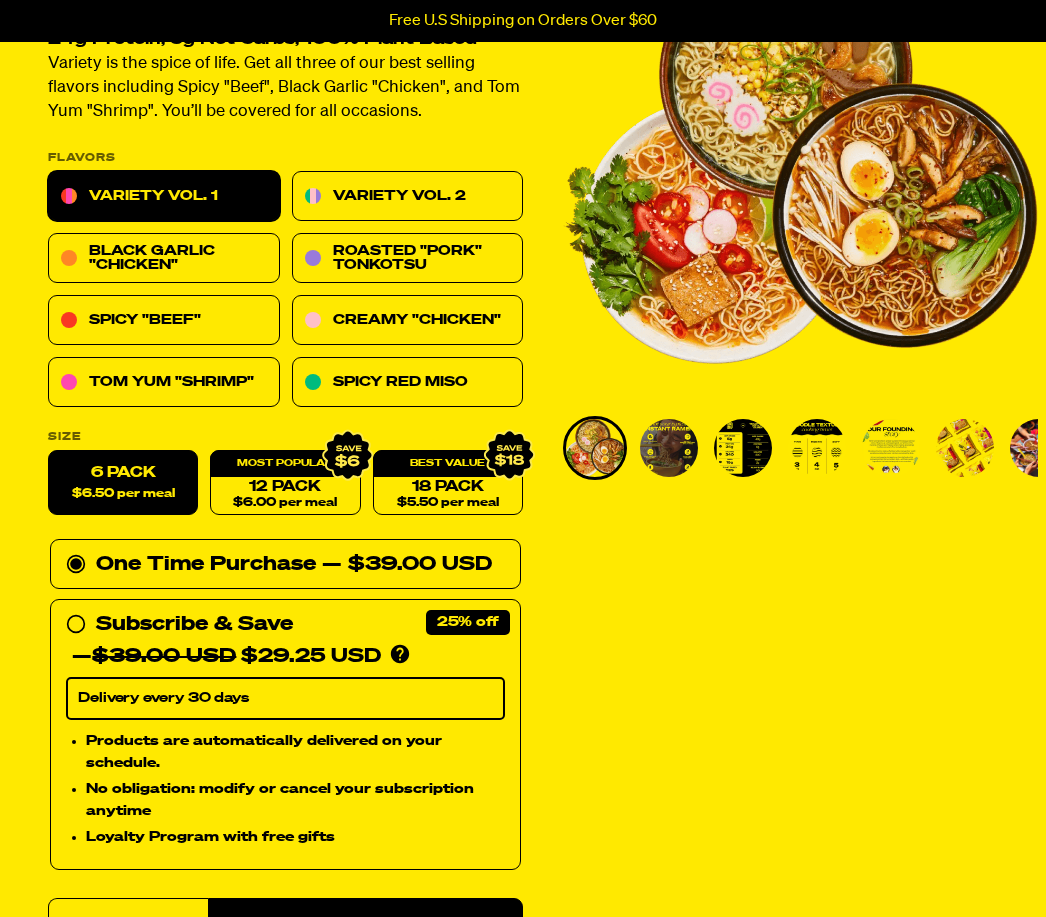 click on "Variety Vol. 1
Rated 4.6 out of 5
4579 Reviews
Based on 4579 reviews
Click to go to reviews
24g Protein, 5g Net Carbs, 100% Plant Based
Variety is the spice of life. Get all three of our best selling flavors including Spicy "Beef", Black Garlic "Chicken", and Tom Yum "Shrimp". You’ll be covered for all occasions.
PLEASE NOTE: Due to global freight delays, we expect all orders to ship up to 2-3 weeks late. We sincerely
apologize for this inconvenience!
Flavors
Variety Vol. 1
Variety Vol. 2
Black Garlic "Chicken"
Roasted "Pork" Tonkotsu
Spicy "Beef"
Creamy "Chicken"
Tom Yum "Shrimp"
Spicy Red Miso
Size
6 Pack 1" at bounding box center [523, 935] 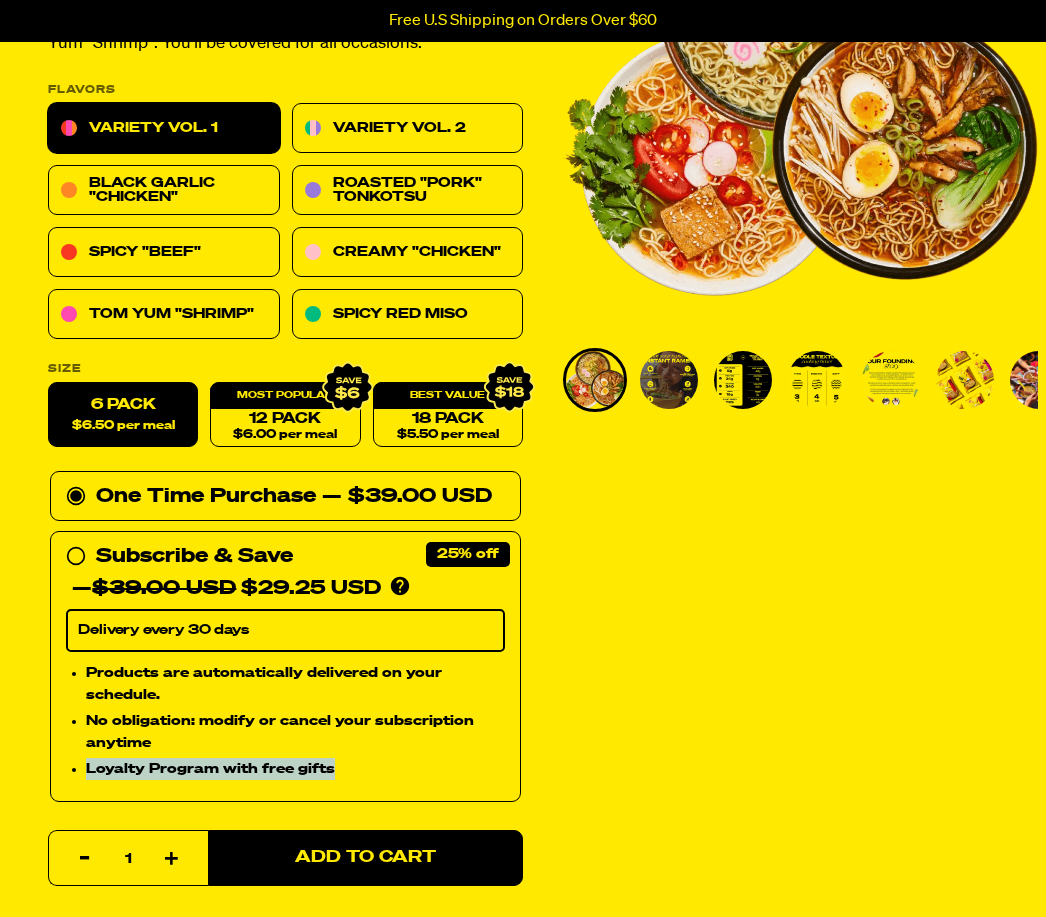 scroll, scrollTop: 306, scrollLeft: 0, axis: vertical 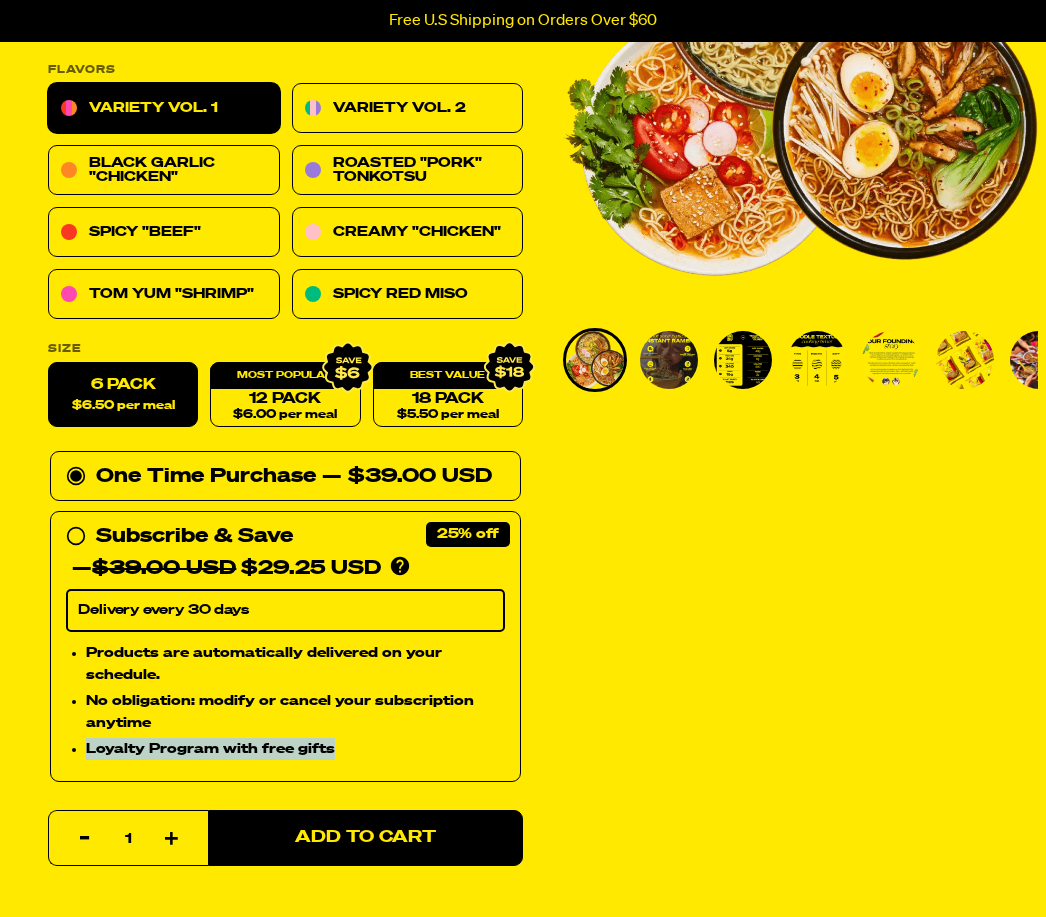 click on "Variety Vol. 1
Rated 4.6 out of 5
4579 Reviews
Based on 4579 reviews
Click to go to reviews
24g Protein, 5g Net Carbs, 100% Plant Based
Variety is the spice of life. Get all three of our best selling flavors including Spicy "Beef", Black Garlic "Chicken", and Tom Yum "Shrimp". You’ll be covered for all occasions.
PLEASE NOTE: Due to global freight delays, we expect all orders to ship up to 2-3 weeks late. We sincerely
apologize for this inconvenience!
Flavors
Variety Vol. 1
Variety Vol. 2
Black Garlic "Chicken"
Roasted "Pork" Tonkotsu
Spicy "Beef"
Creamy "Chicken"
Tom Yum "Shrimp"
Spicy Red Miso
Size
6 Pack 1" at bounding box center [523, 847] 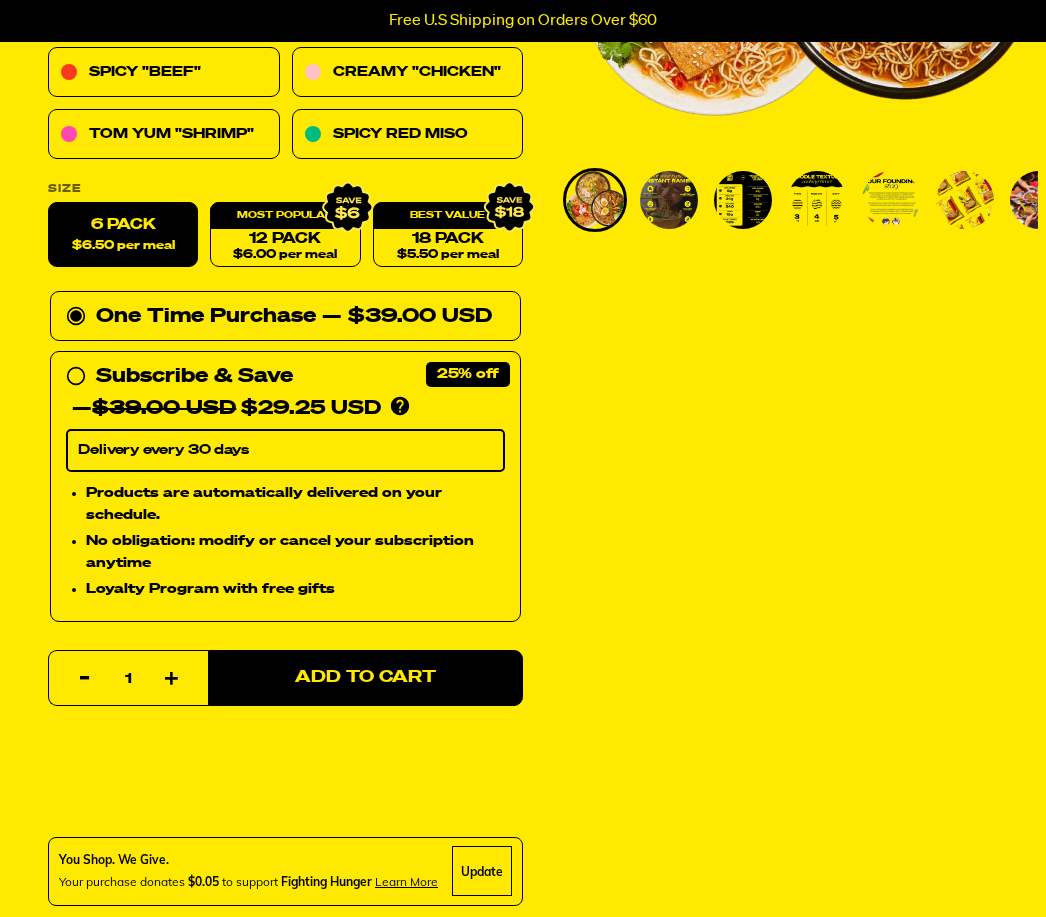 scroll, scrollTop: 467, scrollLeft: 0, axis: vertical 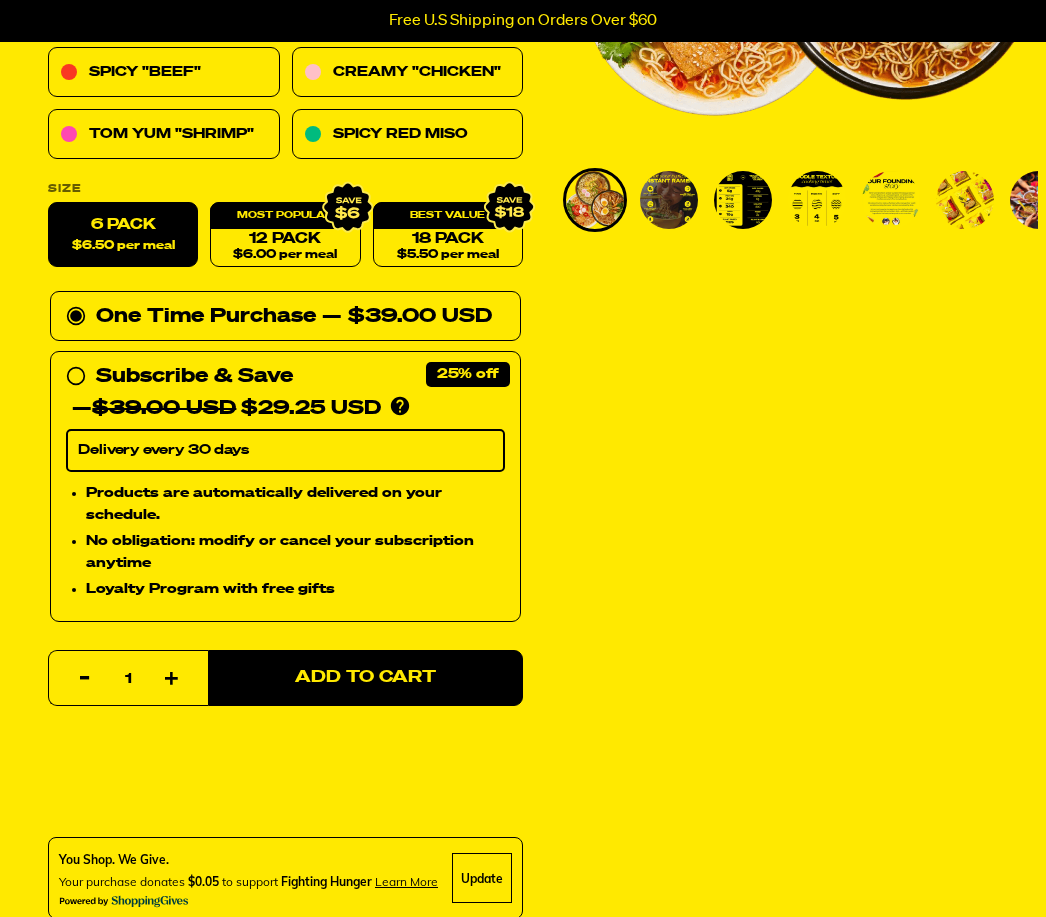 click on "Add to Cart" at bounding box center [365, 678] 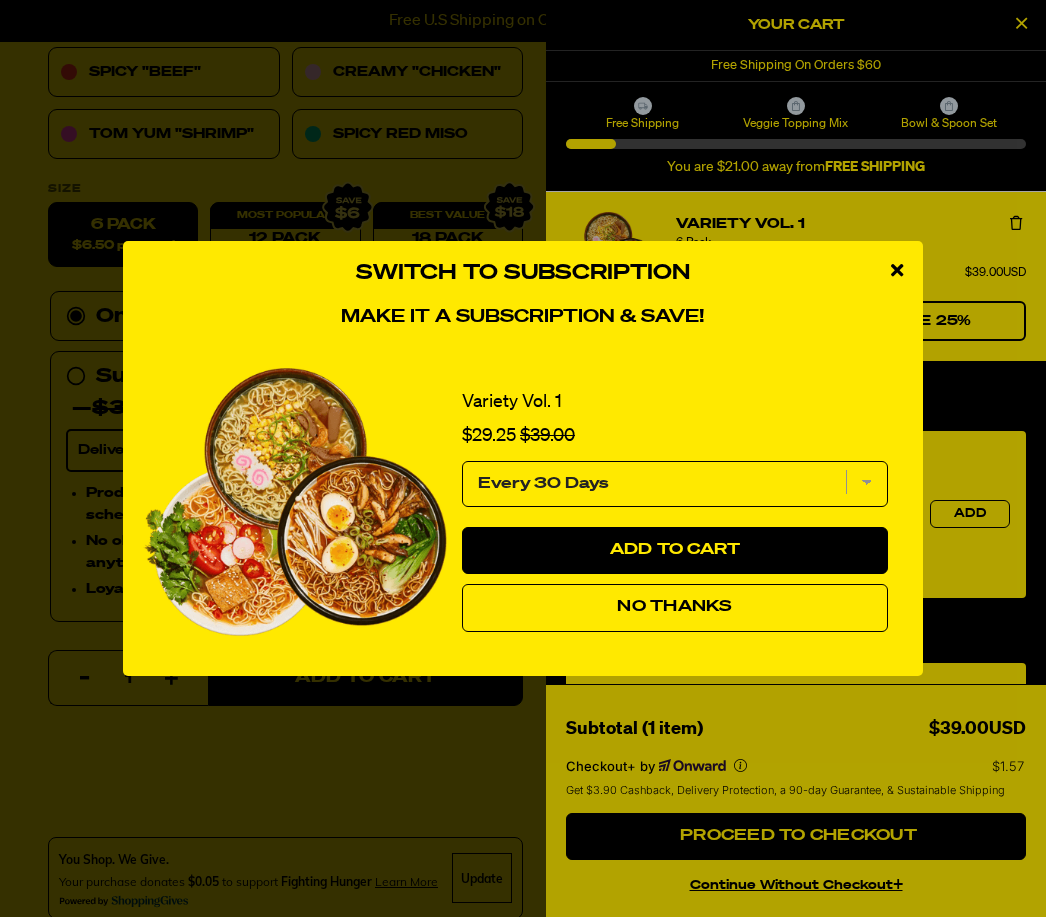 click on "No Thanks" at bounding box center (675, 608) 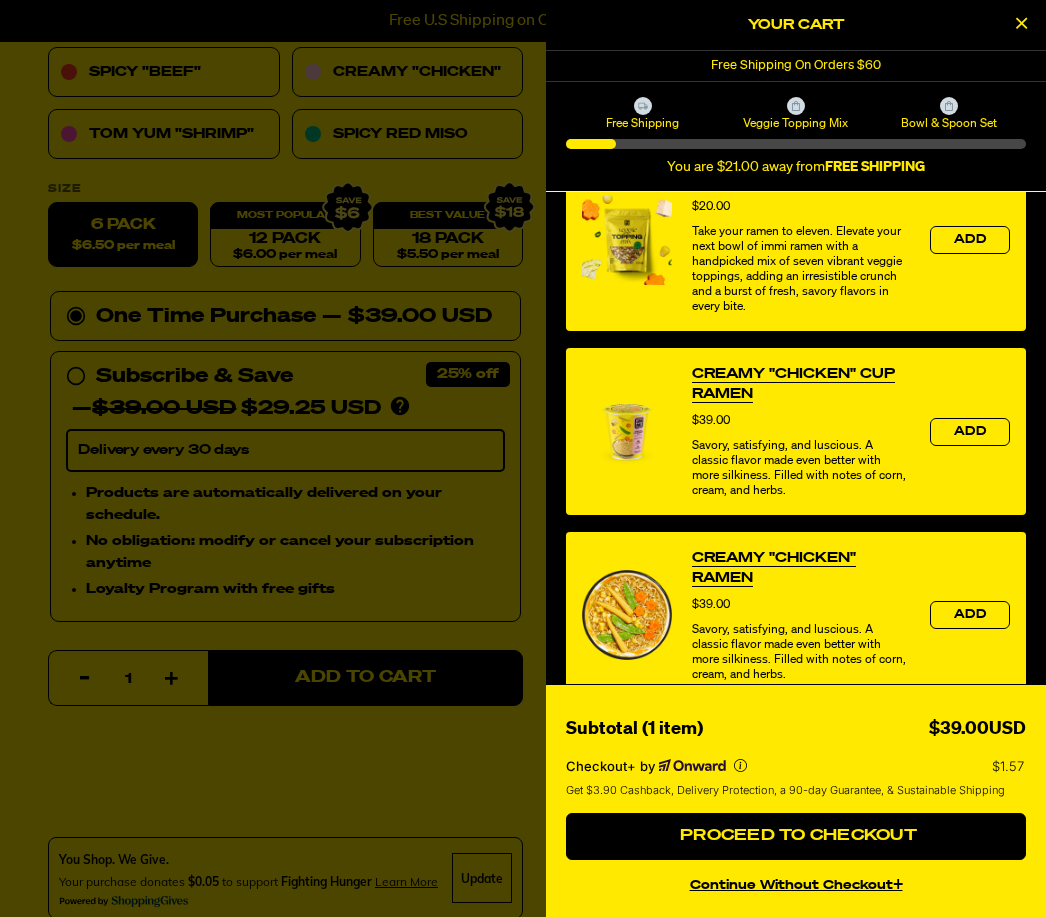 scroll, scrollTop: 695, scrollLeft: 0, axis: vertical 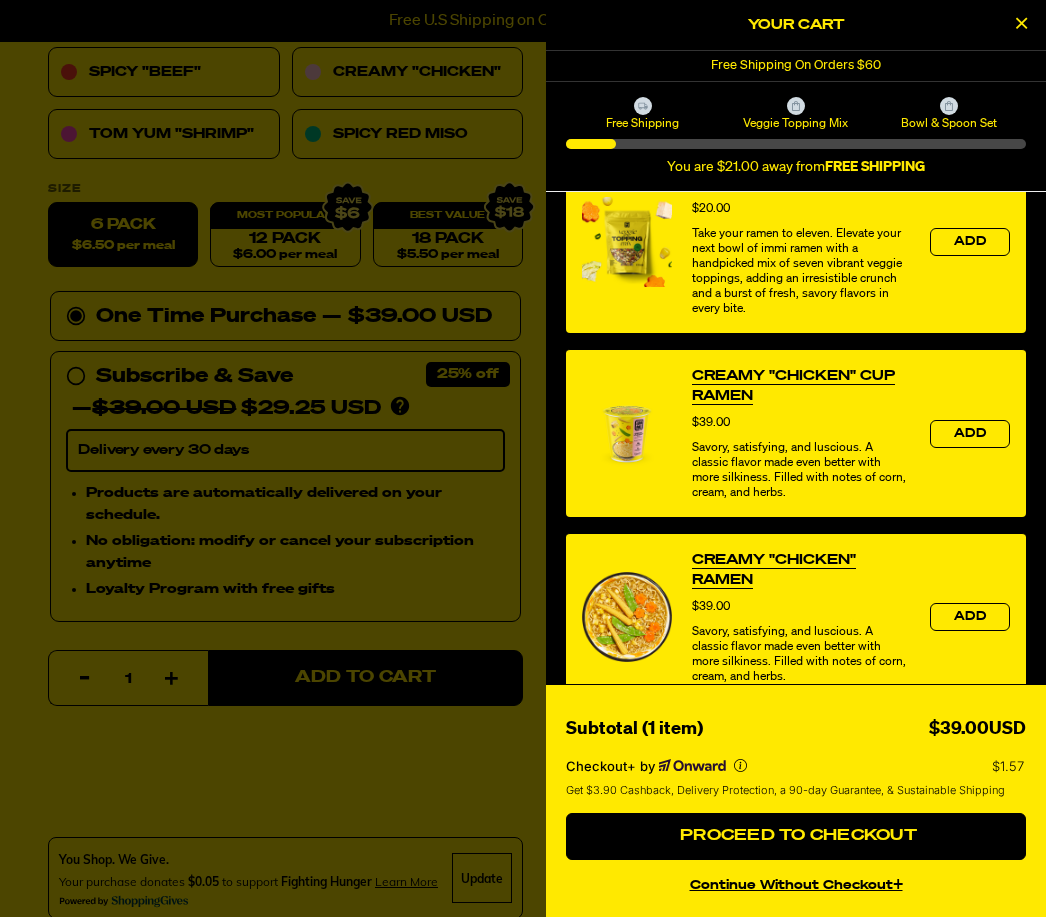 click on "Creamy "Chicken" Ramen" at bounding box center [801, 570] 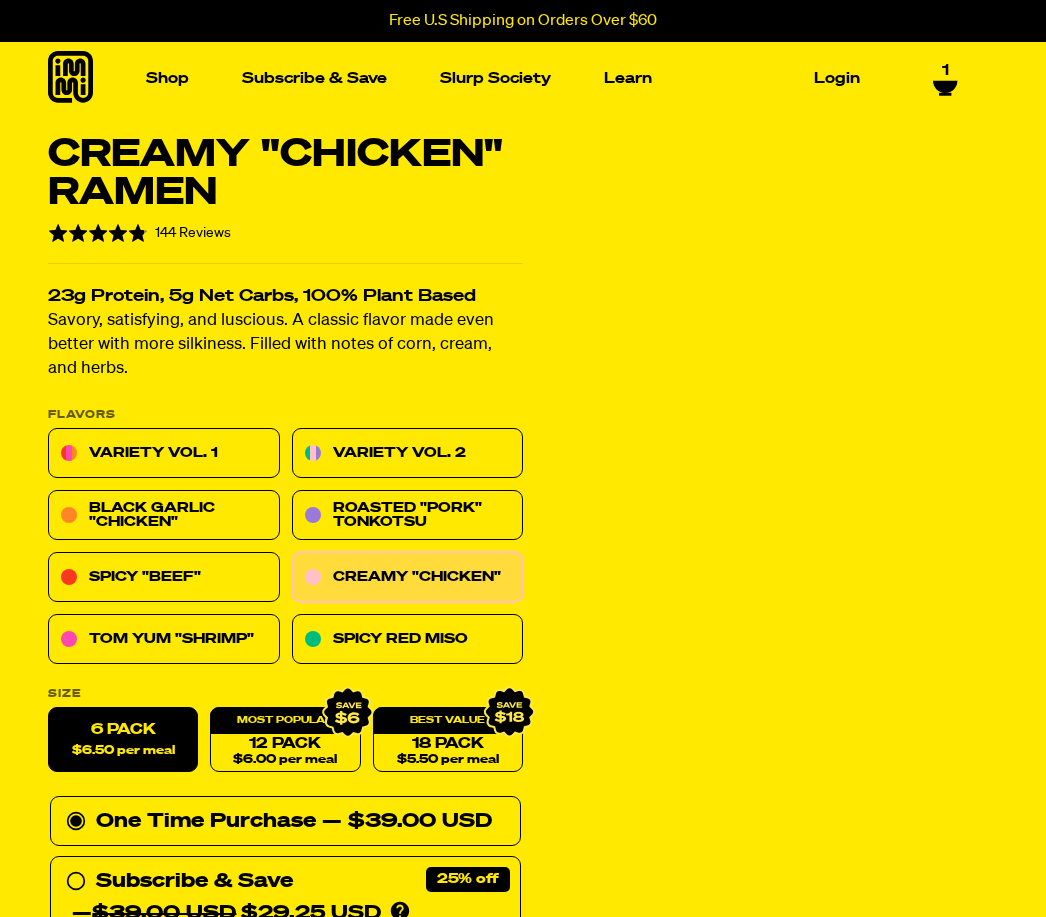 scroll, scrollTop: 0, scrollLeft: 0, axis: both 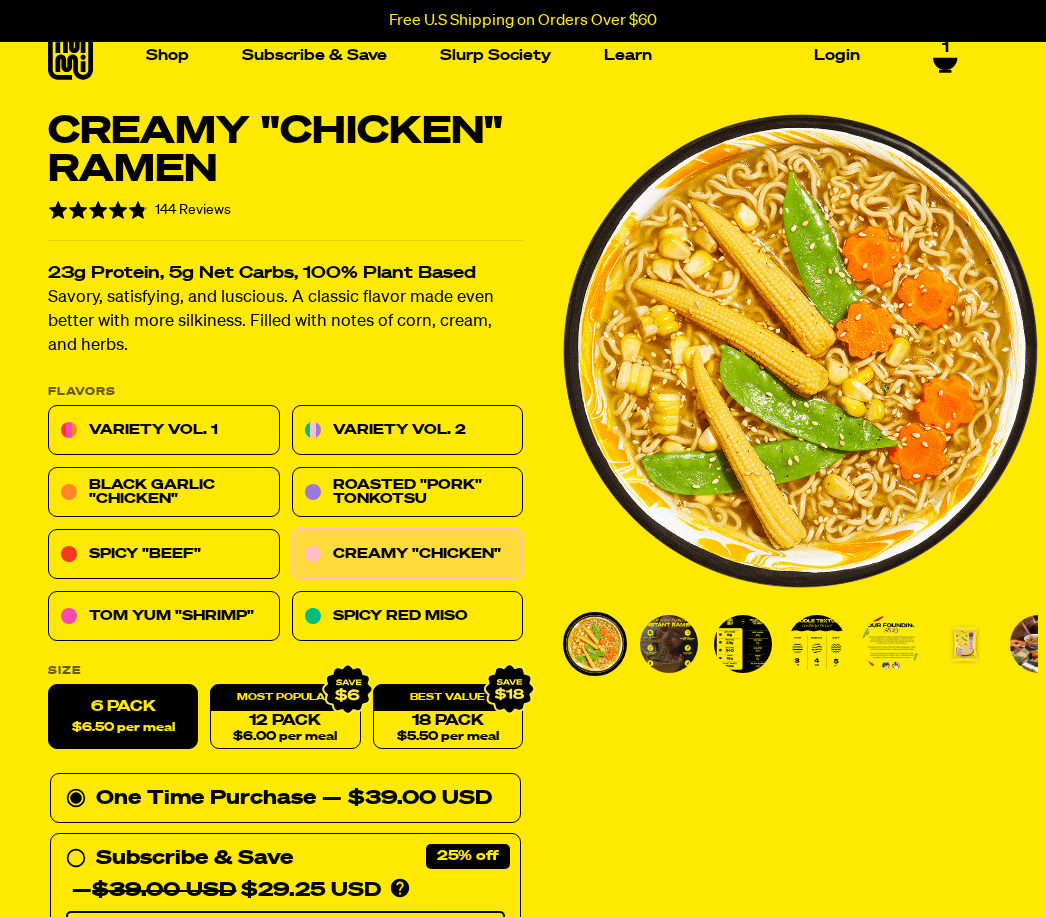 click on "Roasted "Pork" Tonkotsu" at bounding box center [408, 493] 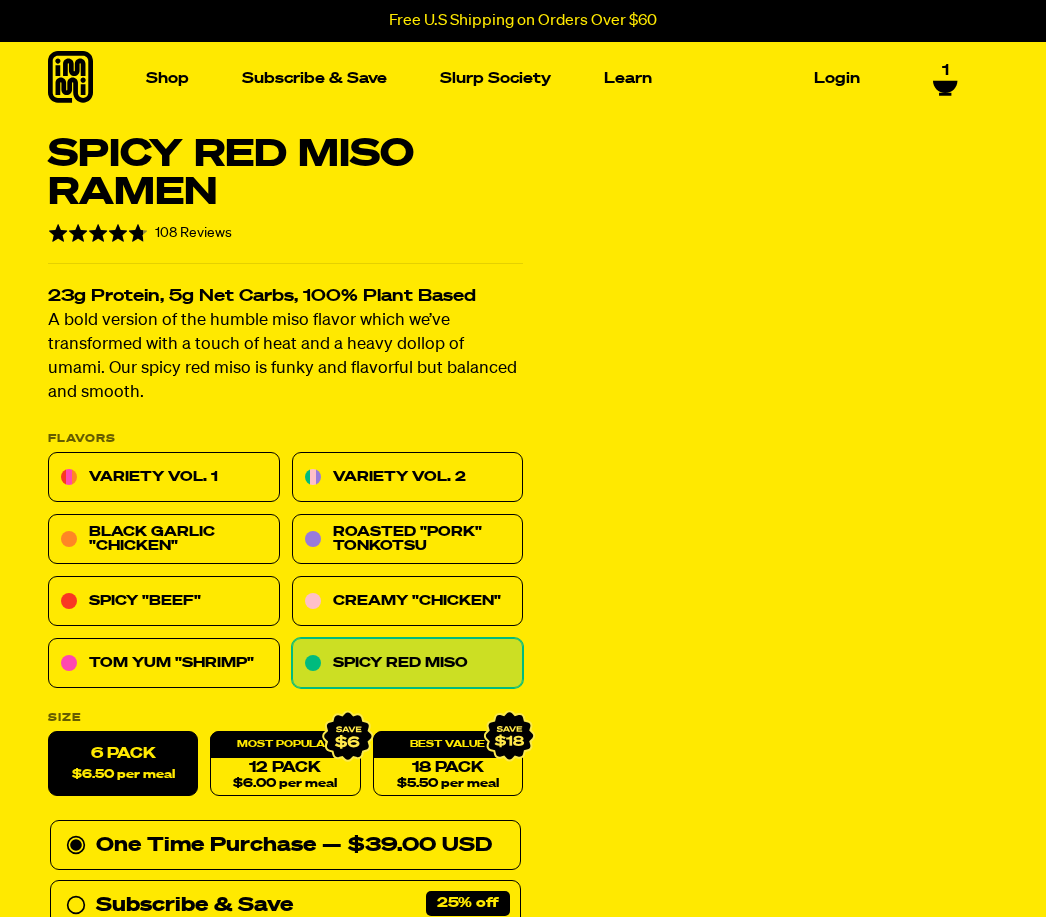 scroll, scrollTop: 0, scrollLeft: 0, axis: both 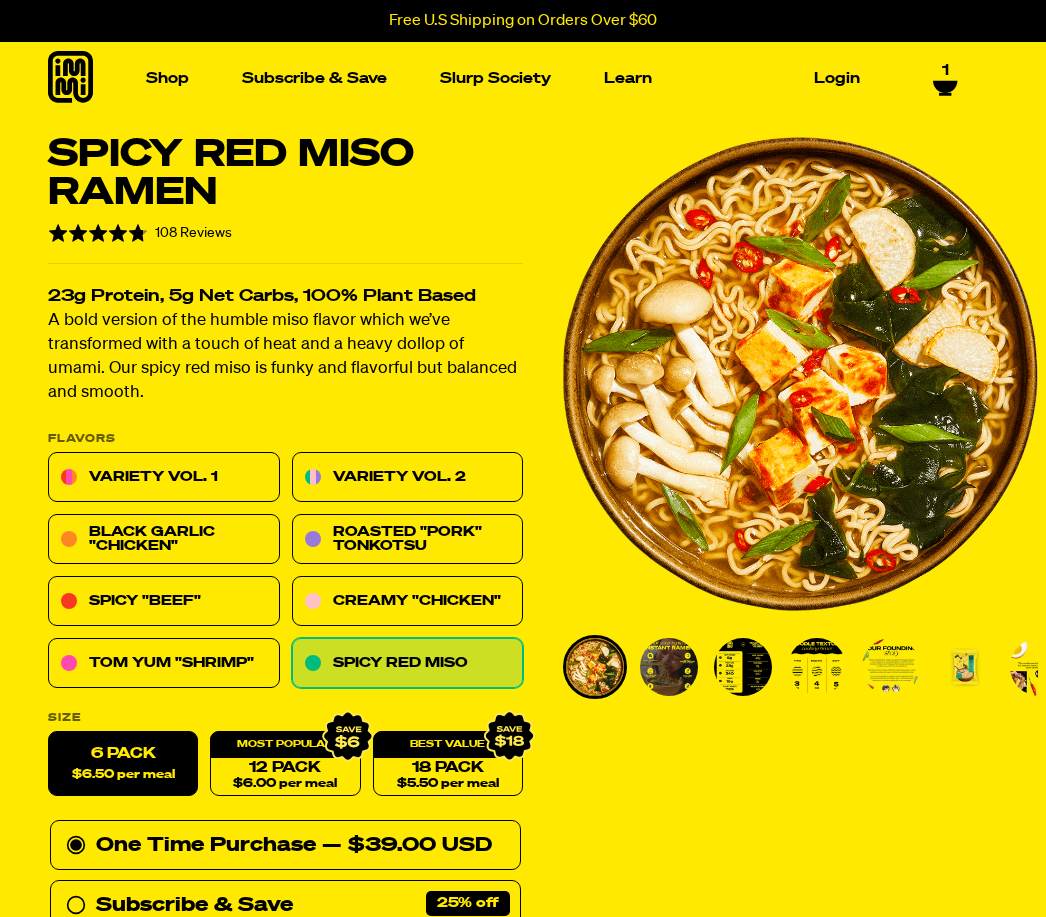 click on "Spicy "Beef"" at bounding box center [164, 602] 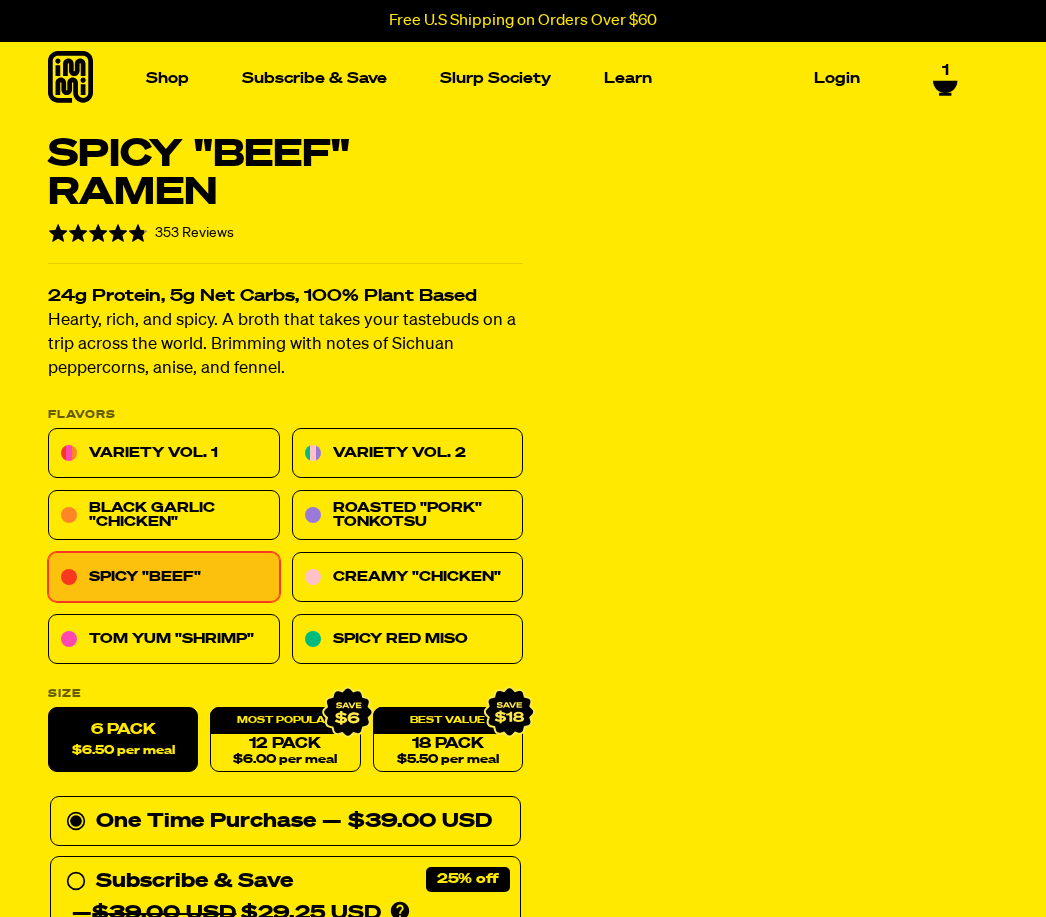 scroll, scrollTop: 0, scrollLeft: 0, axis: both 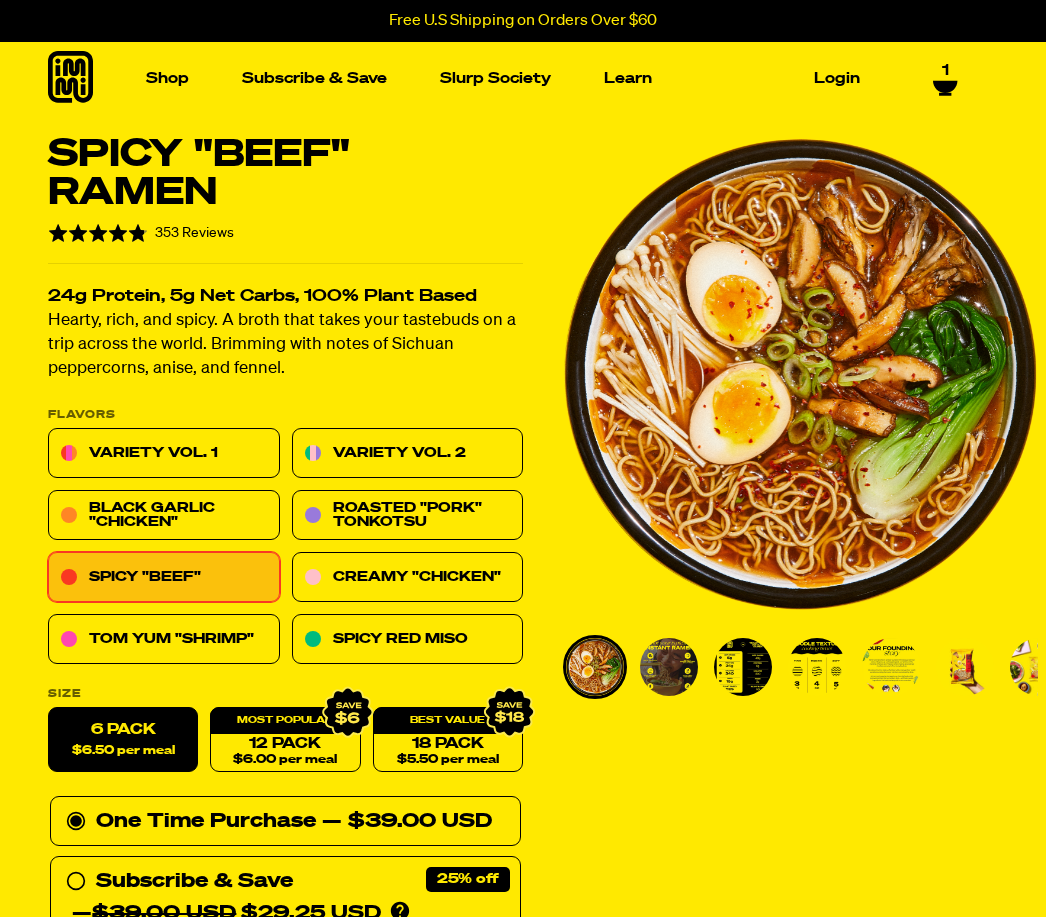 click at bounding box center (652, 249) 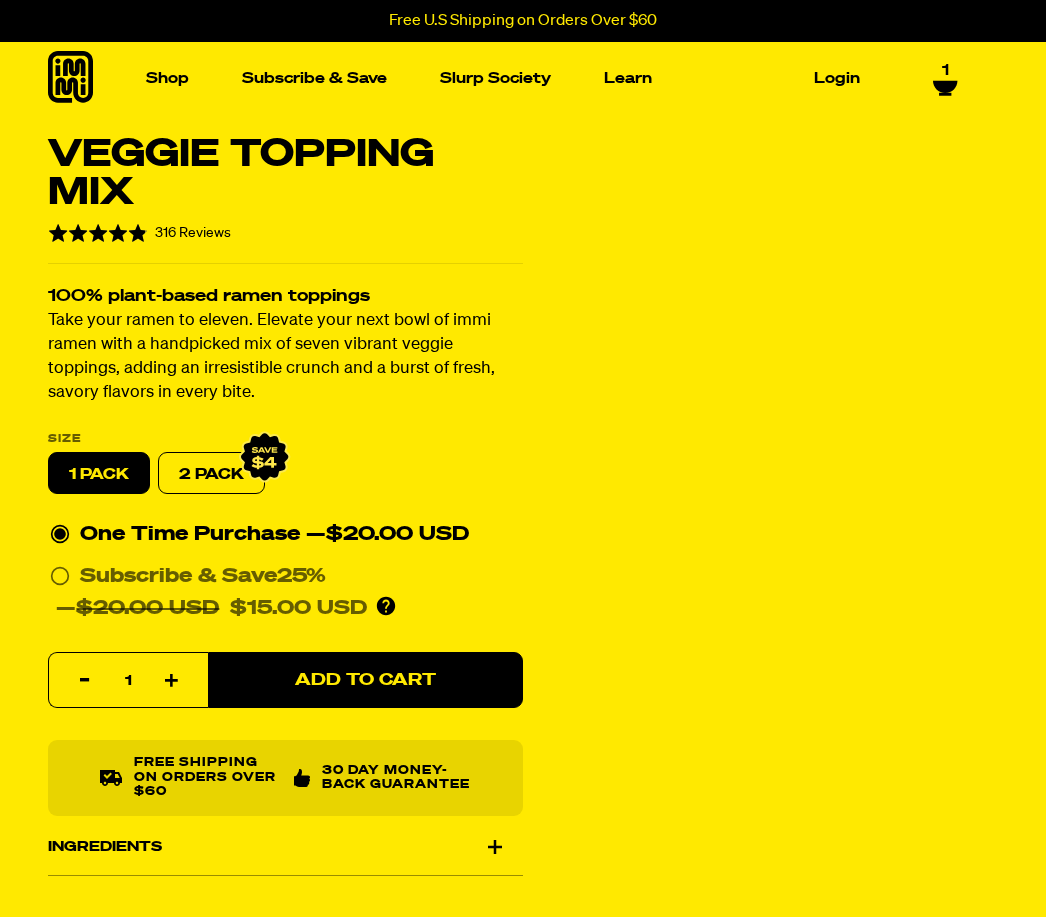 scroll, scrollTop: 0, scrollLeft: 0, axis: both 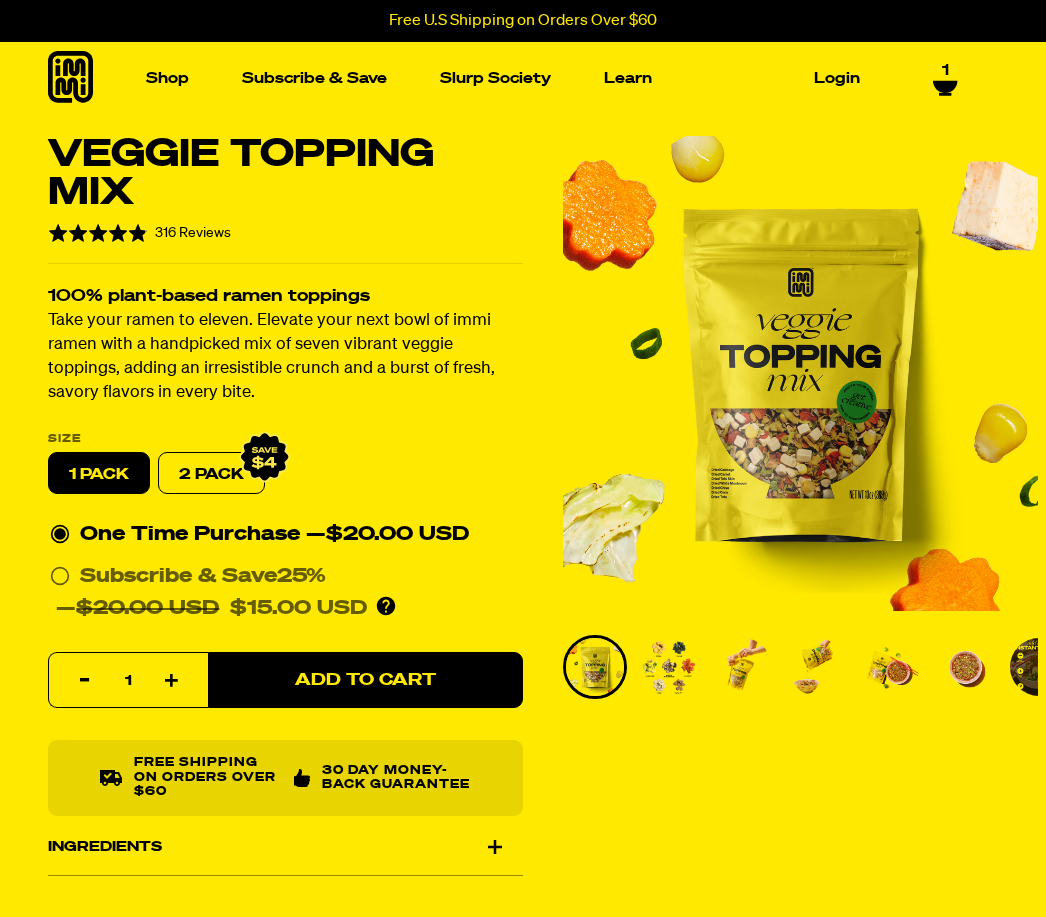 click on "2 PACK" at bounding box center [211, 474] 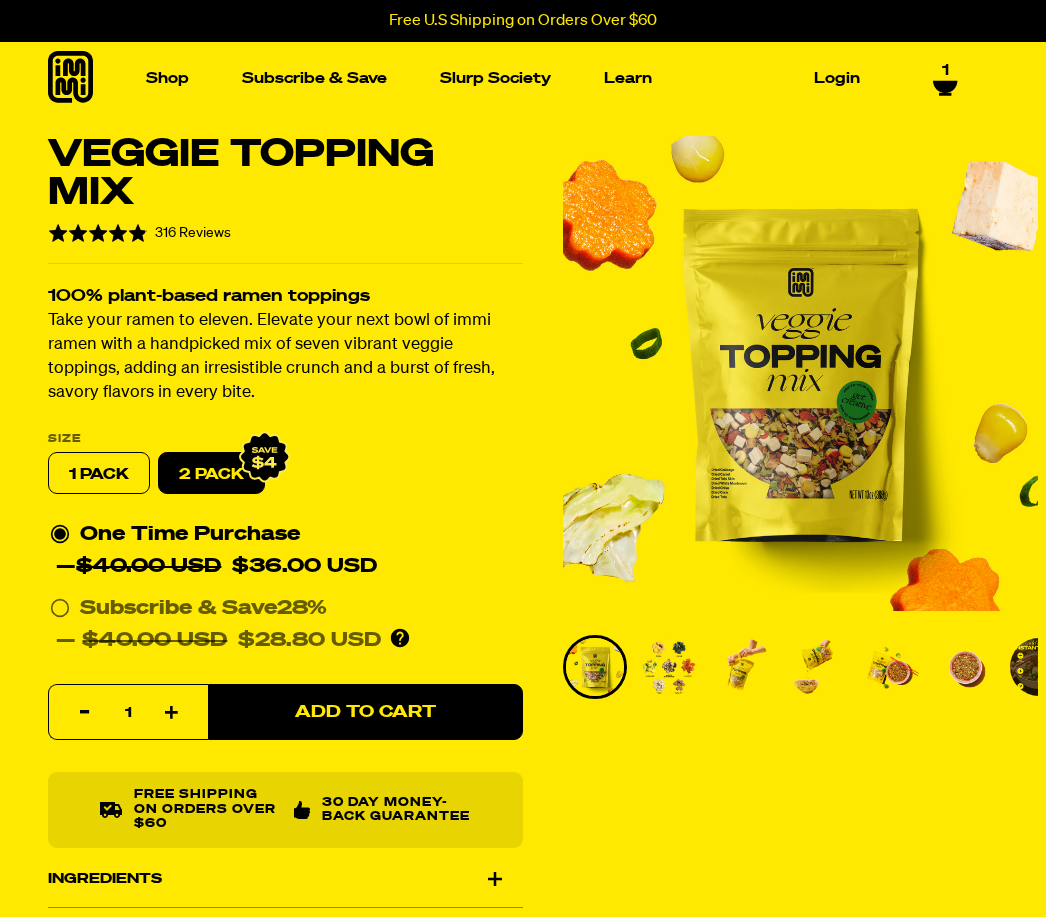 click on "Add to Cart" at bounding box center [365, 713] 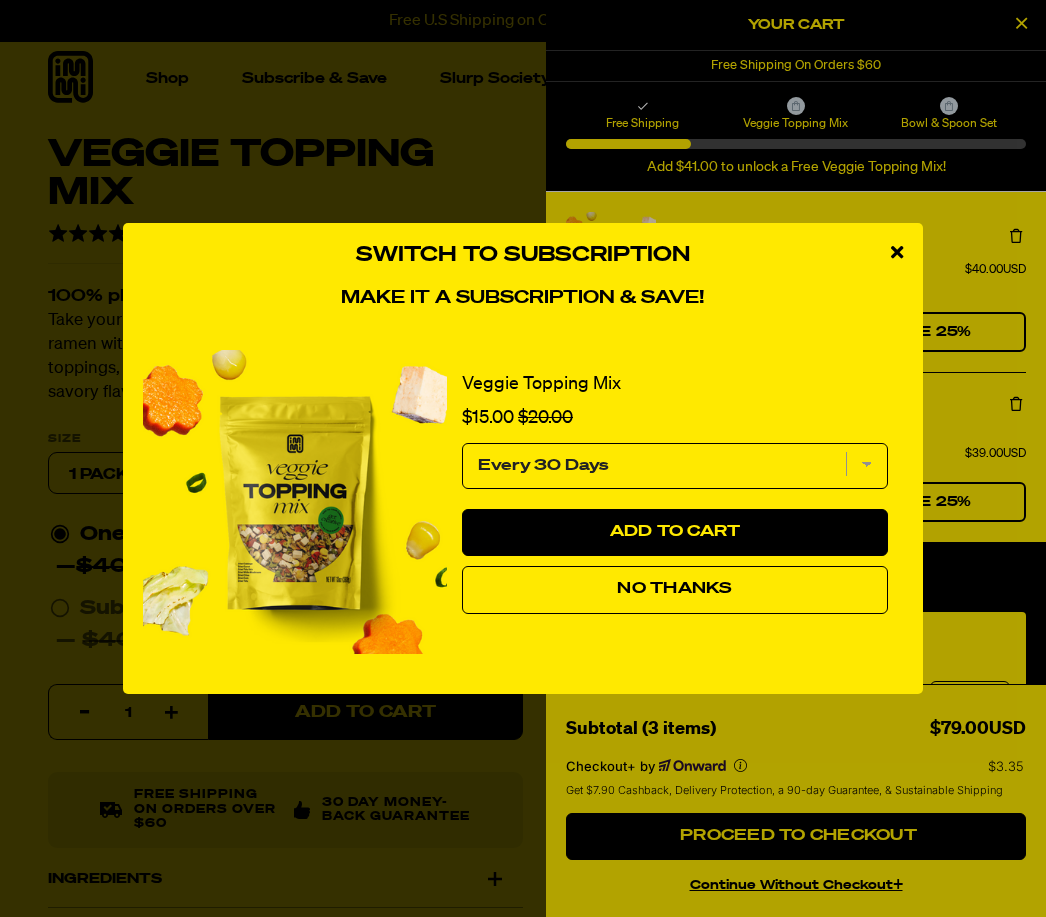 click at bounding box center (897, 253) 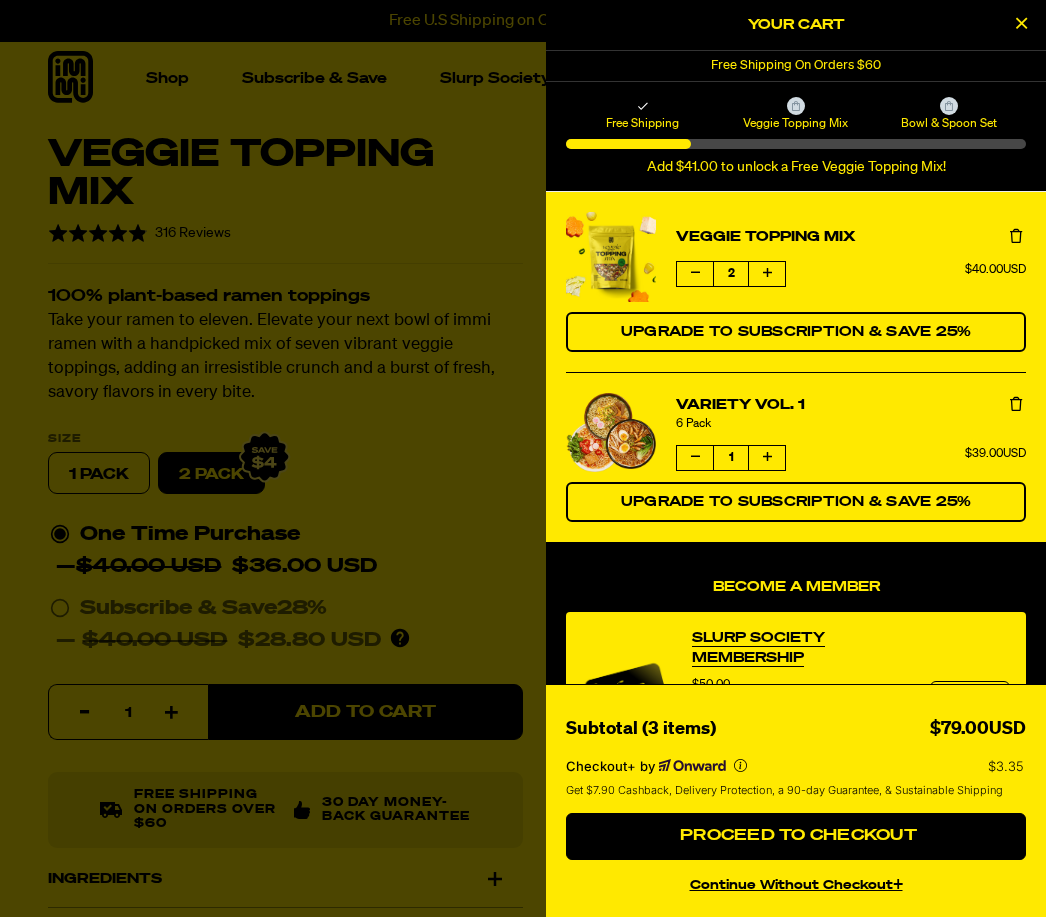 click at bounding box center [1021, 23] 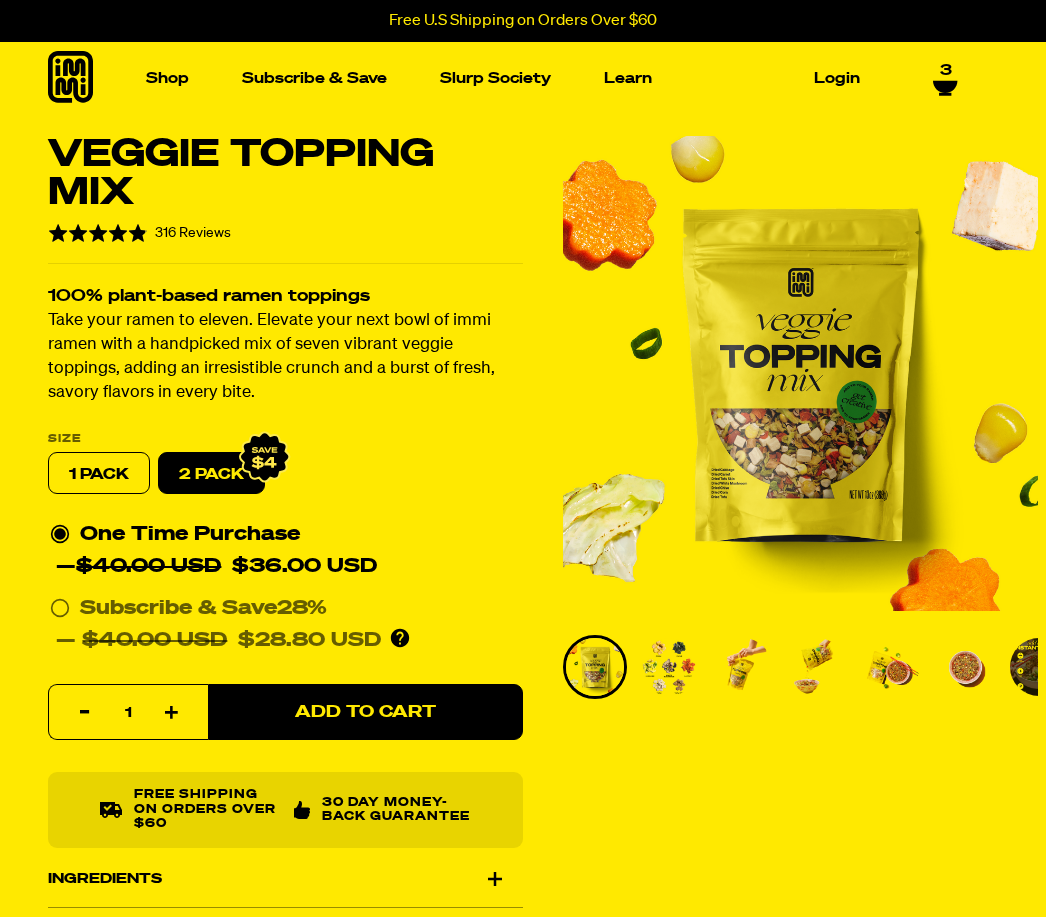 click at bounding box center (393, 249) 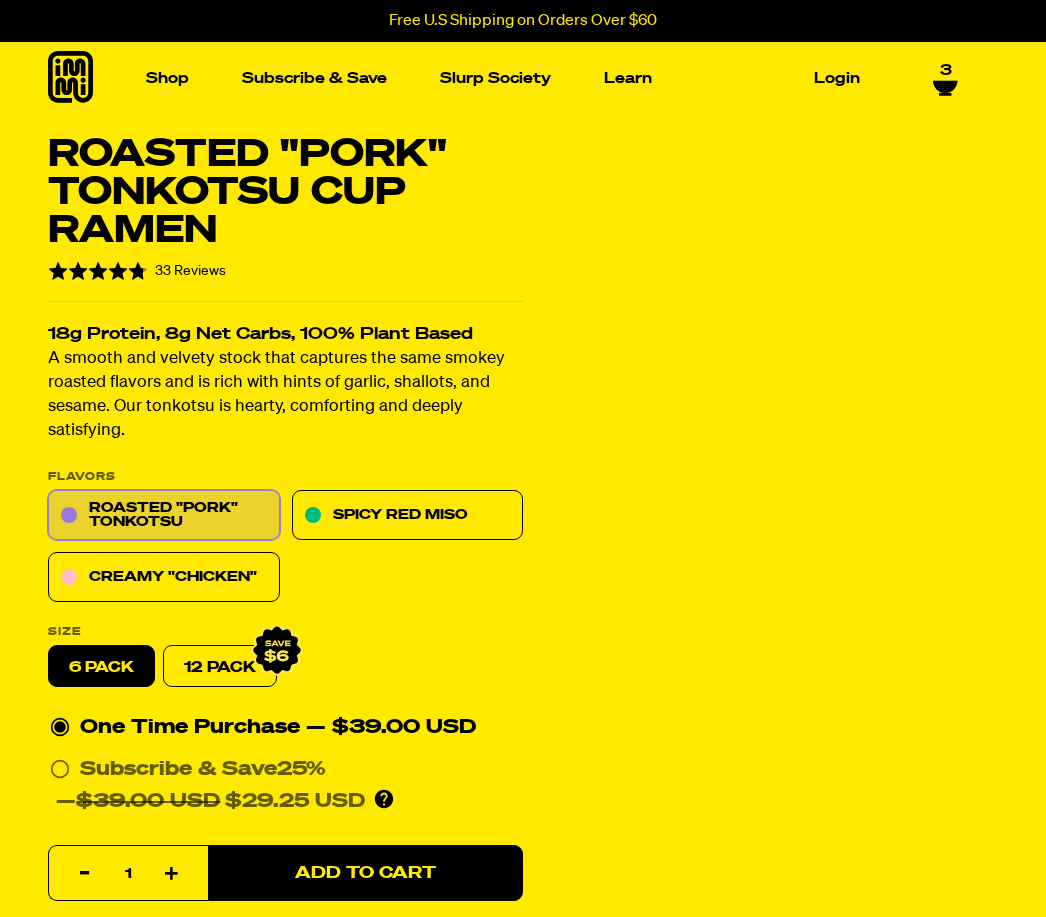scroll, scrollTop: 0, scrollLeft: 0, axis: both 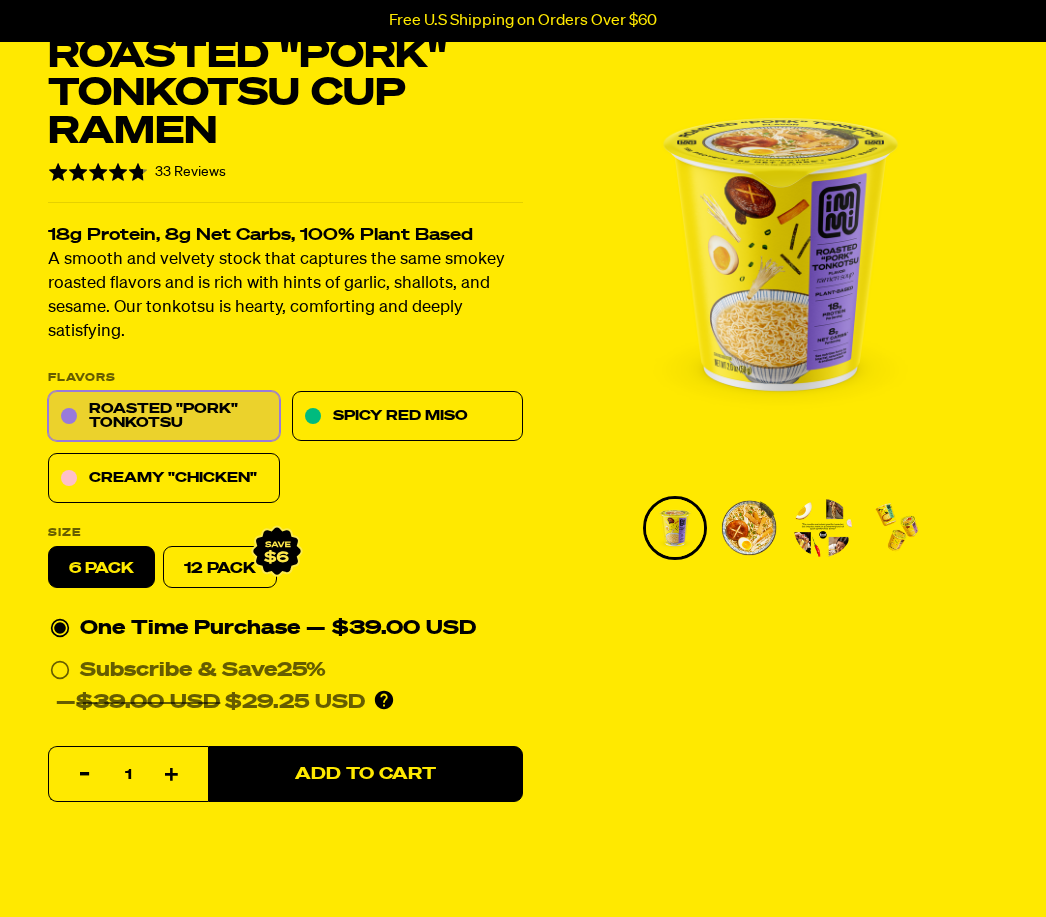 click on "Creamy "Chicken"" at bounding box center (164, 479) 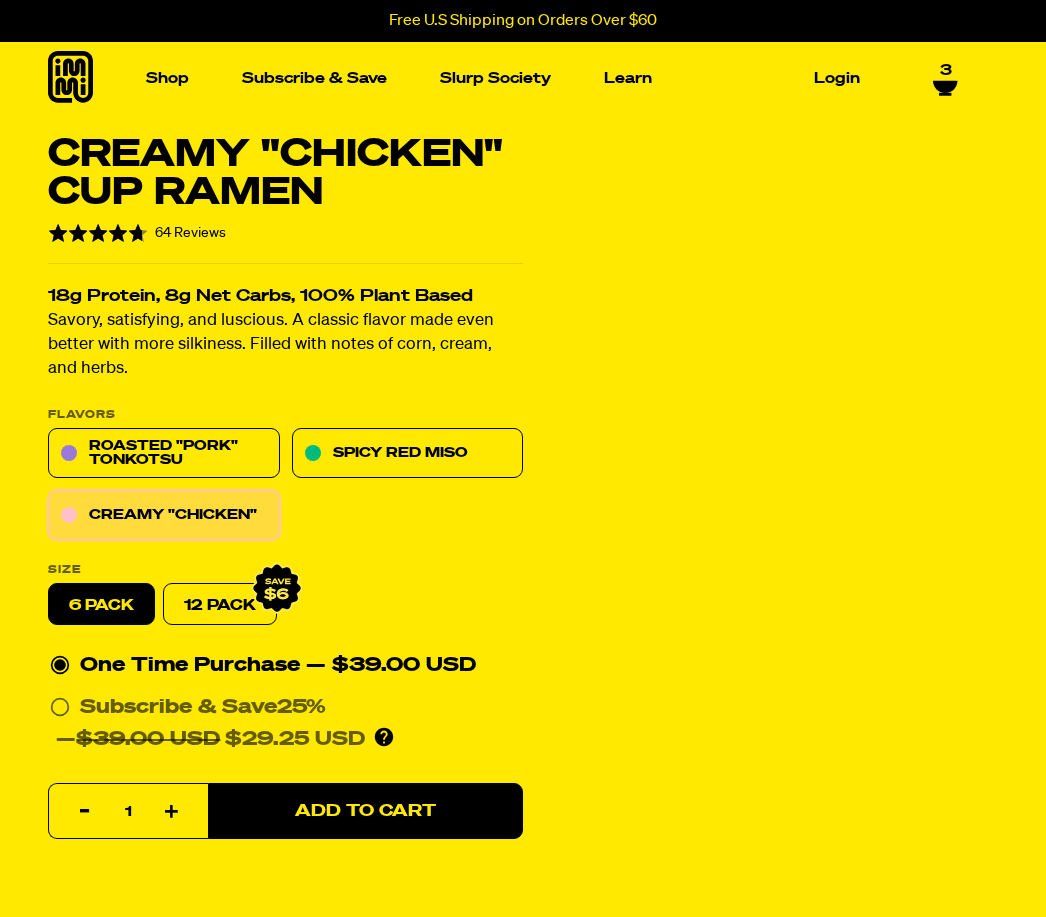 scroll, scrollTop: 0, scrollLeft: 0, axis: both 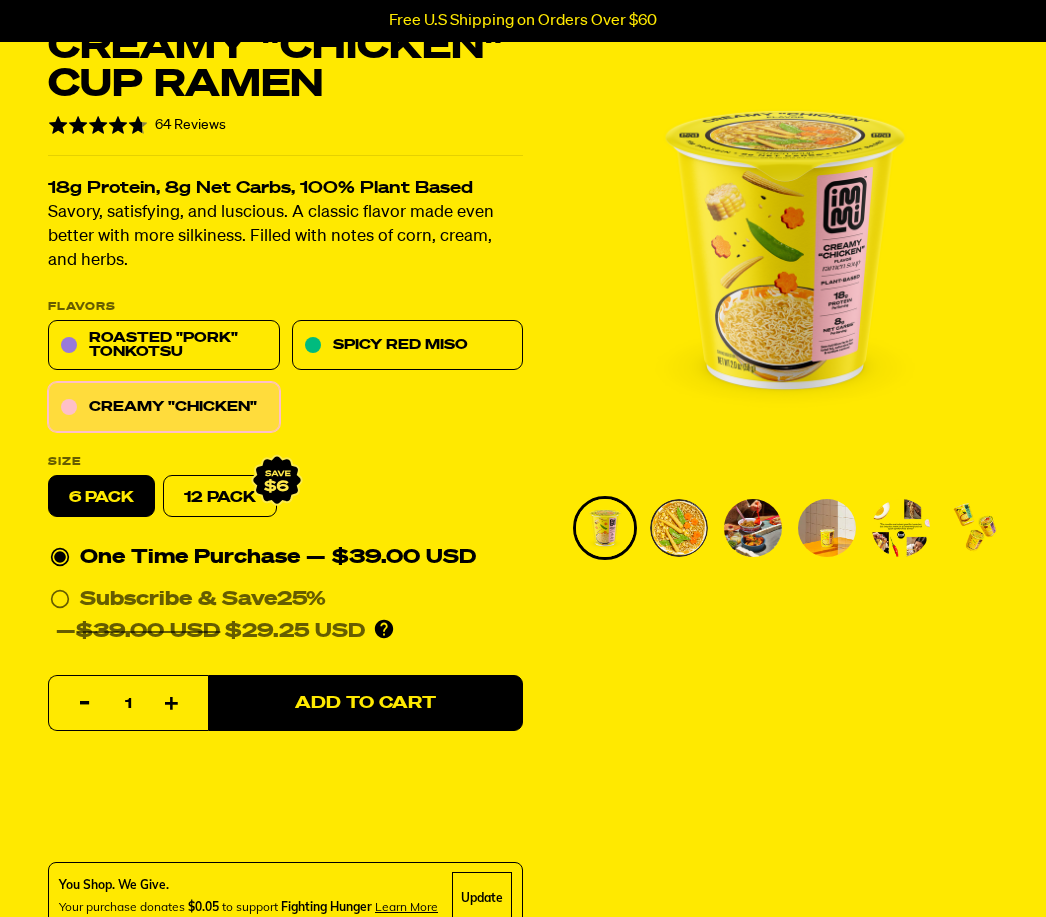 click on "Add to Cart" at bounding box center [365, 704] 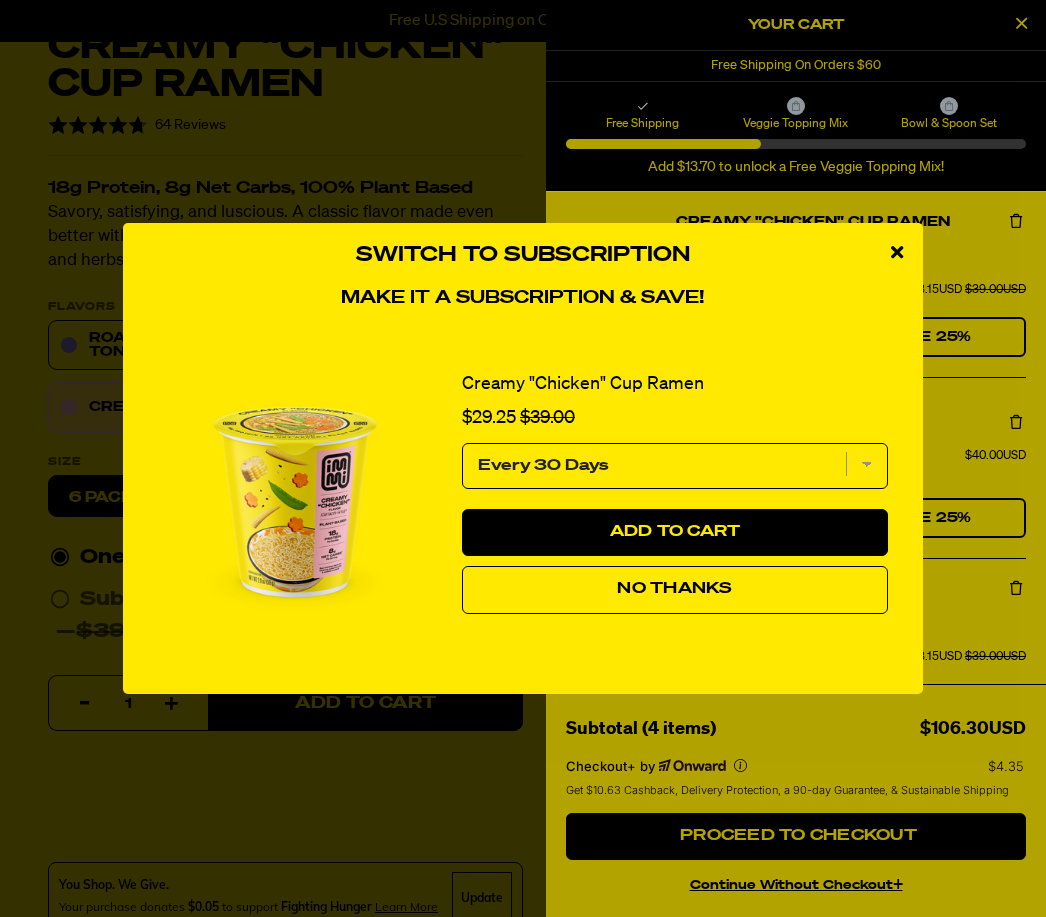 click at bounding box center [897, 253] 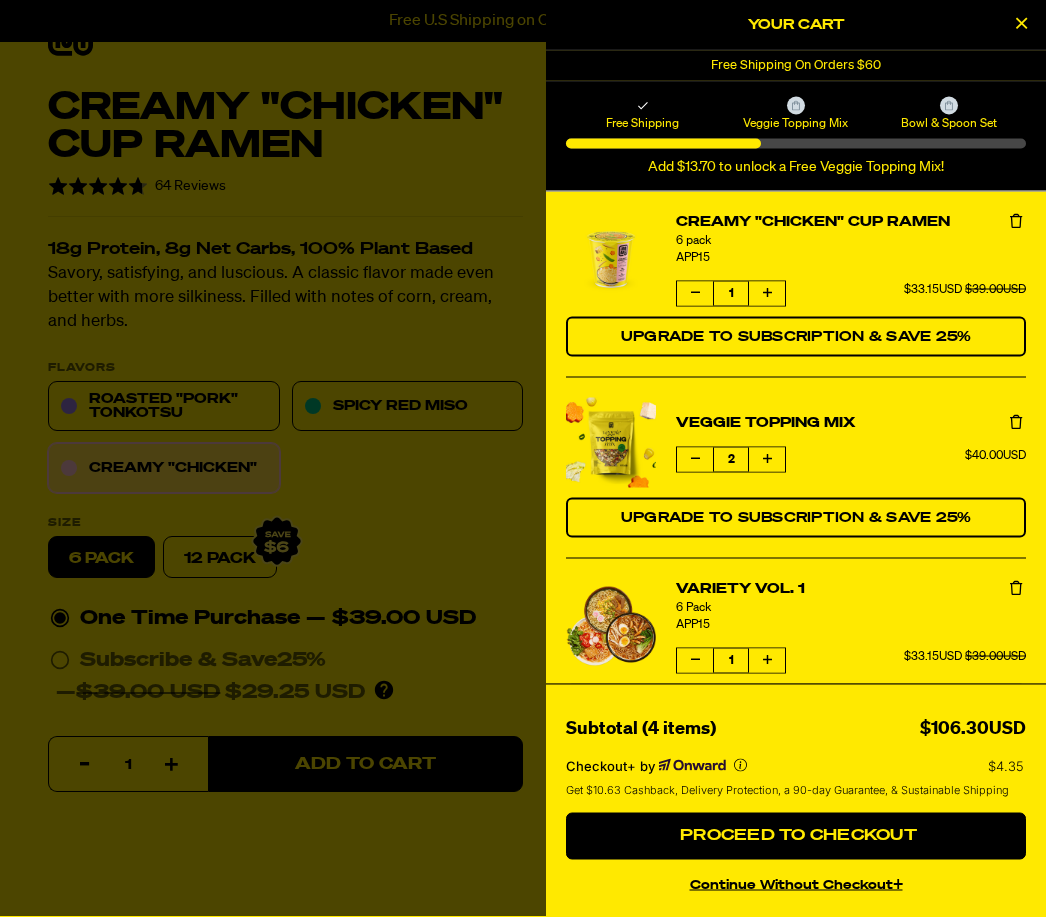 scroll, scrollTop: 36, scrollLeft: 0, axis: vertical 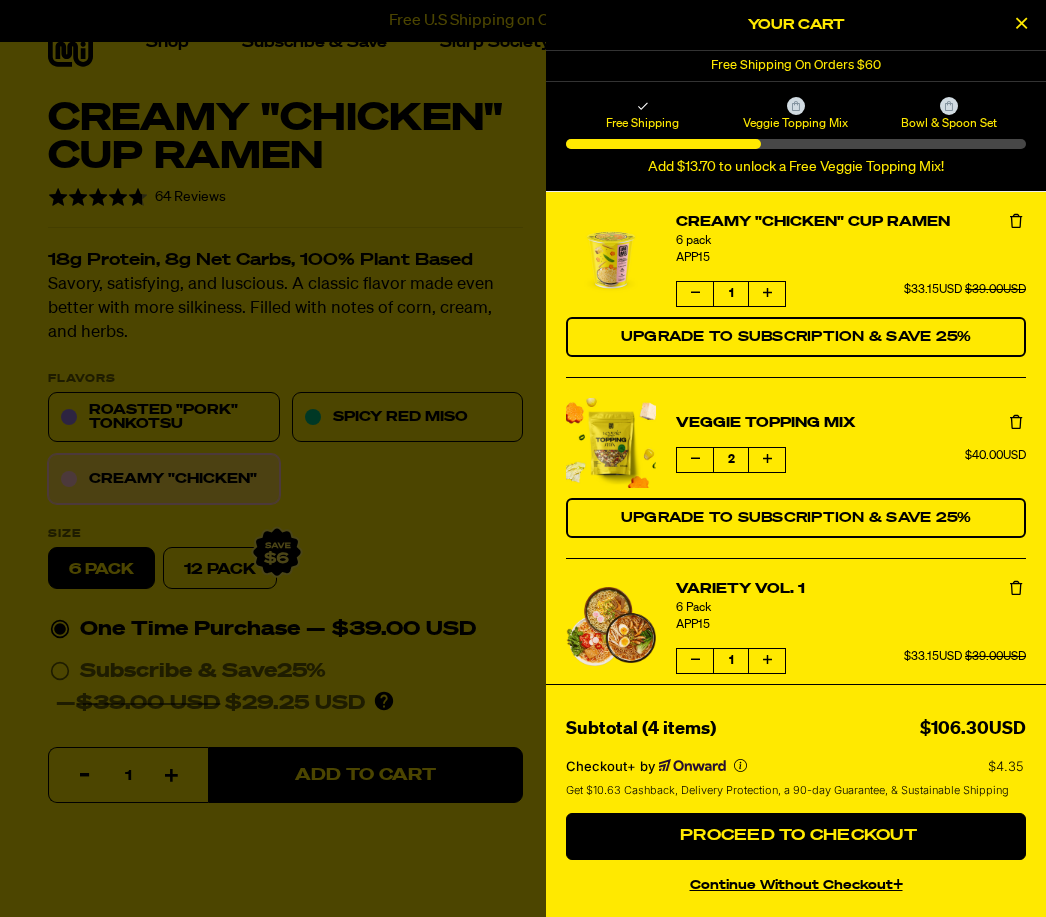 click at bounding box center [1021, 25] 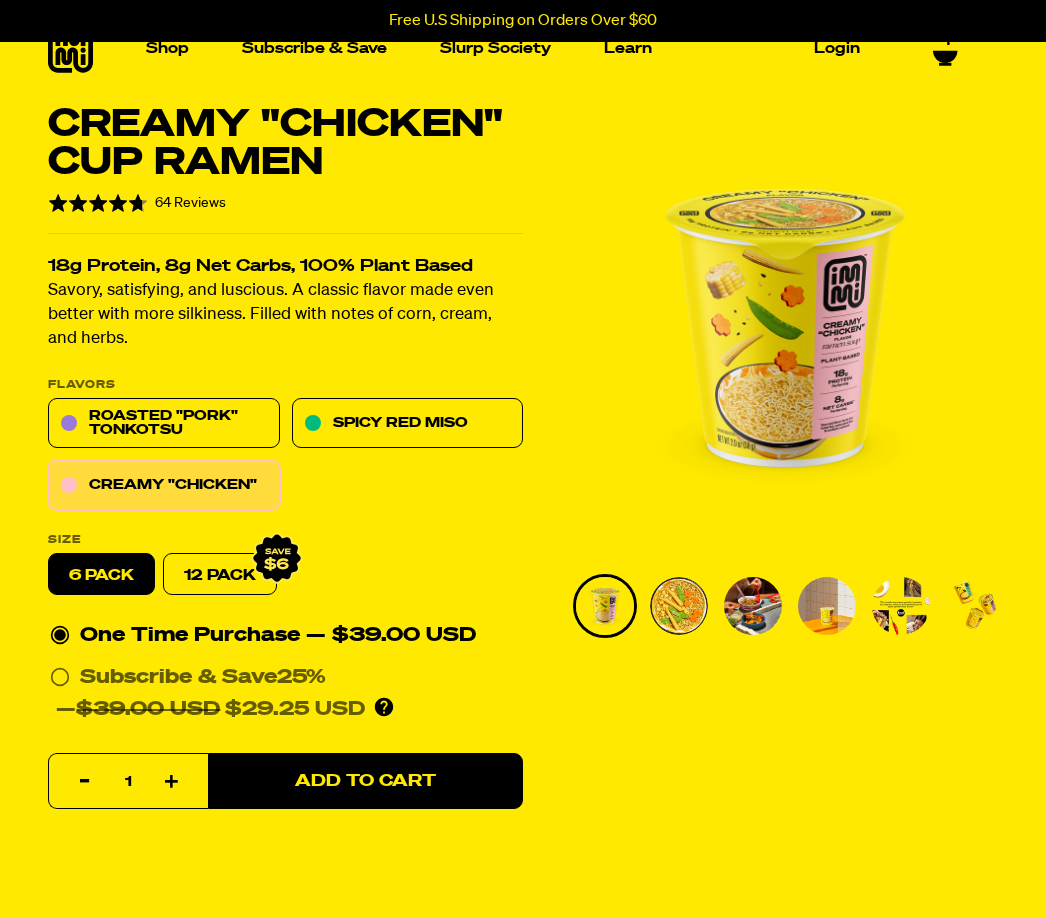 scroll, scrollTop: 0, scrollLeft: 0, axis: both 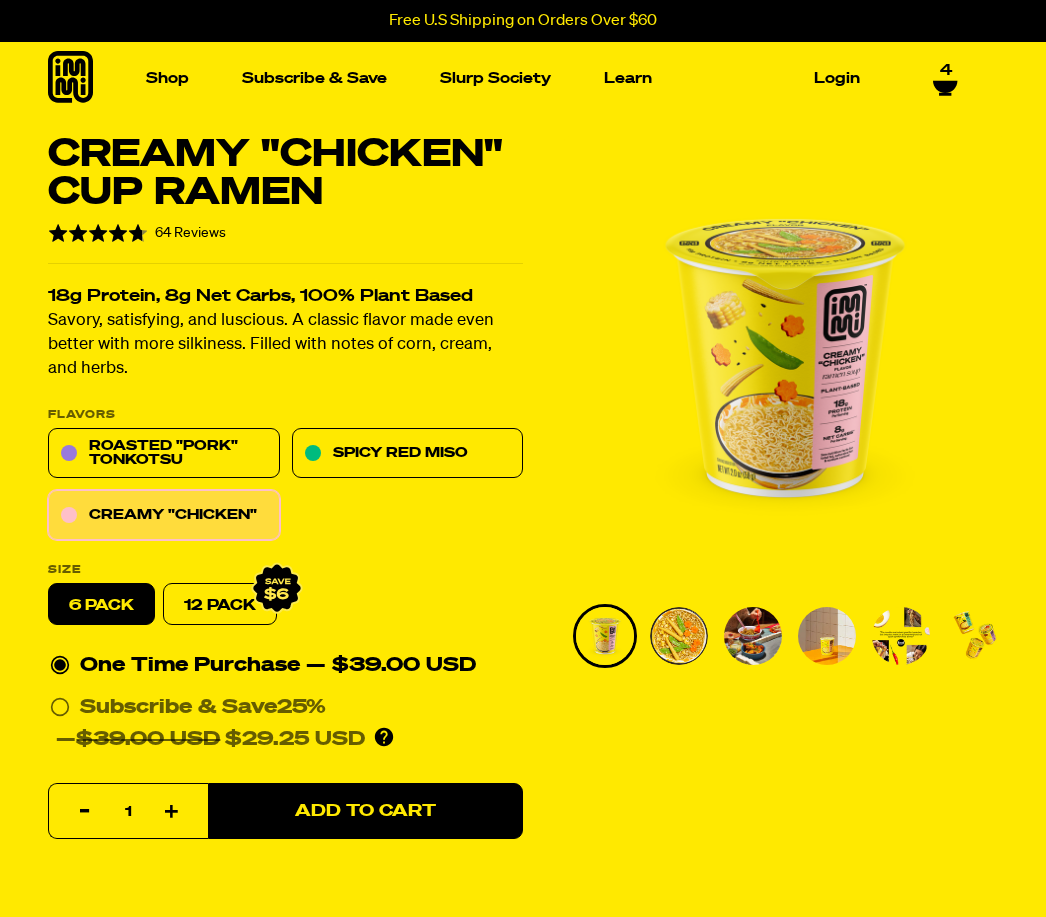 click on "Roasted "Pork" Tonkotsu" at bounding box center (164, 454) 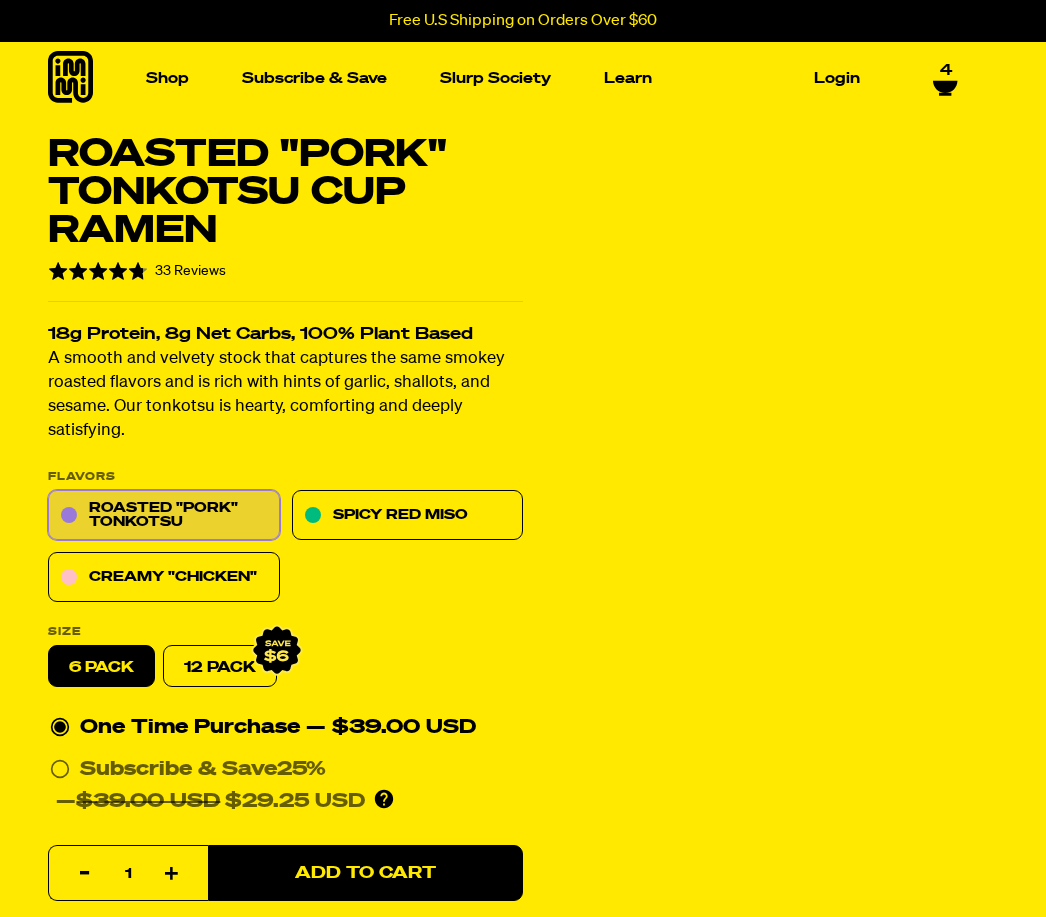 scroll, scrollTop: 0, scrollLeft: 0, axis: both 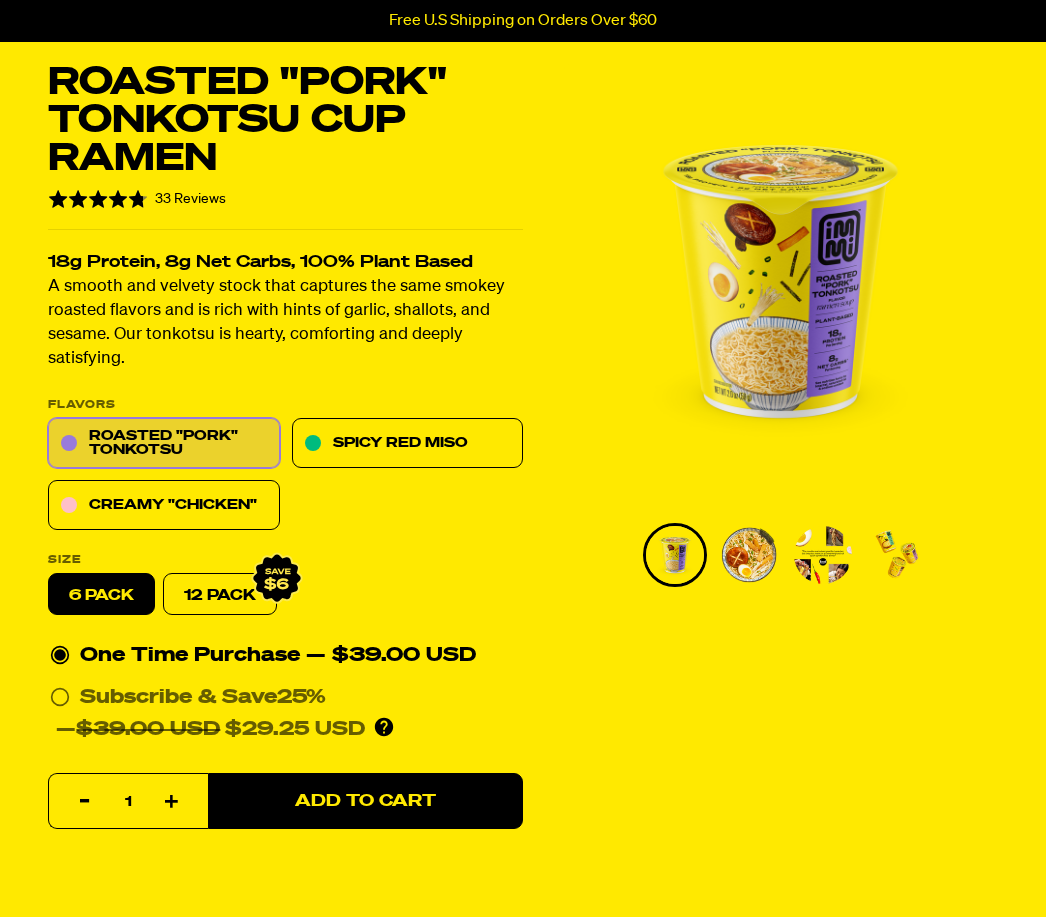 click on "Add to Cart" at bounding box center (365, 801) 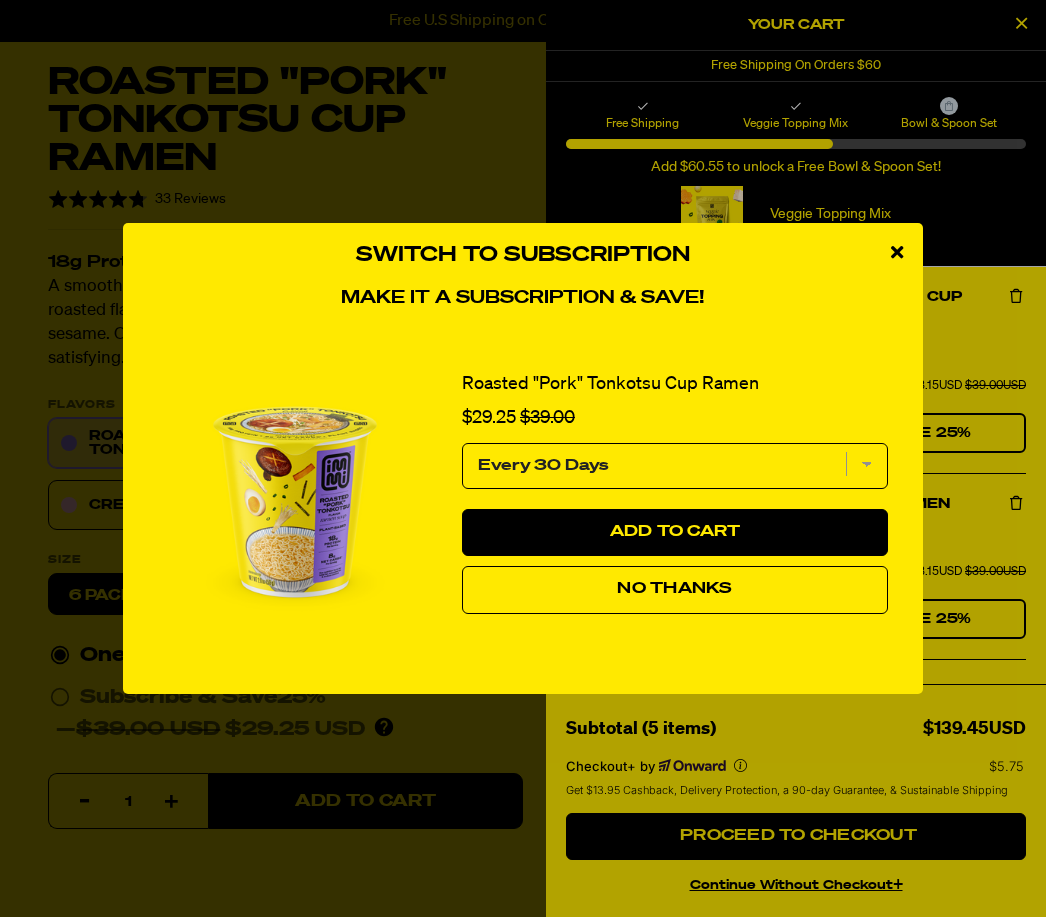 click at bounding box center [897, 253] 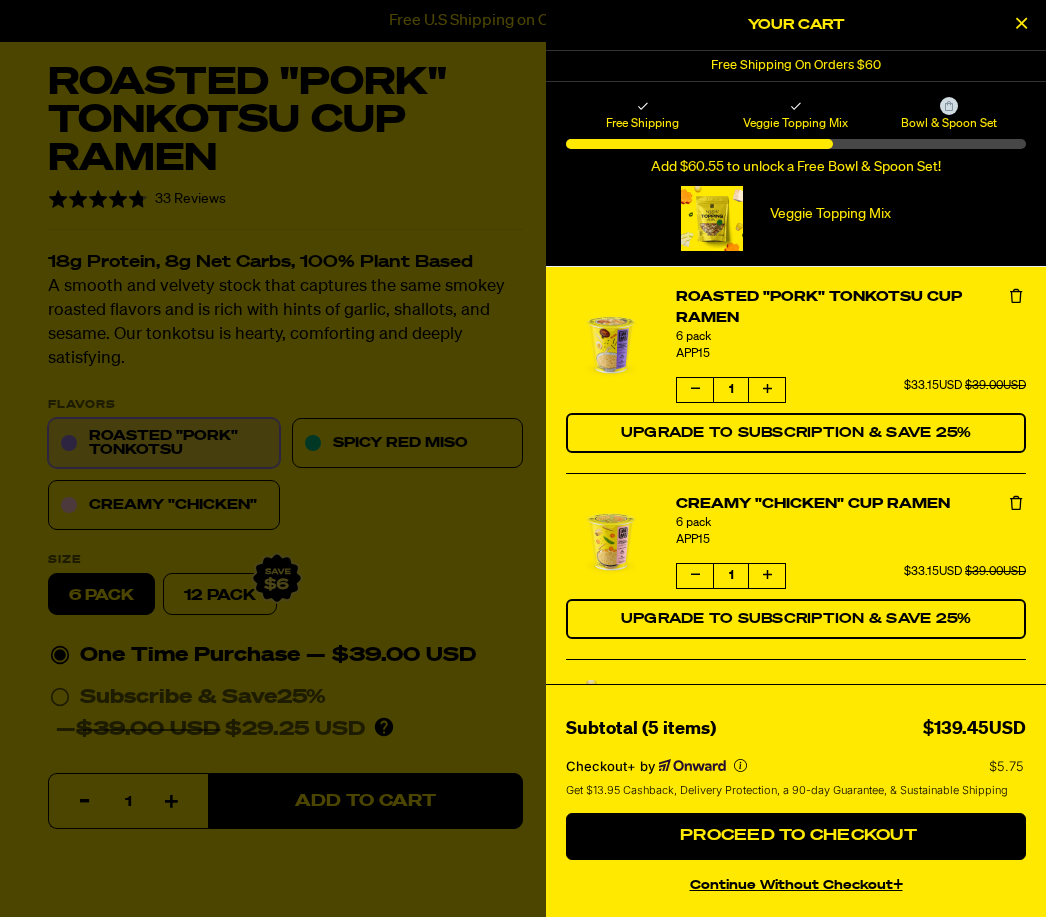 click on "Free Shipping
Veggie Topping Mix
Bowl & Spoon Set     Add $60.55 to unlock a Free Bowl & Spoon Set!   Free Gifts     Veggie Topping Mix         Remove Veggie Topping Mix Default Title from Cart" at bounding box center (796, 174) 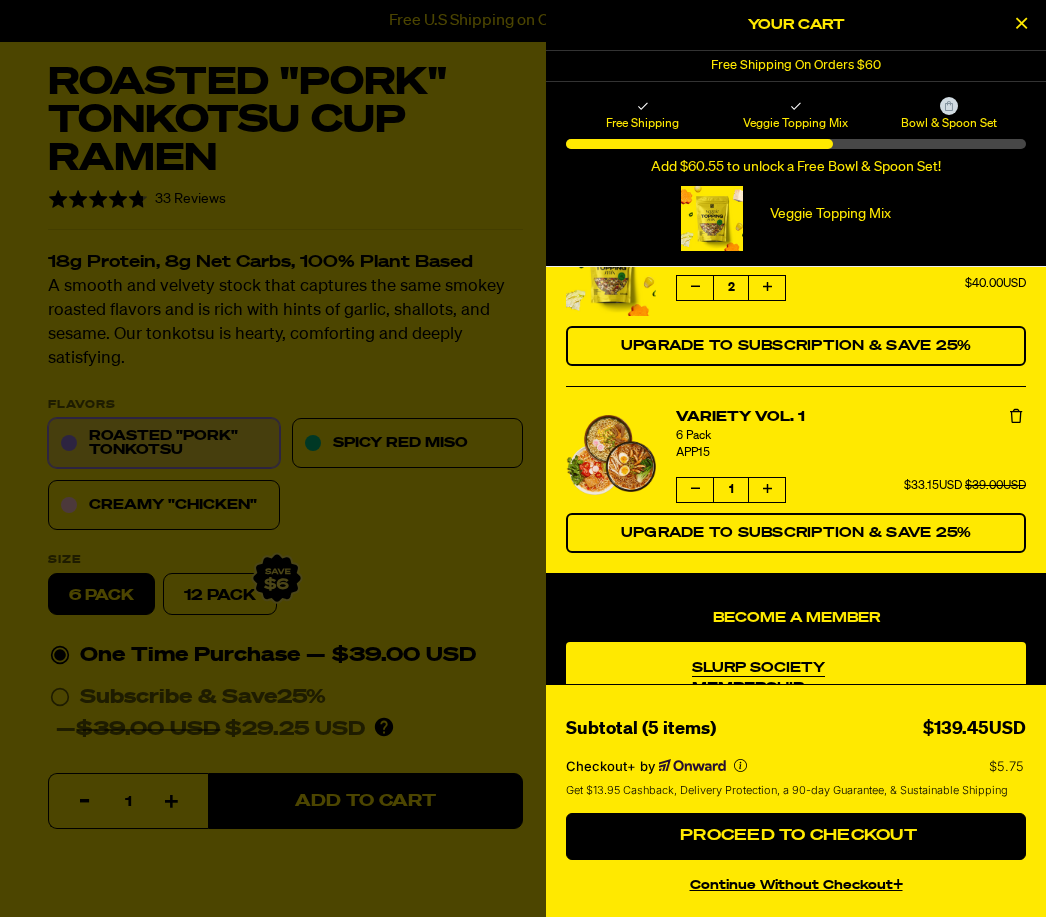 scroll, scrollTop: 453, scrollLeft: 0, axis: vertical 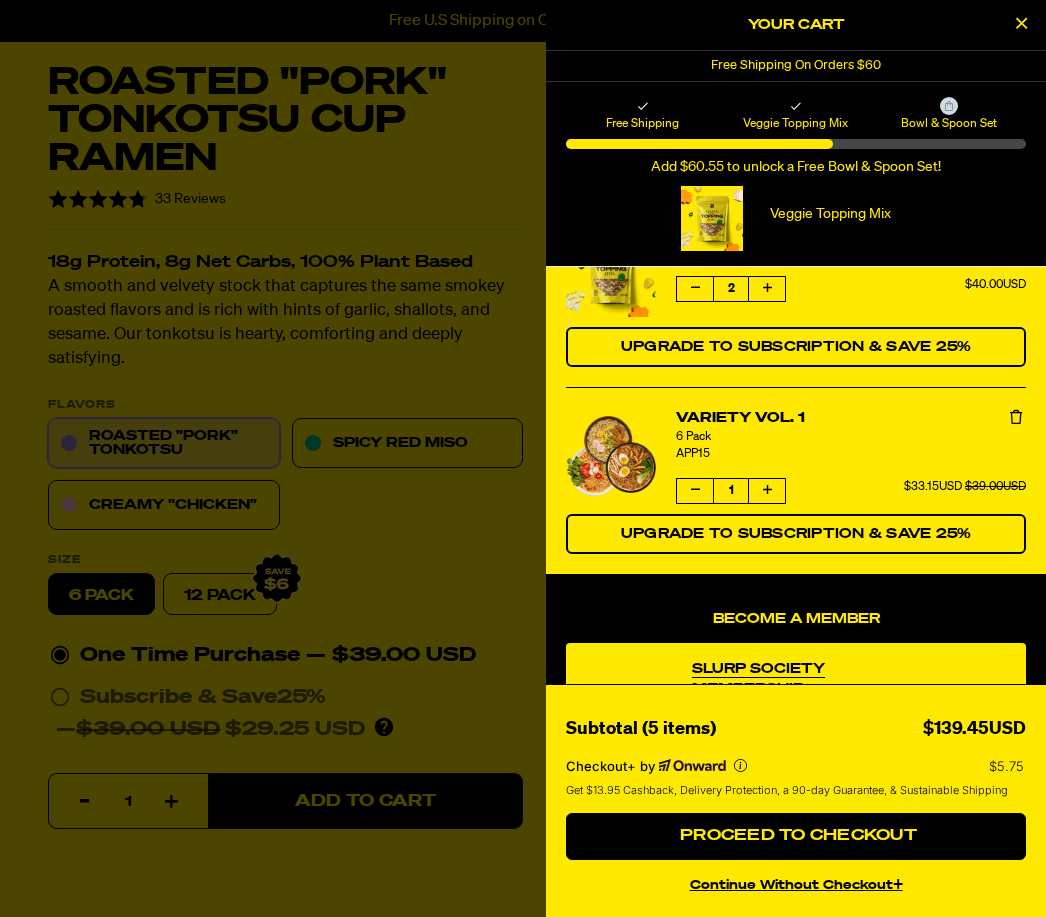 click at bounding box center [695, 491] 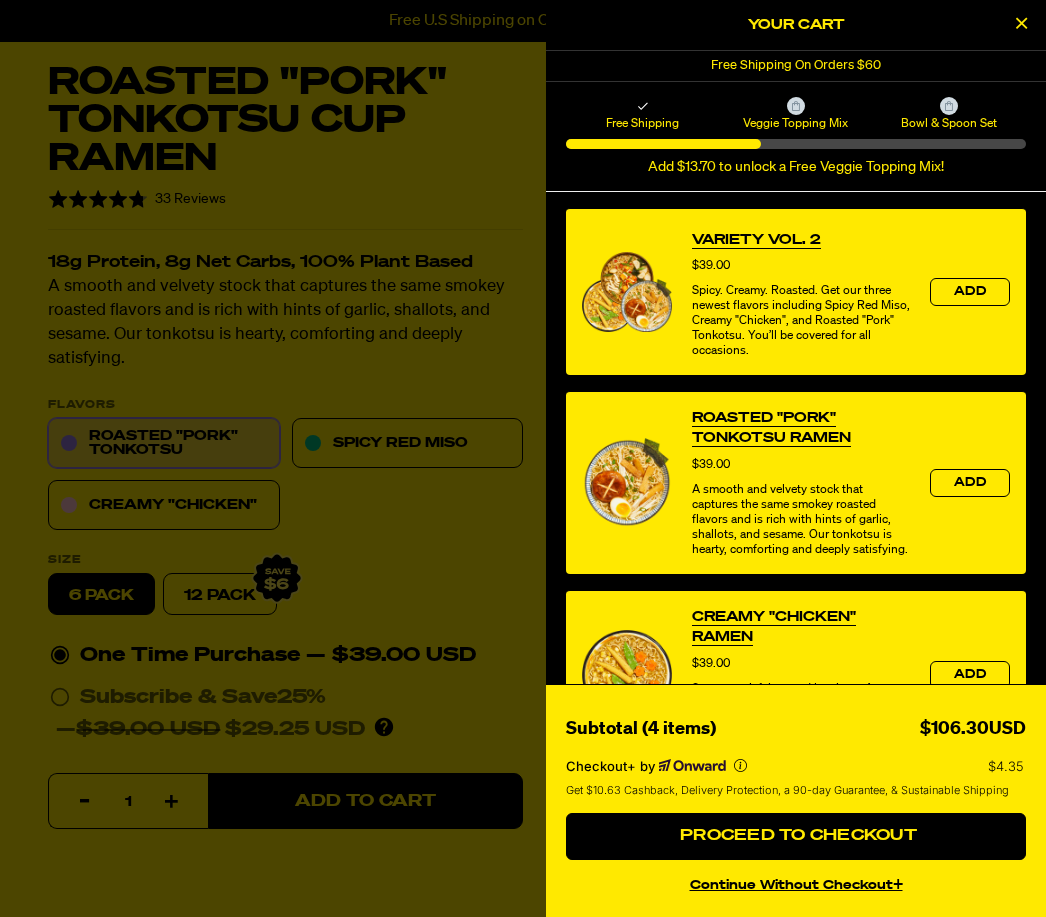 scroll, scrollTop: 1042, scrollLeft: 0, axis: vertical 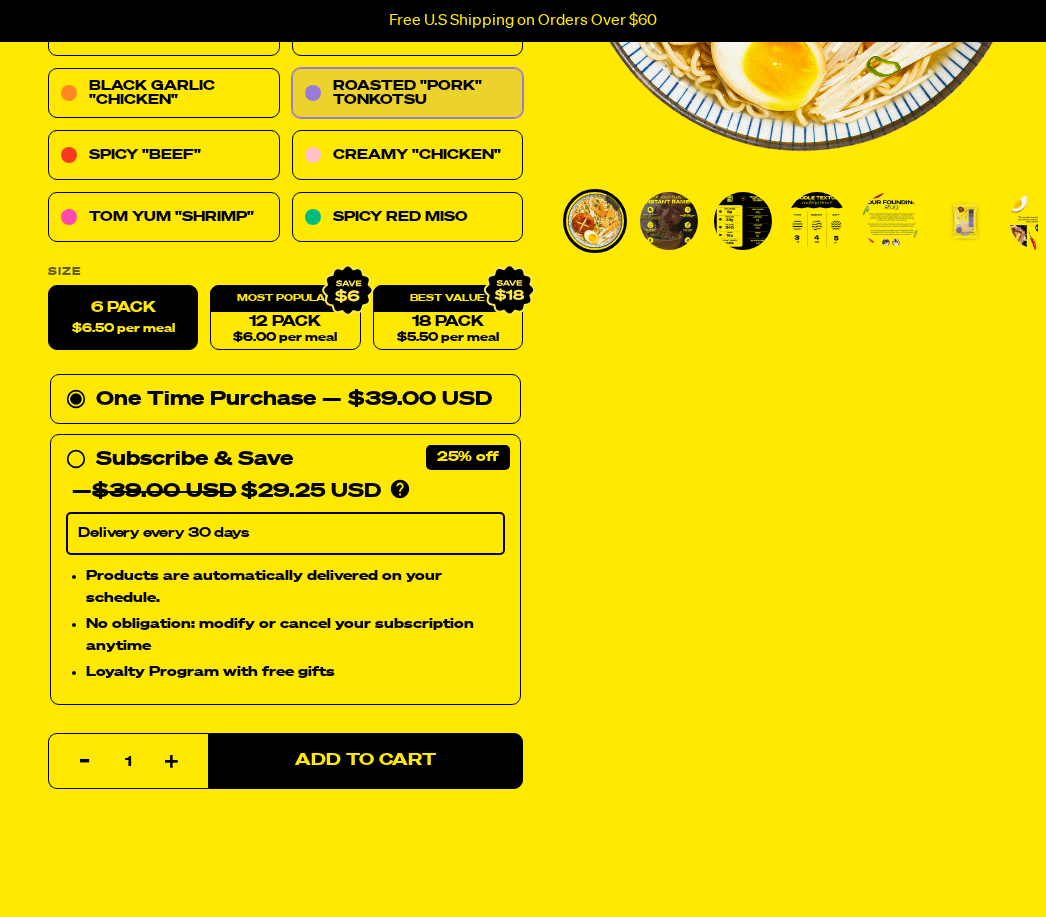 click on "Add to Cart" at bounding box center (365, 761) 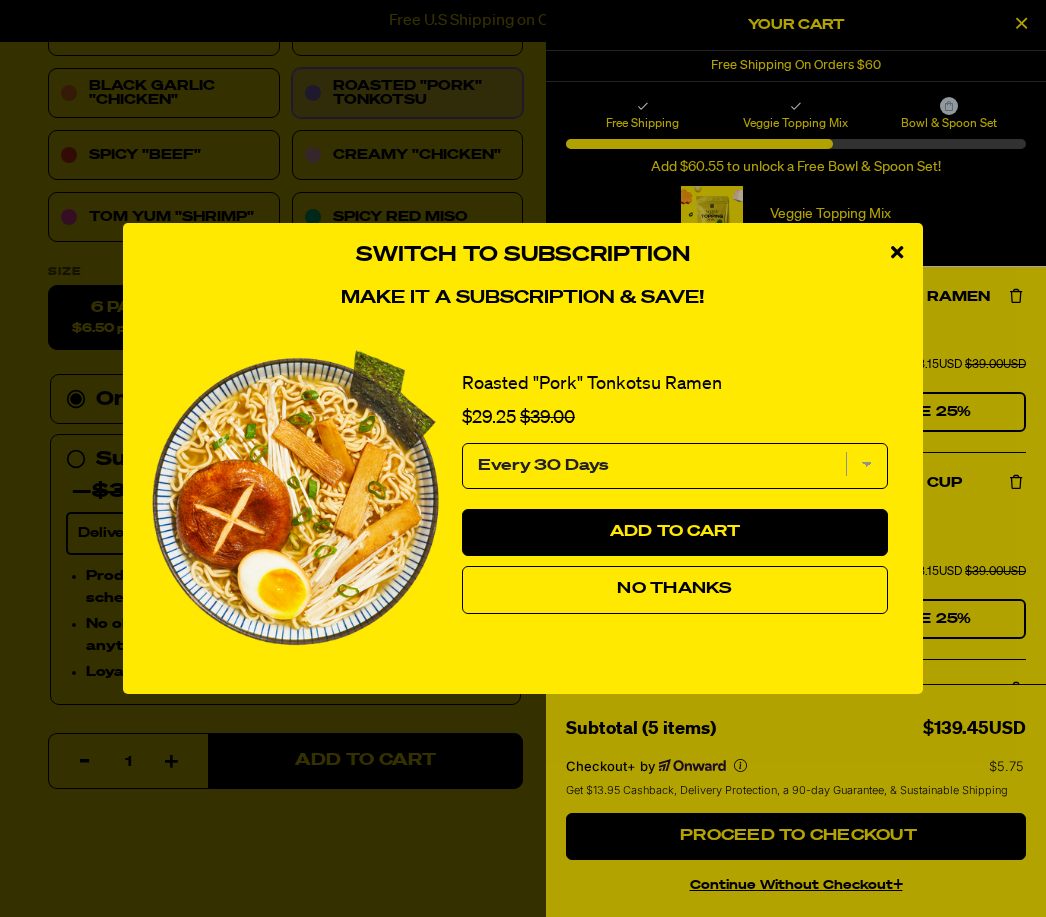 click at bounding box center (897, 253) 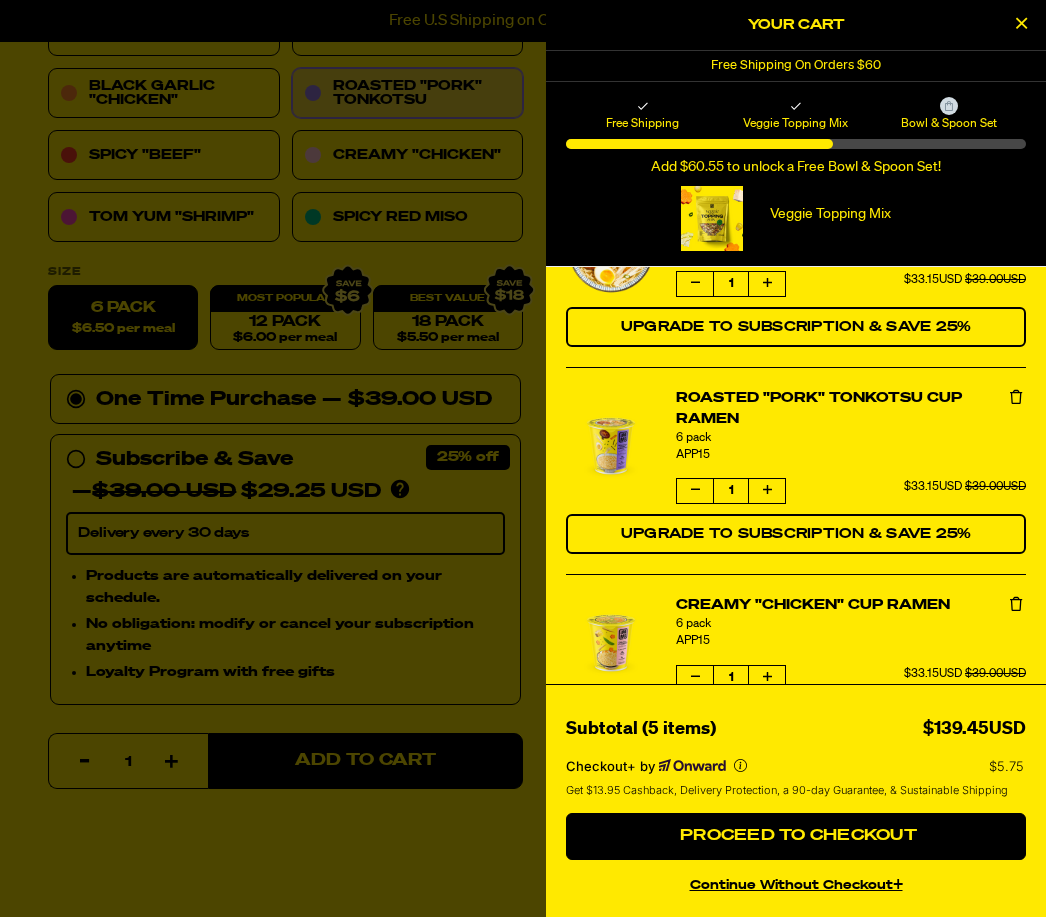 scroll, scrollTop: 86, scrollLeft: 0, axis: vertical 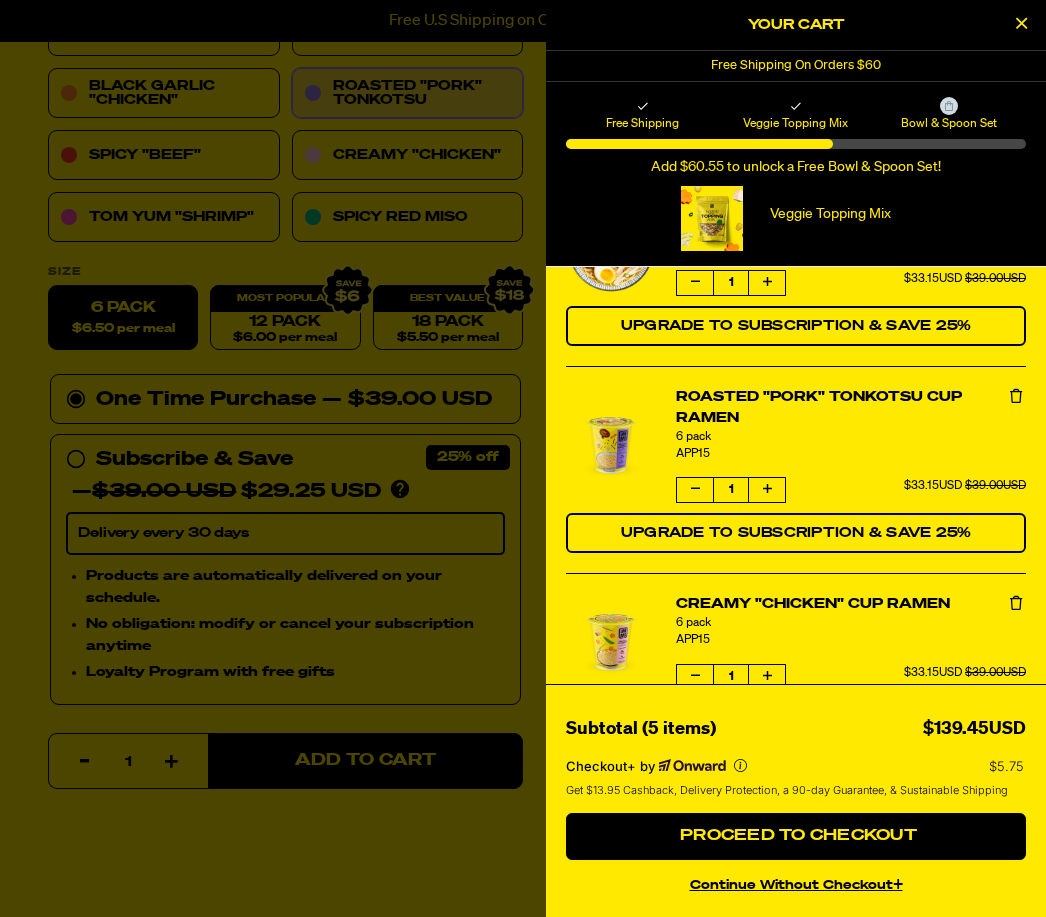 click at bounding box center (1016, 604) 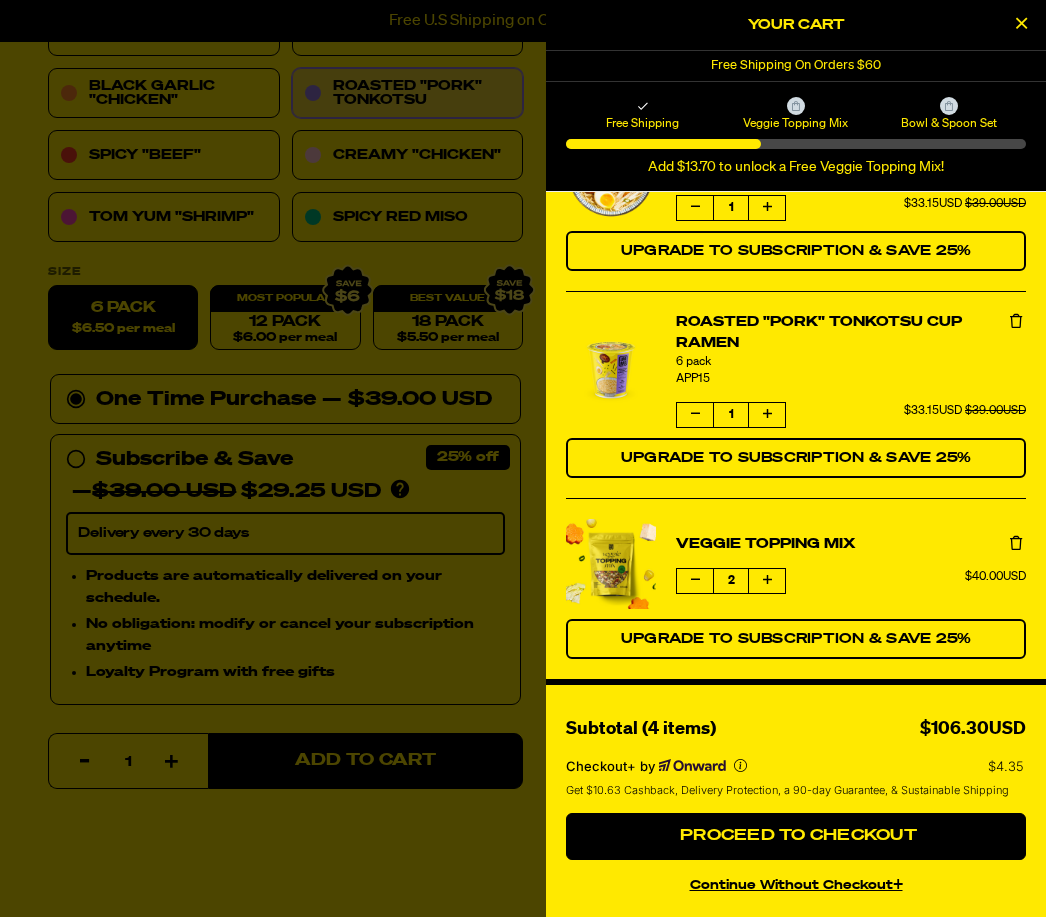 click at bounding box center [1016, 321] 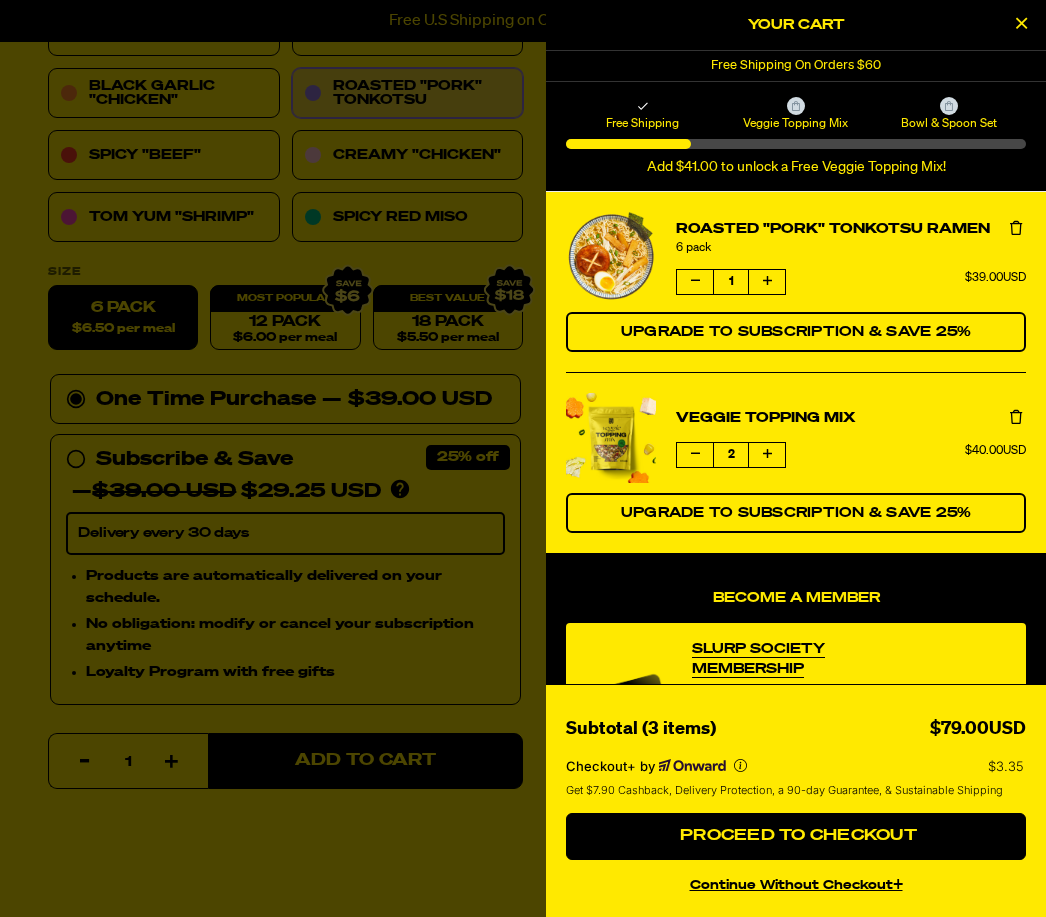 scroll, scrollTop: 0, scrollLeft: 0, axis: both 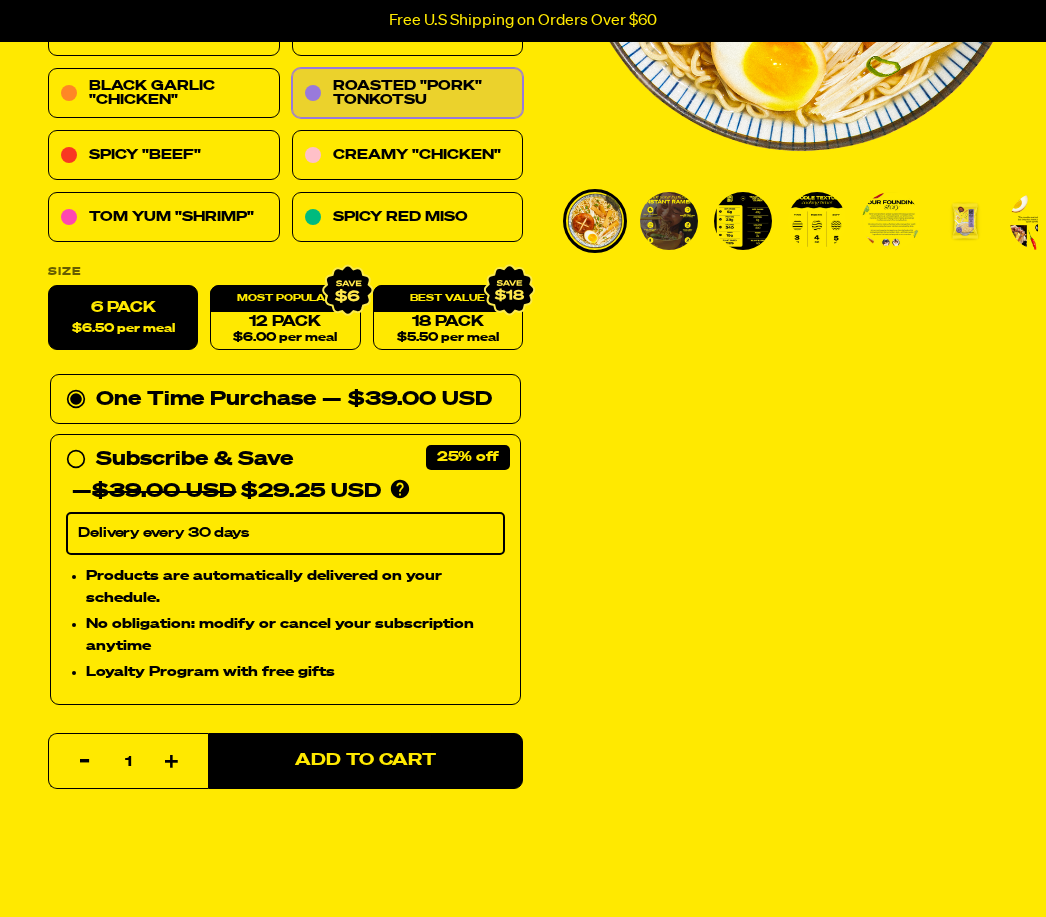 click on "Creamy "Chicken"" at bounding box center [408, 156] 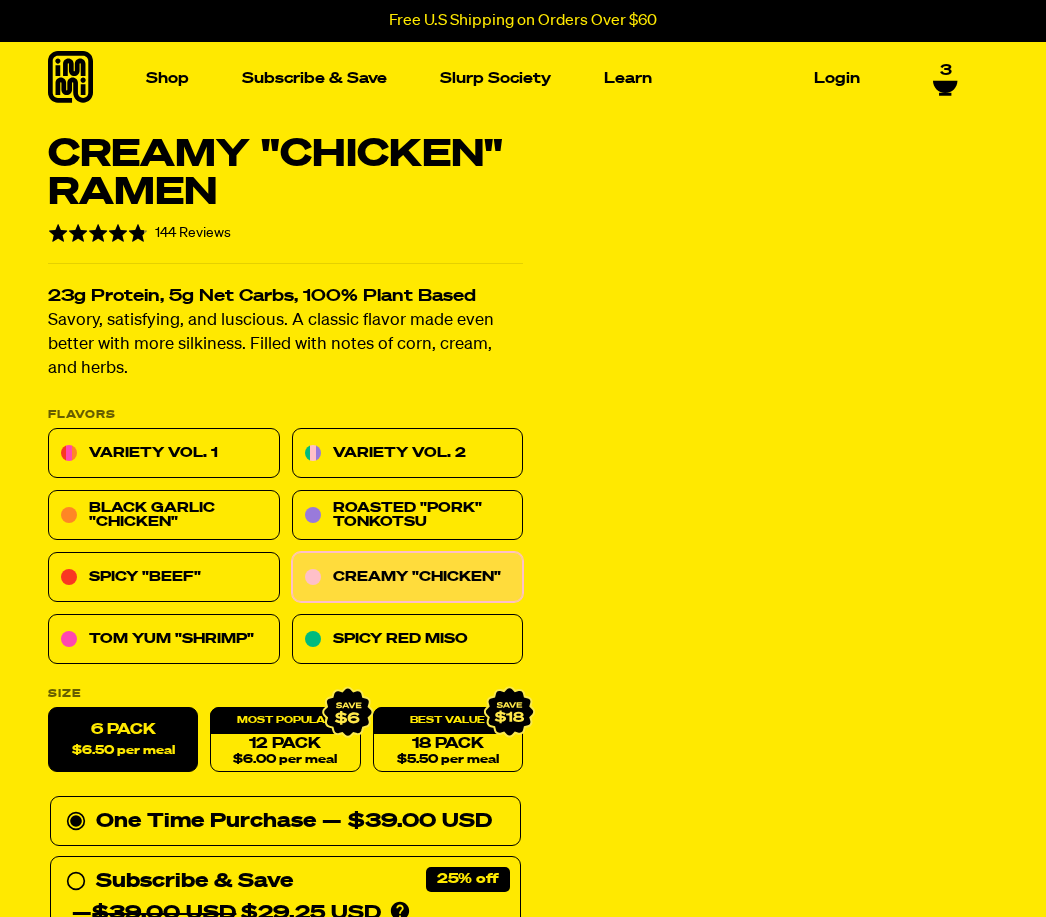 scroll, scrollTop: 0, scrollLeft: 0, axis: both 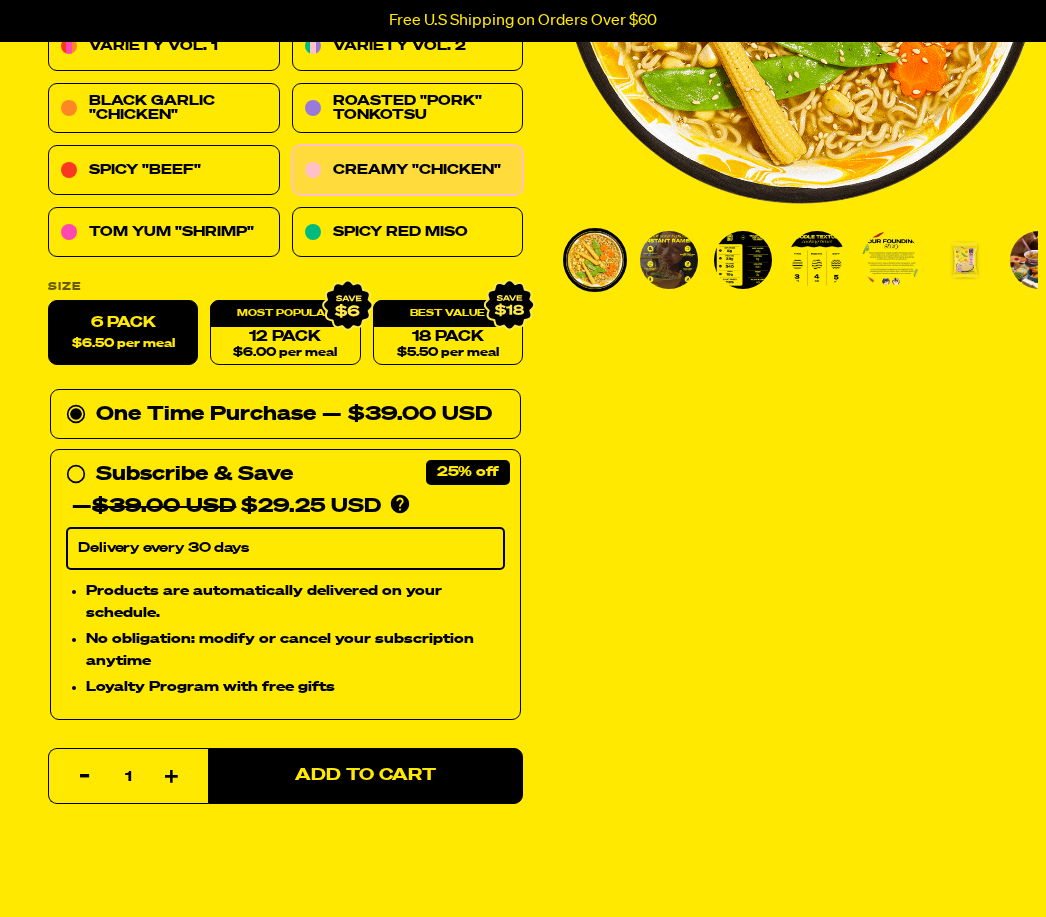 click on "Add to Cart" at bounding box center [365, 776] 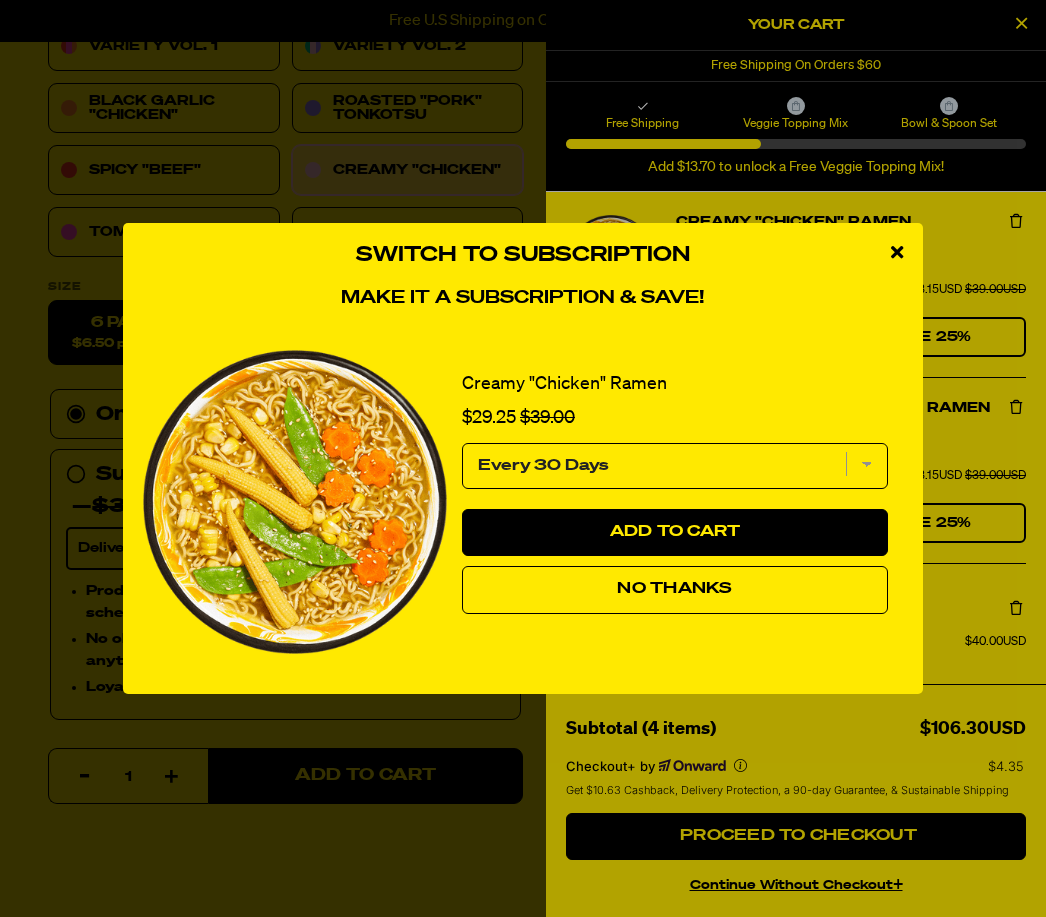 click at bounding box center [897, 253] 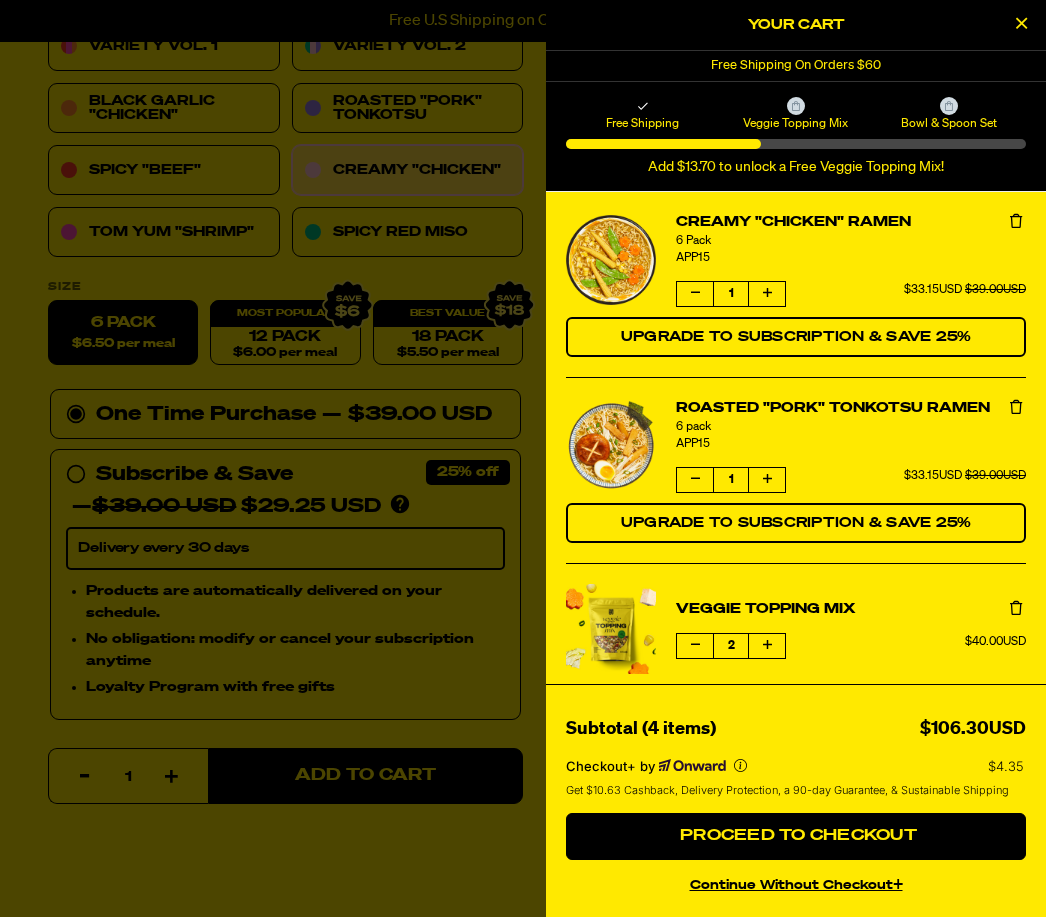 click at bounding box center (1021, 25) 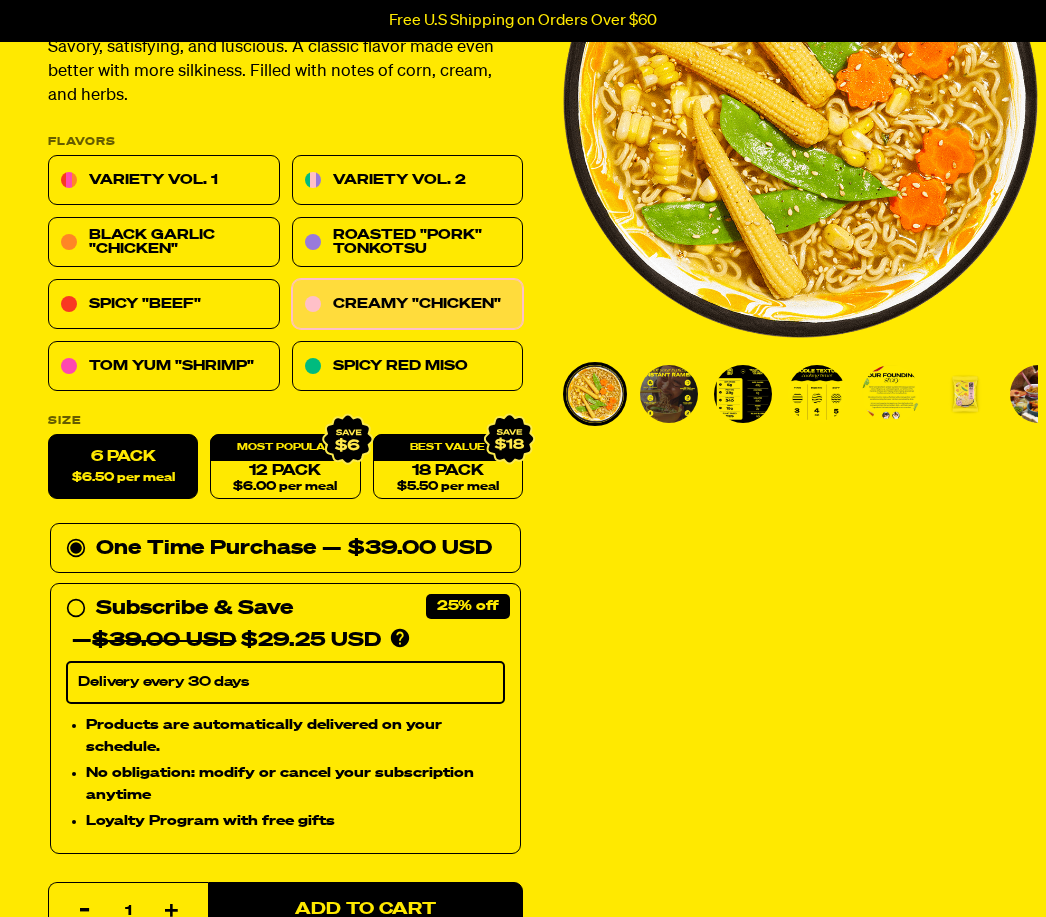 scroll, scrollTop: 269, scrollLeft: 0, axis: vertical 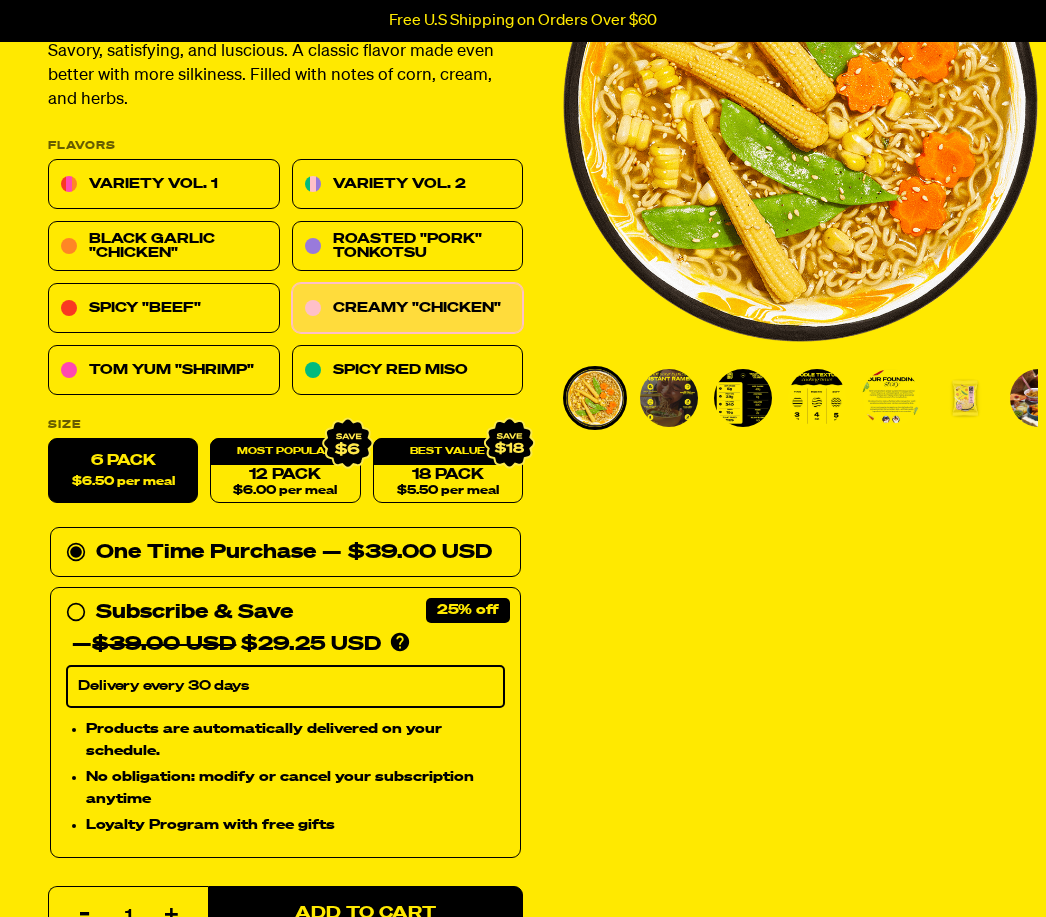 click on "Black Garlic "Chicken"" at bounding box center [164, 247] 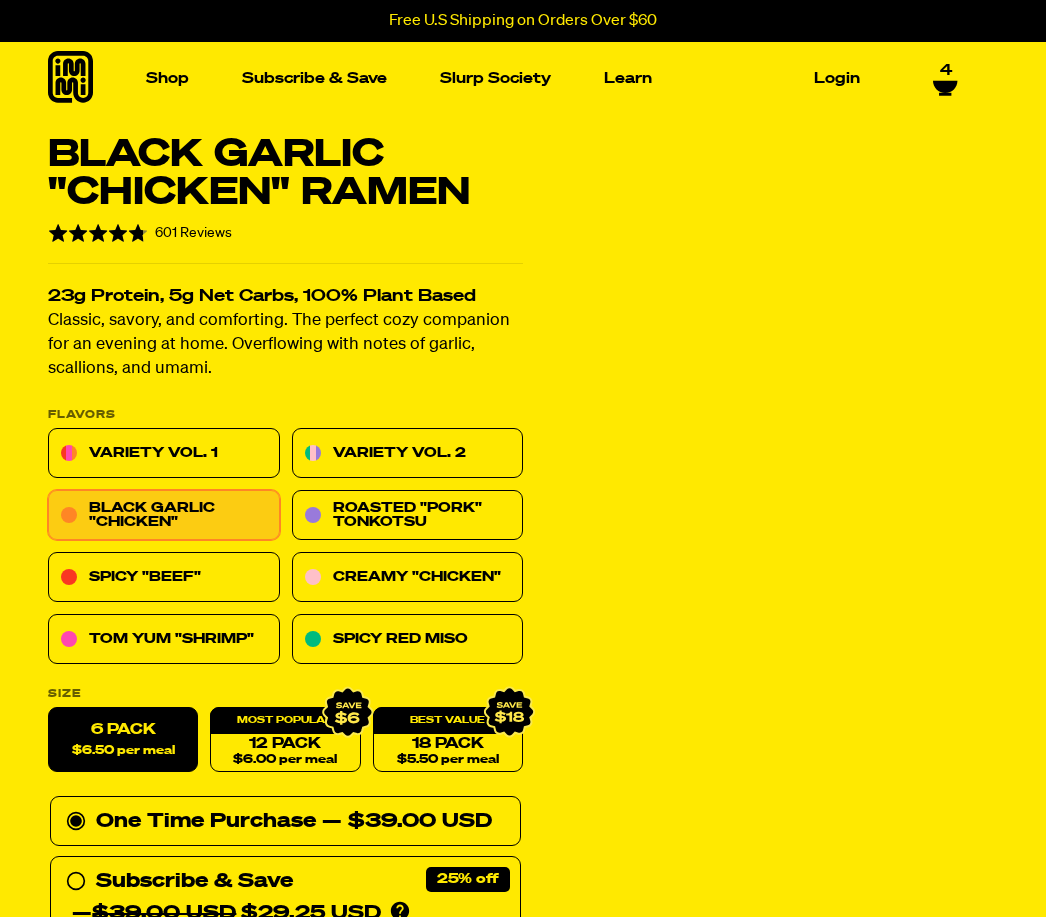 scroll, scrollTop: 0, scrollLeft: 0, axis: both 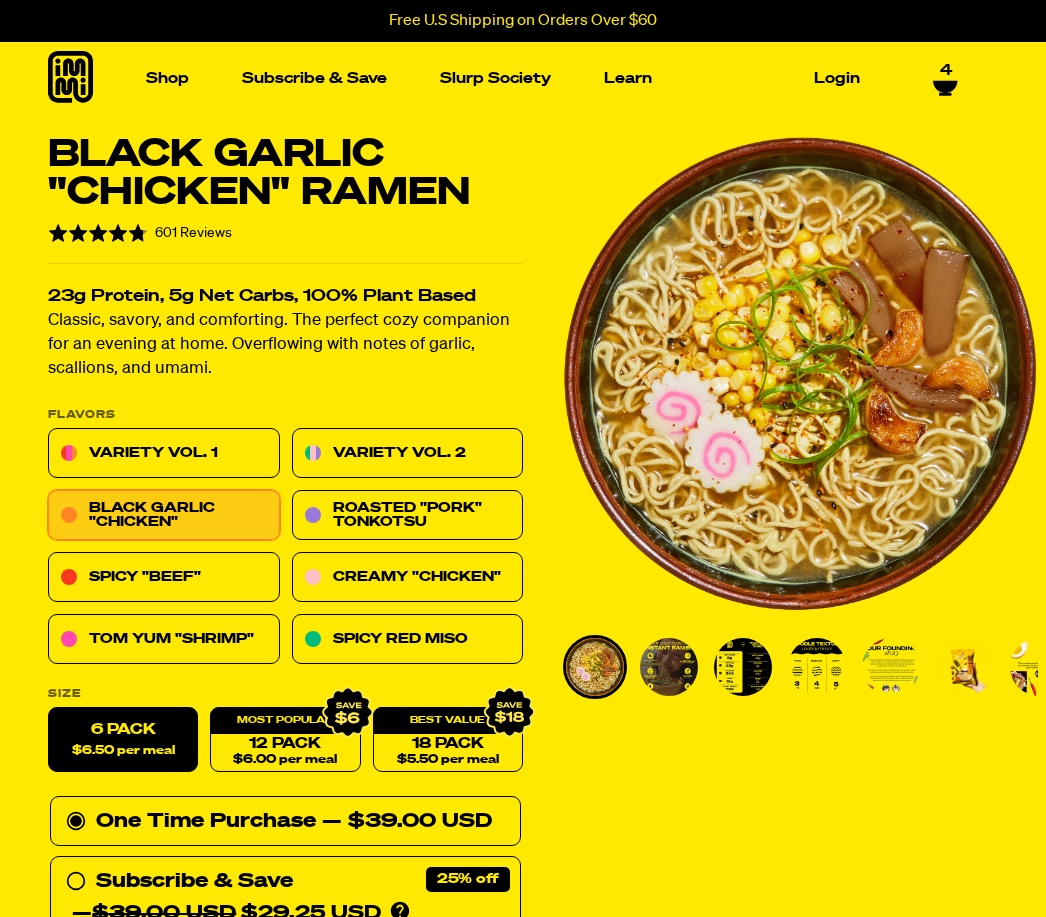 click at bounding box center [393, 249] 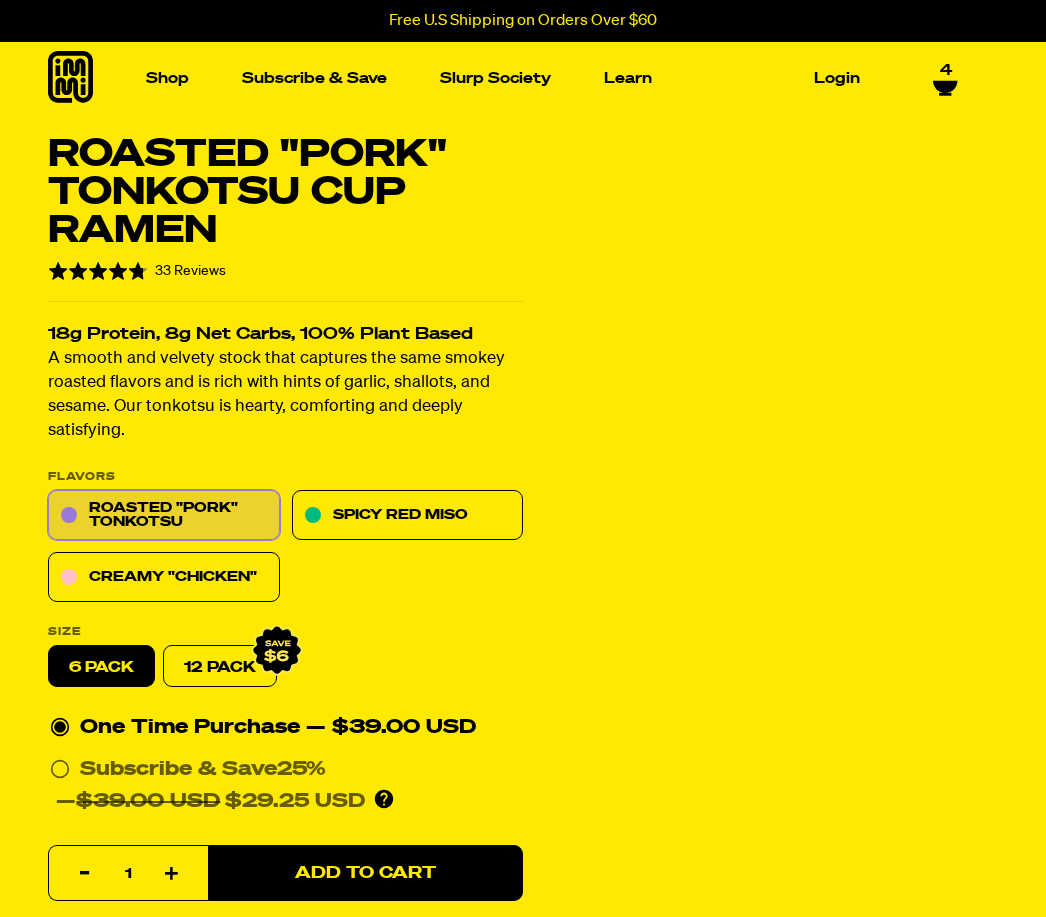 scroll, scrollTop: 0, scrollLeft: 0, axis: both 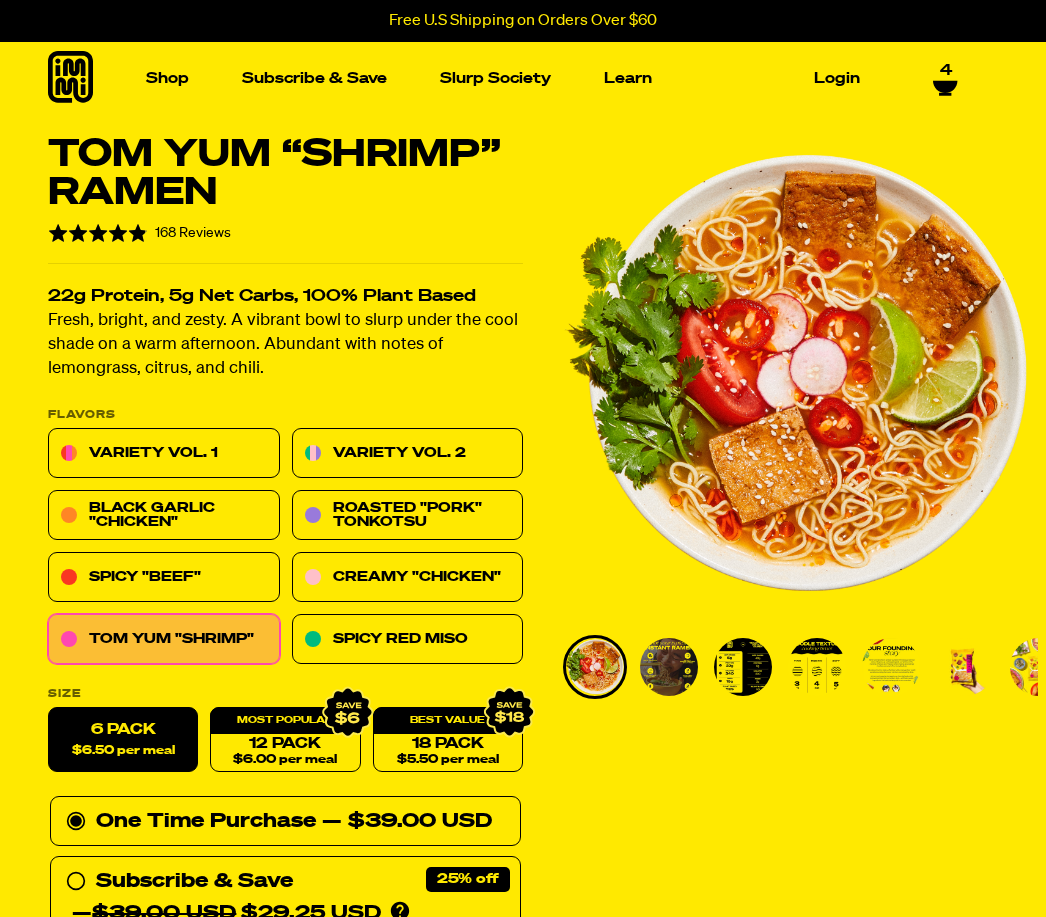 click on "Black Garlic "Chicken"" at bounding box center (164, 516) 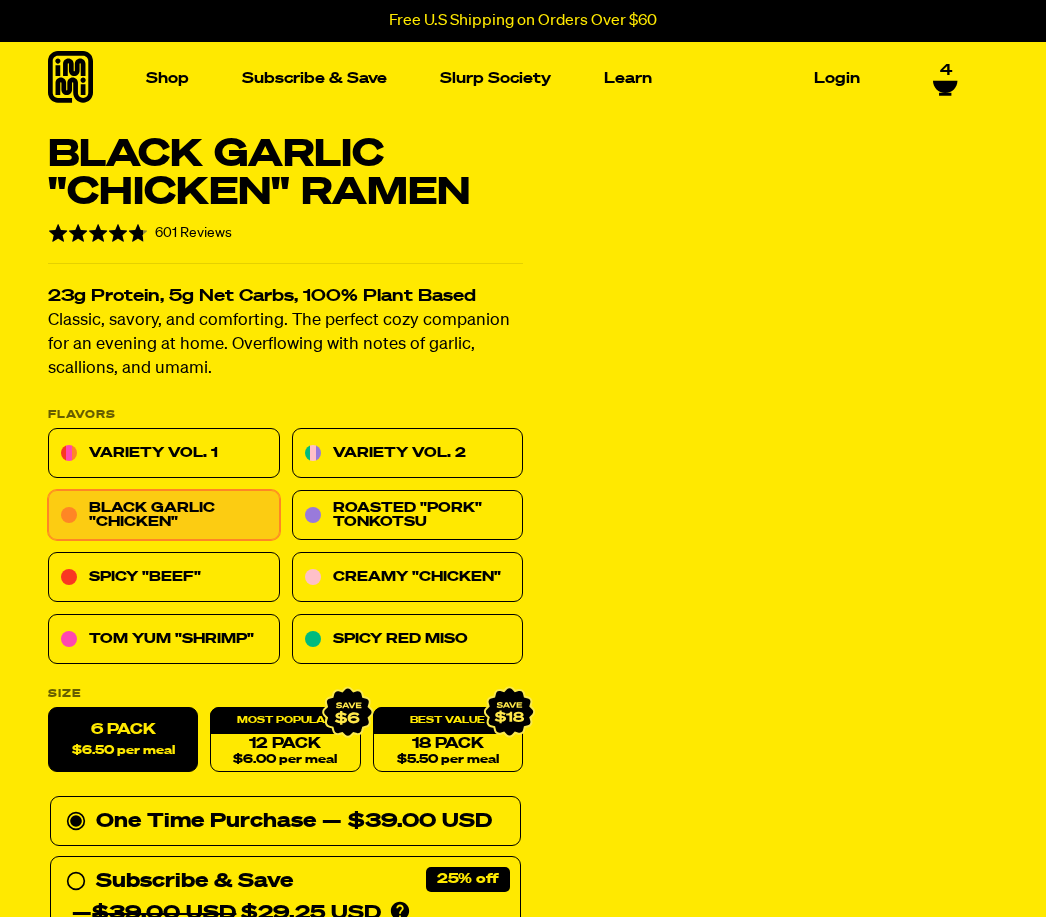 scroll, scrollTop: 0, scrollLeft: 0, axis: both 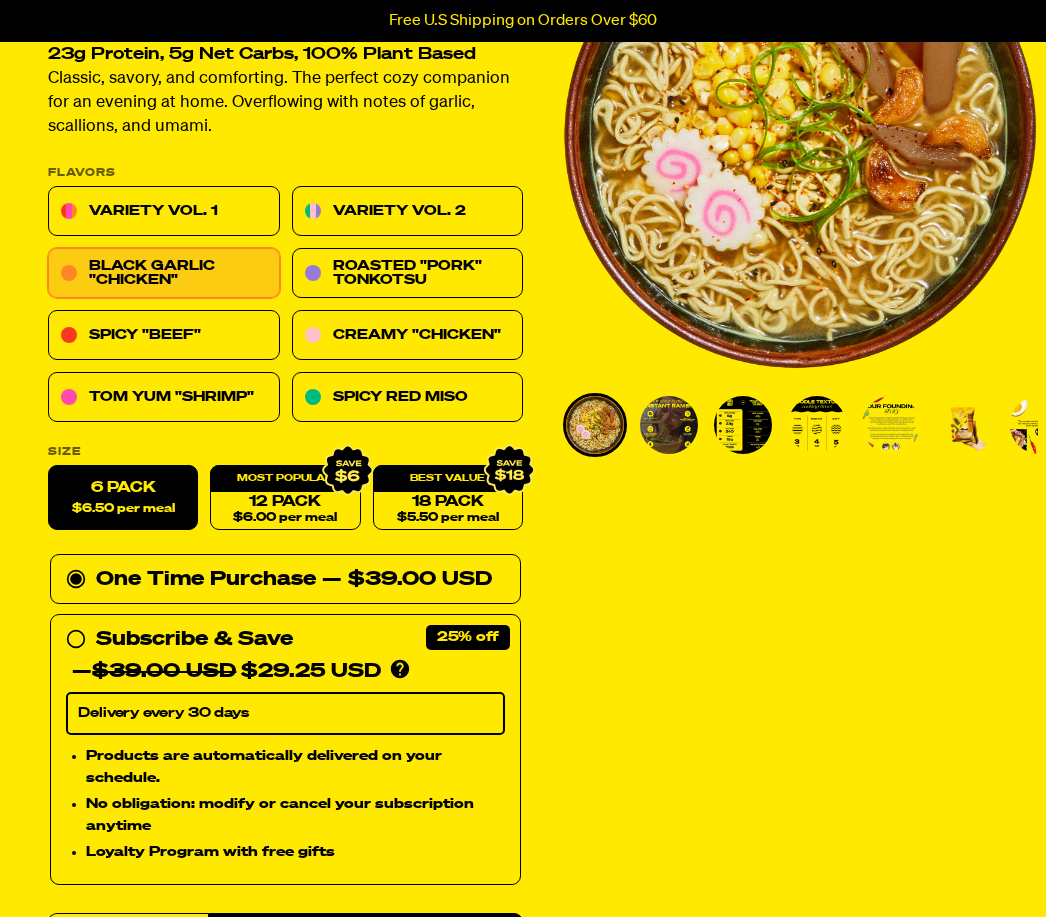 click on "Subscribe & Save  25%
—  $39.00 USD $29.25 USD
You'll receive your selected flavor and pack size every month at a discounted price.  Create an account to manage your subscription including: skipping, changing delivery frequency, or canceling." at bounding box center [285, 656] 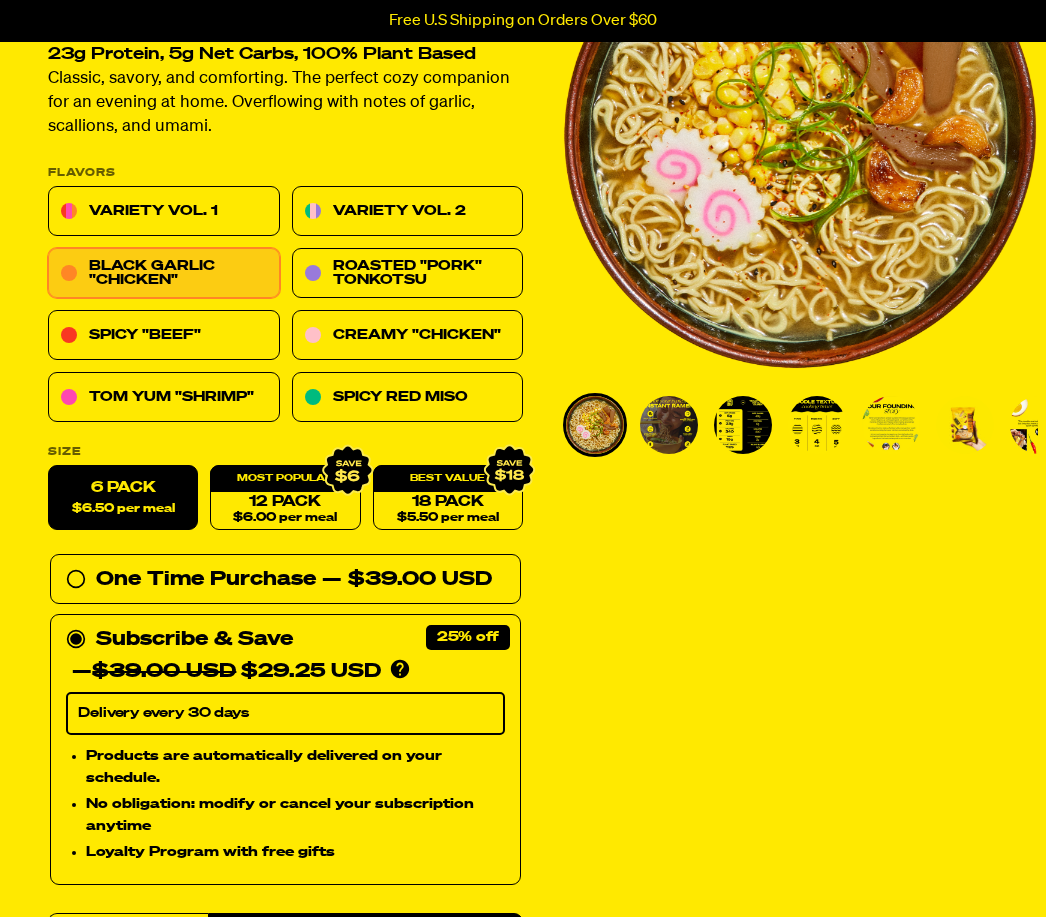 click 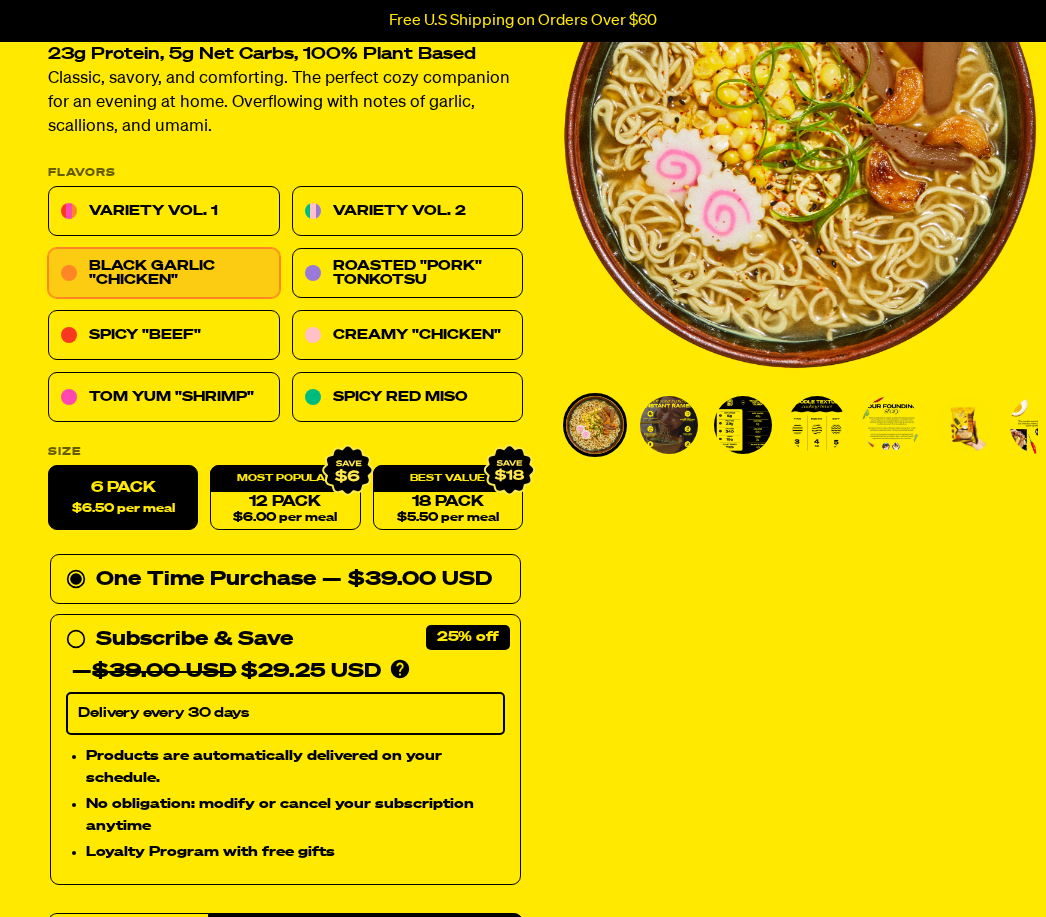 click on "Add to Cart" at bounding box center [365, 941] 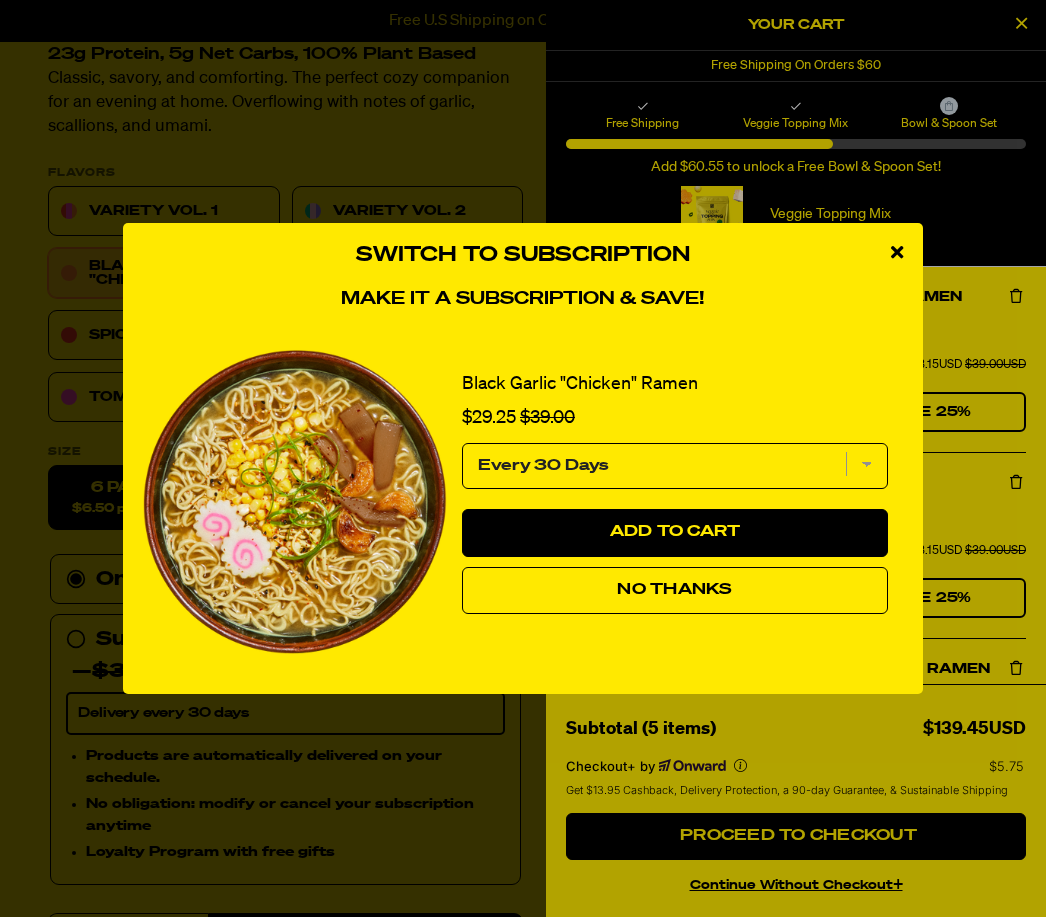 click on "No Thanks" at bounding box center [675, 591] 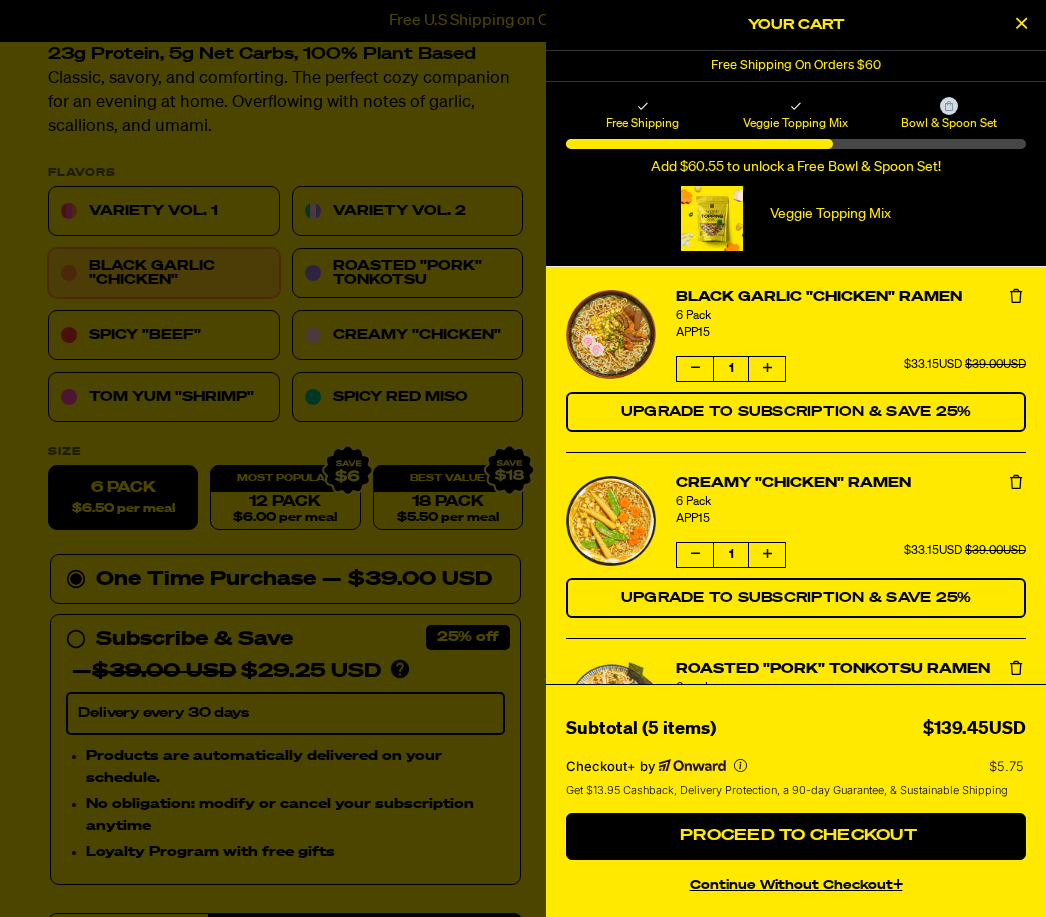 click at bounding box center [1021, 25] 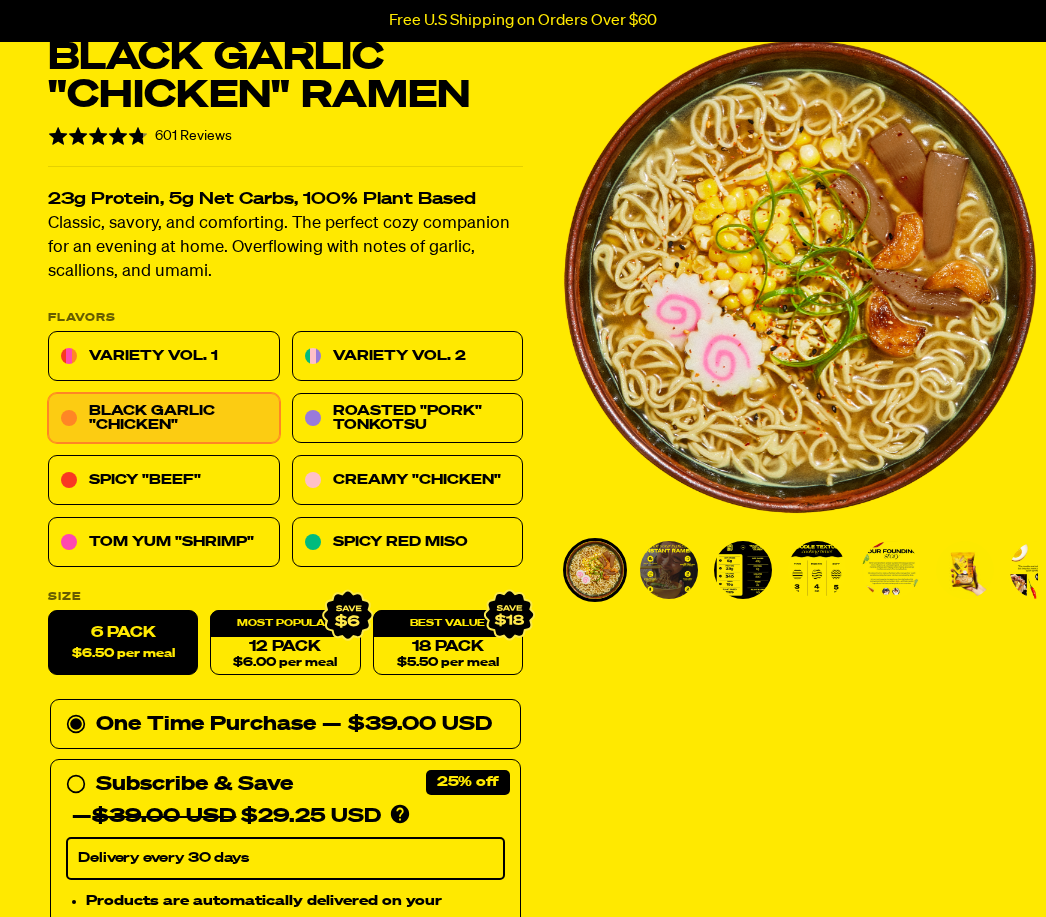 scroll, scrollTop: 88, scrollLeft: 0, axis: vertical 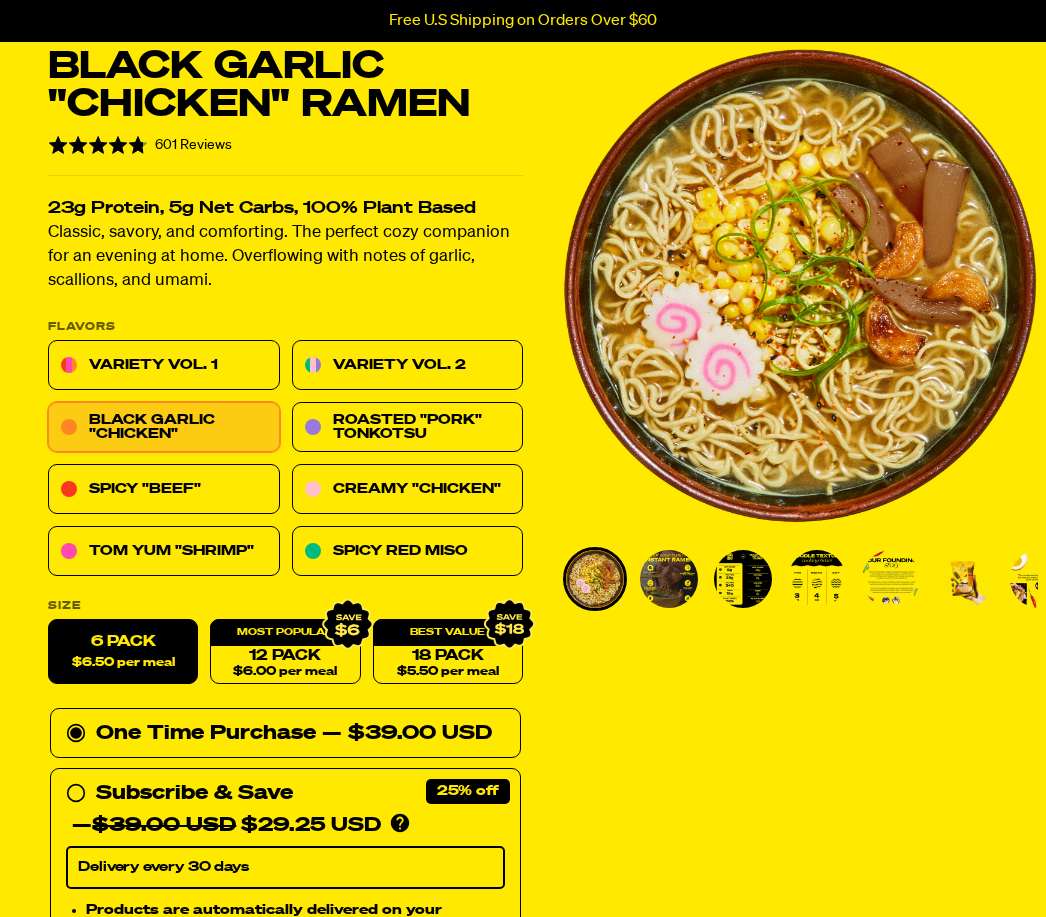 click at bounding box center (891, 579) 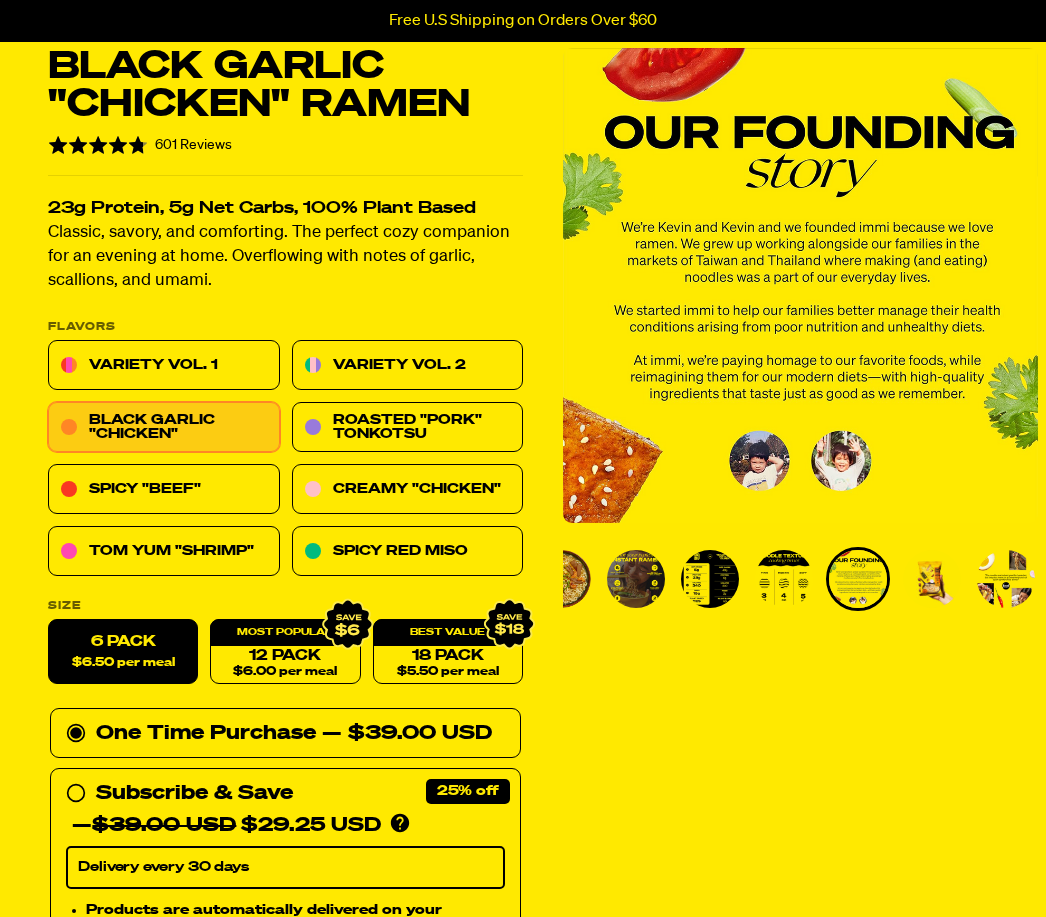 click at bounding box center (932, 579) 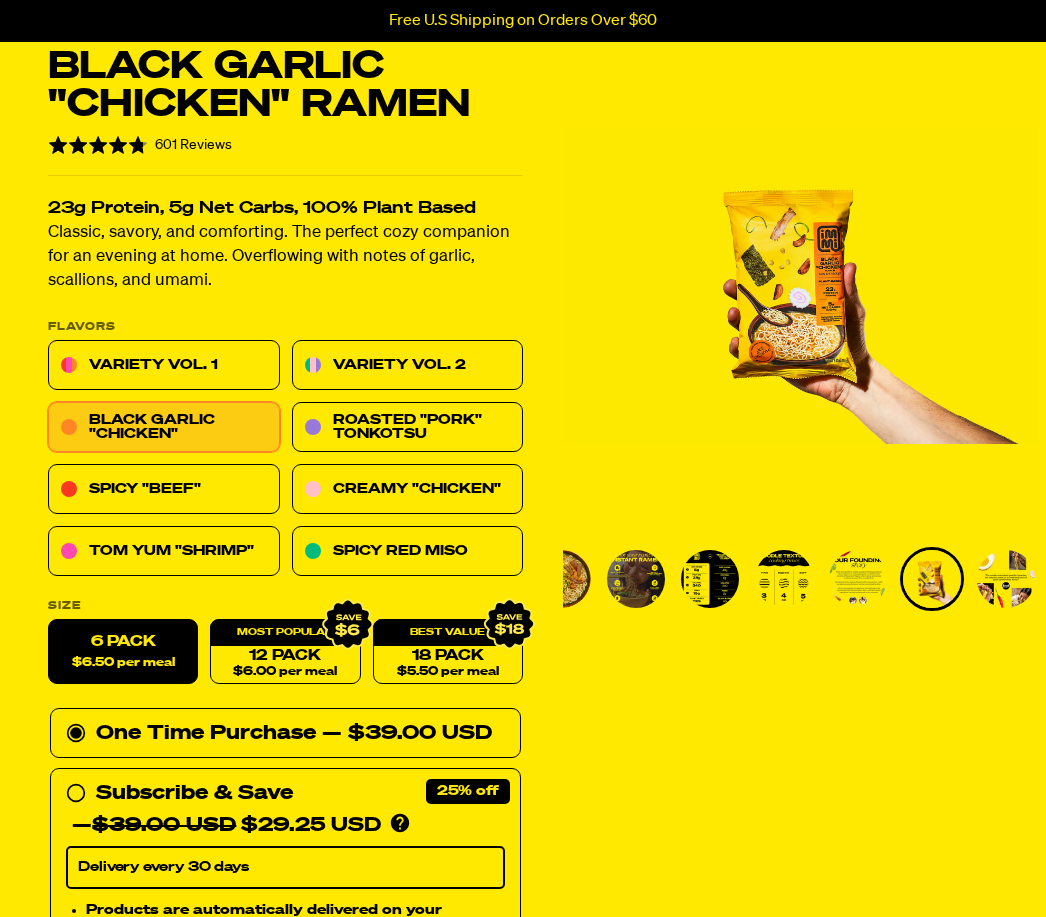 click at bounding box center [1006, 579] 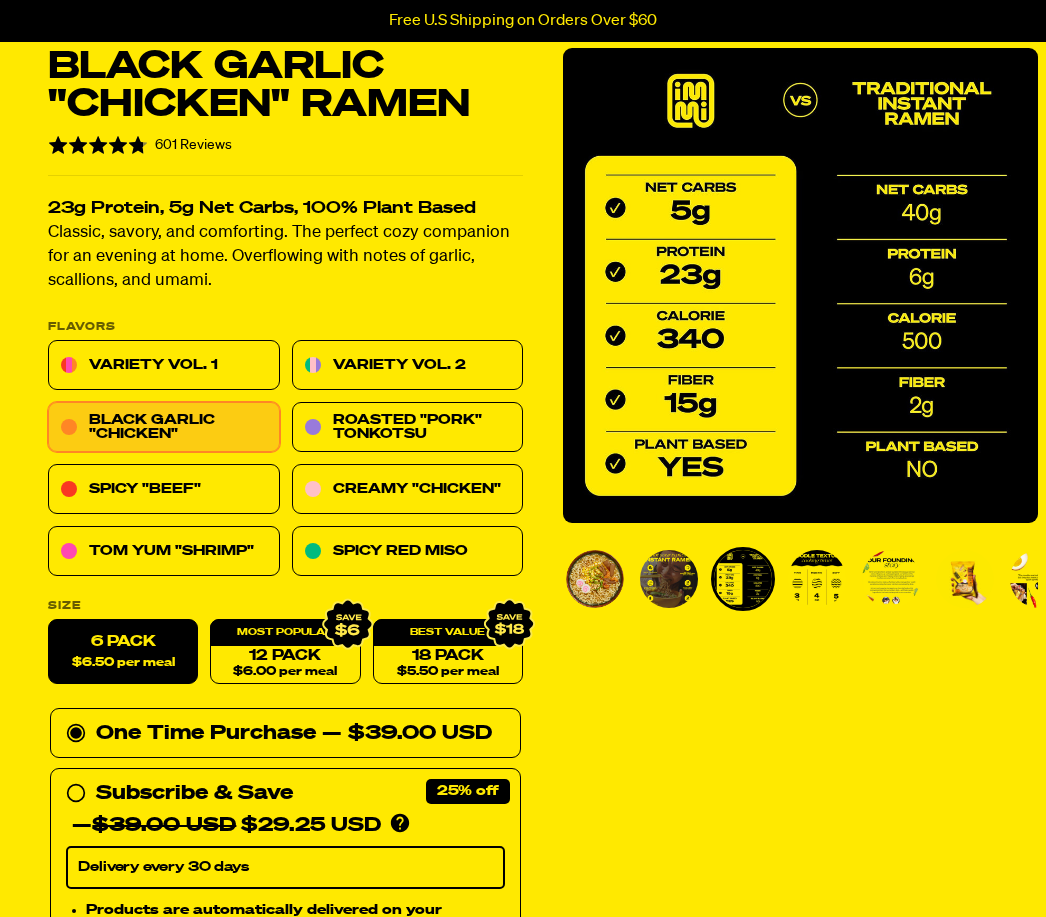 click at bounding box center [595, 579] 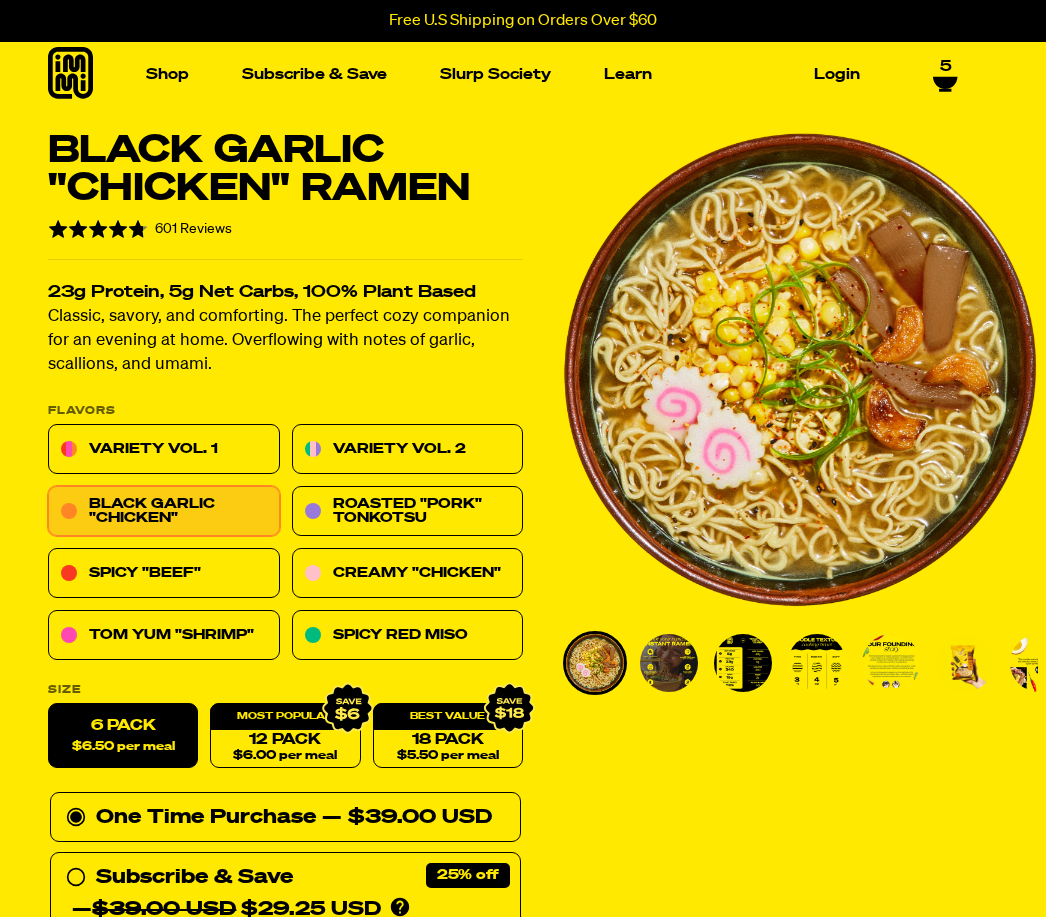 scroll, scrollTop: 0, scrollLeft: 0, axis: both 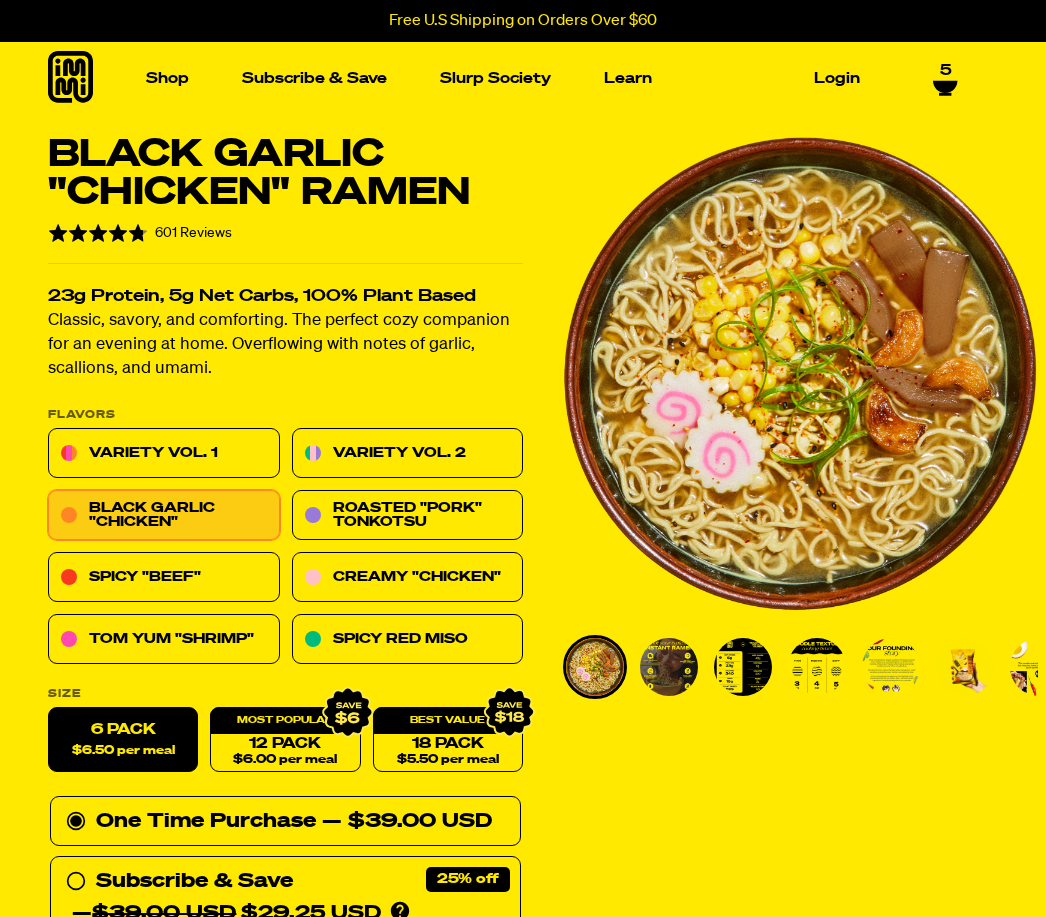 click on "5" at bounding box center (933, 79) 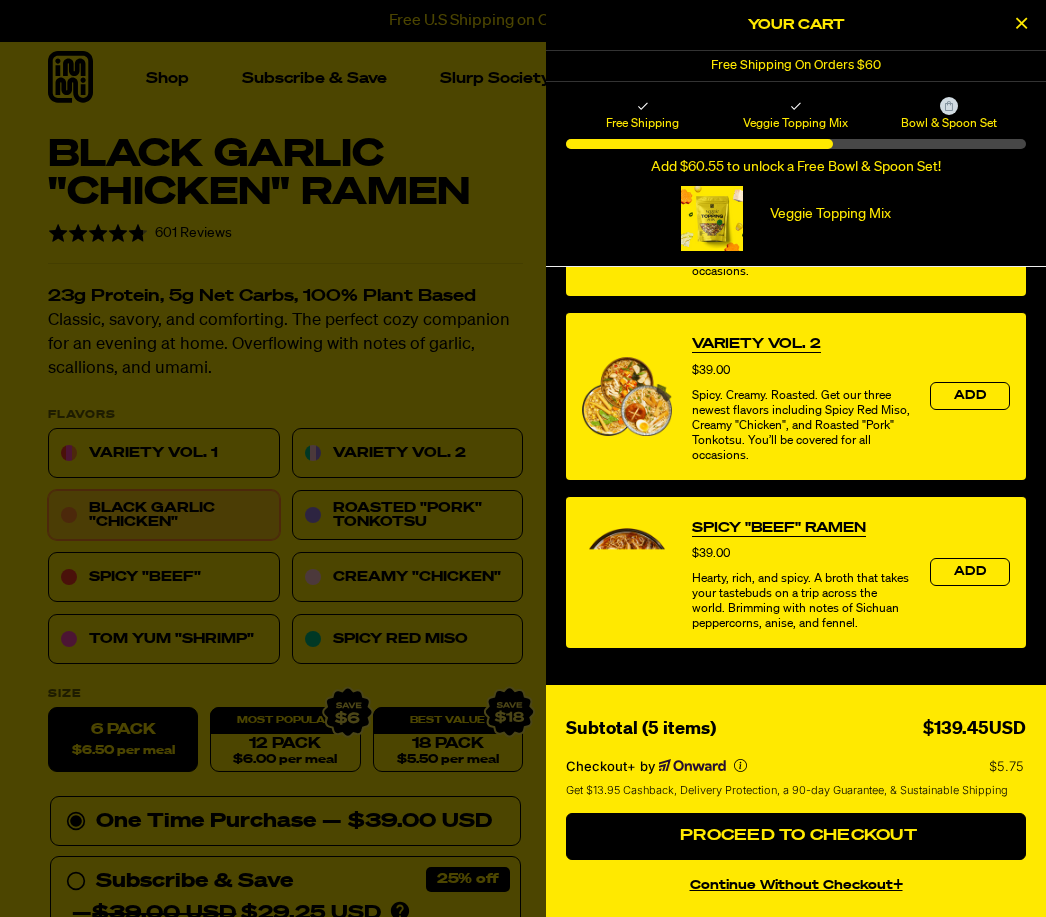 scroll, scrollTop: 1187, scrollLeft: 0, axis: vertical 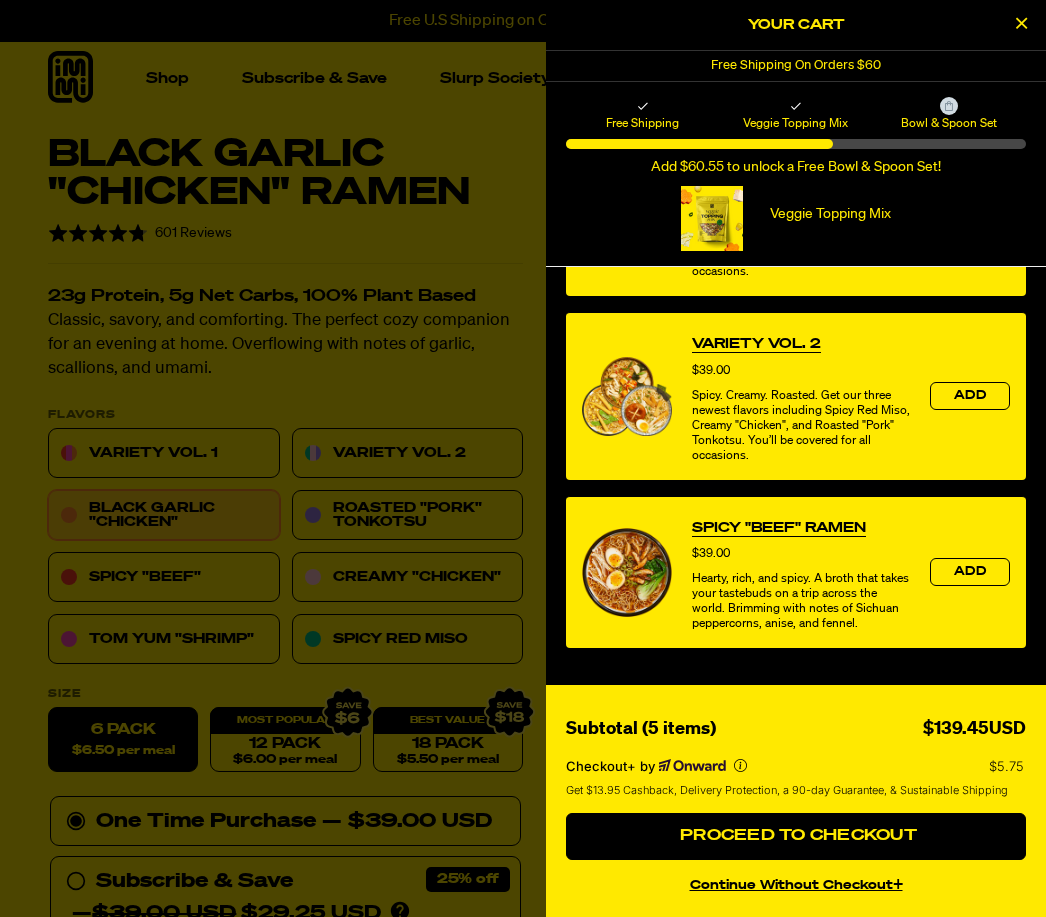 click at bounding box center (1021, 25) 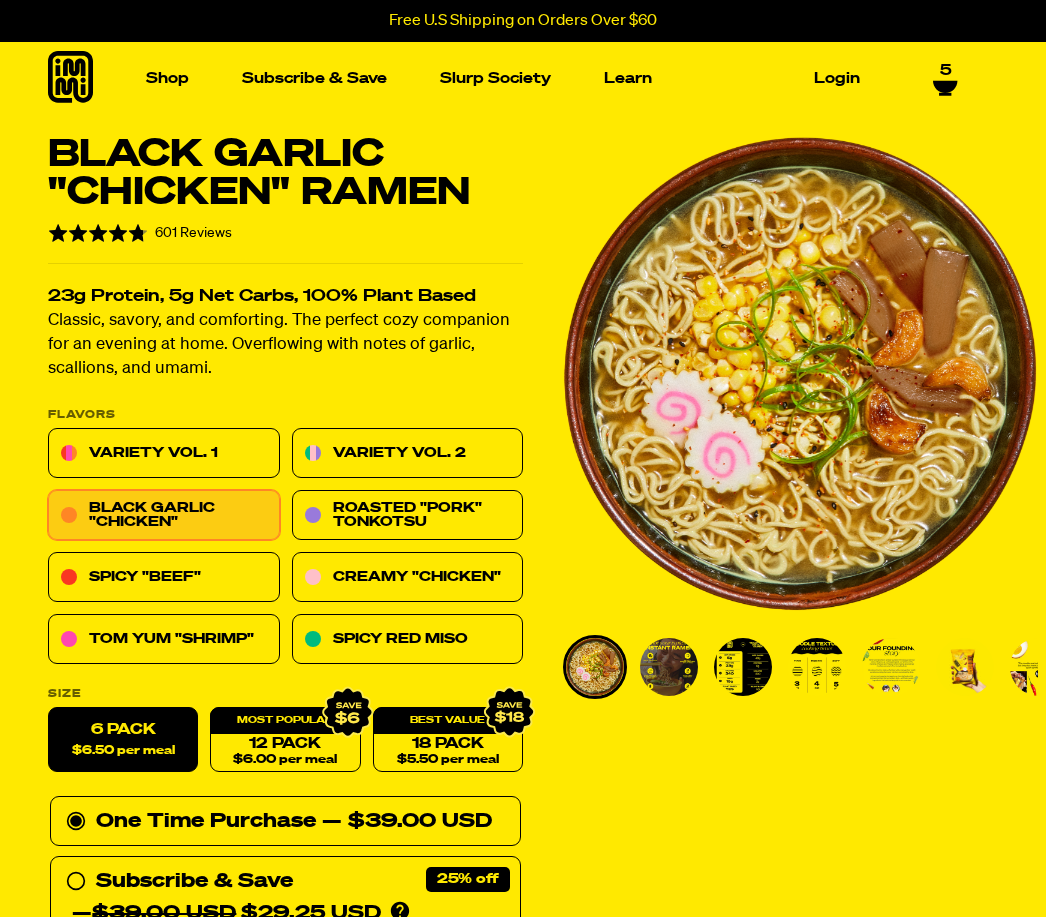 click on "Login" at bounding box center (837, 78) 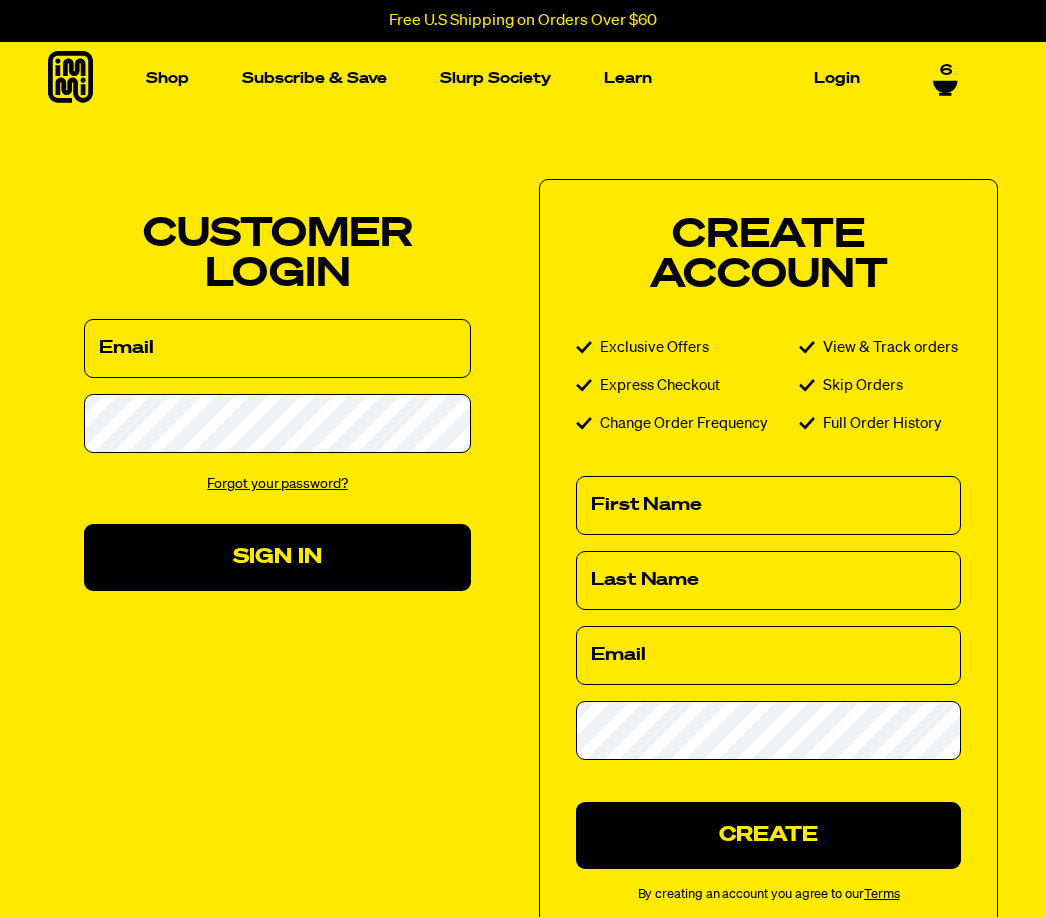 scroll, scrollTop: 0, scrollLeft: 0, axis: both 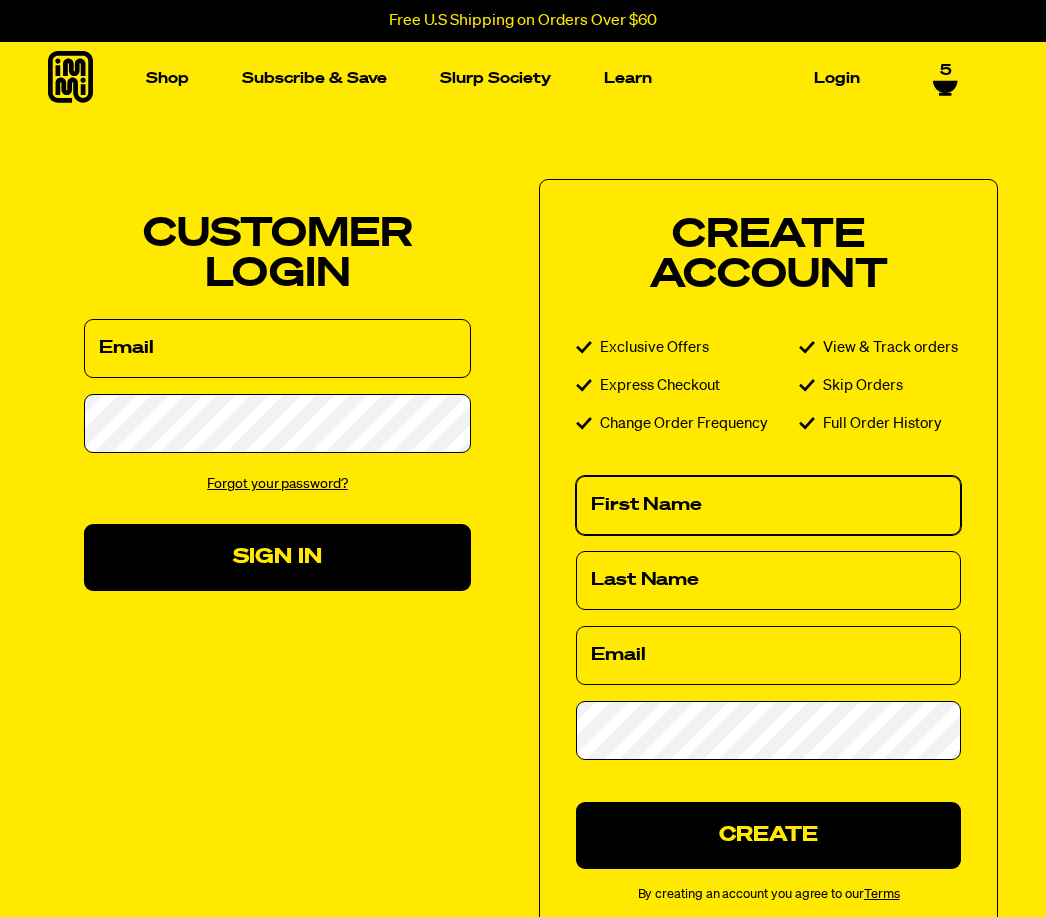 click on "First Name" at bounding box center [768, 505] 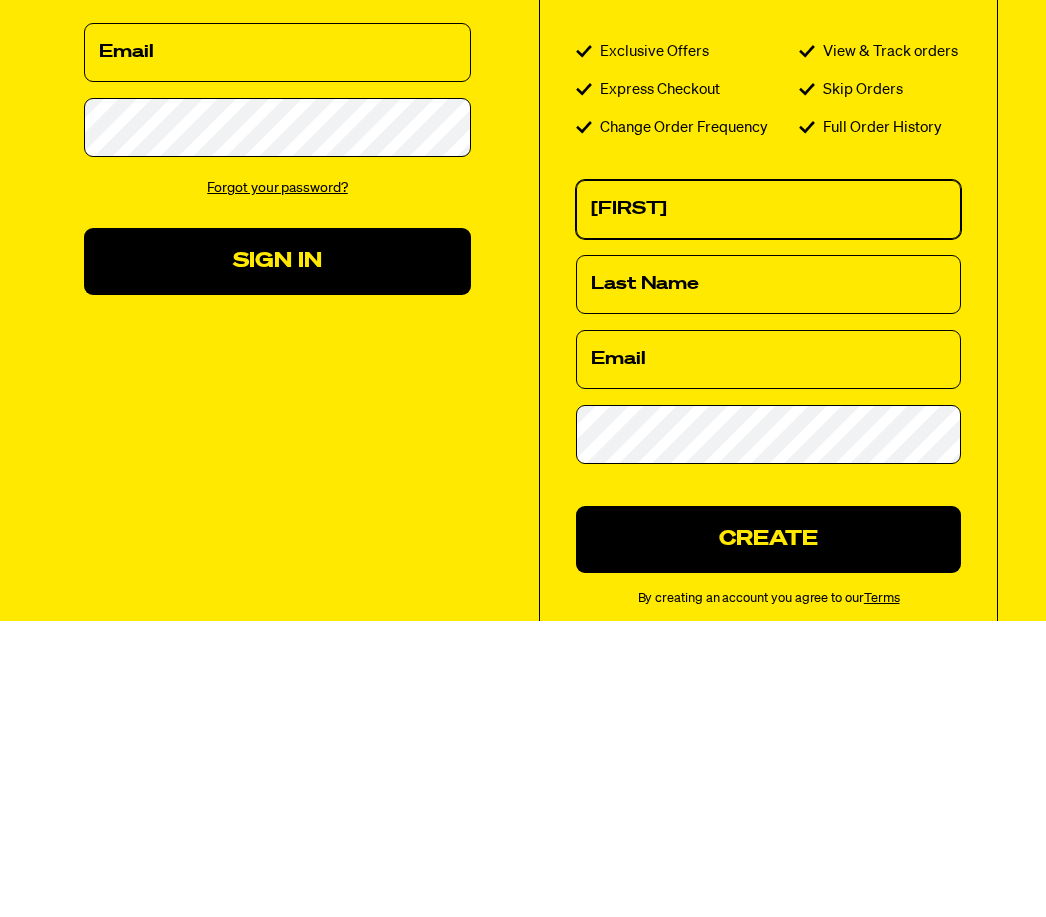 type on "[FIRST]" 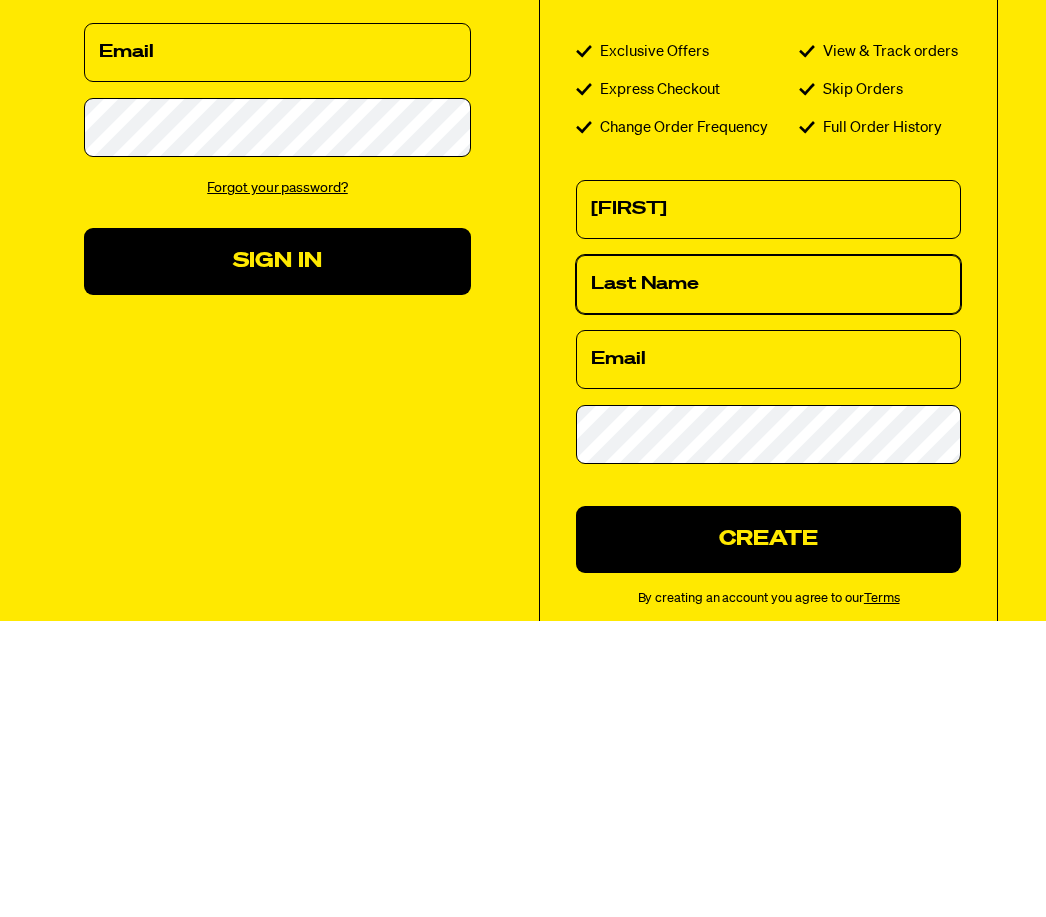 click on "Last Name" at bounding box center (768, 580) 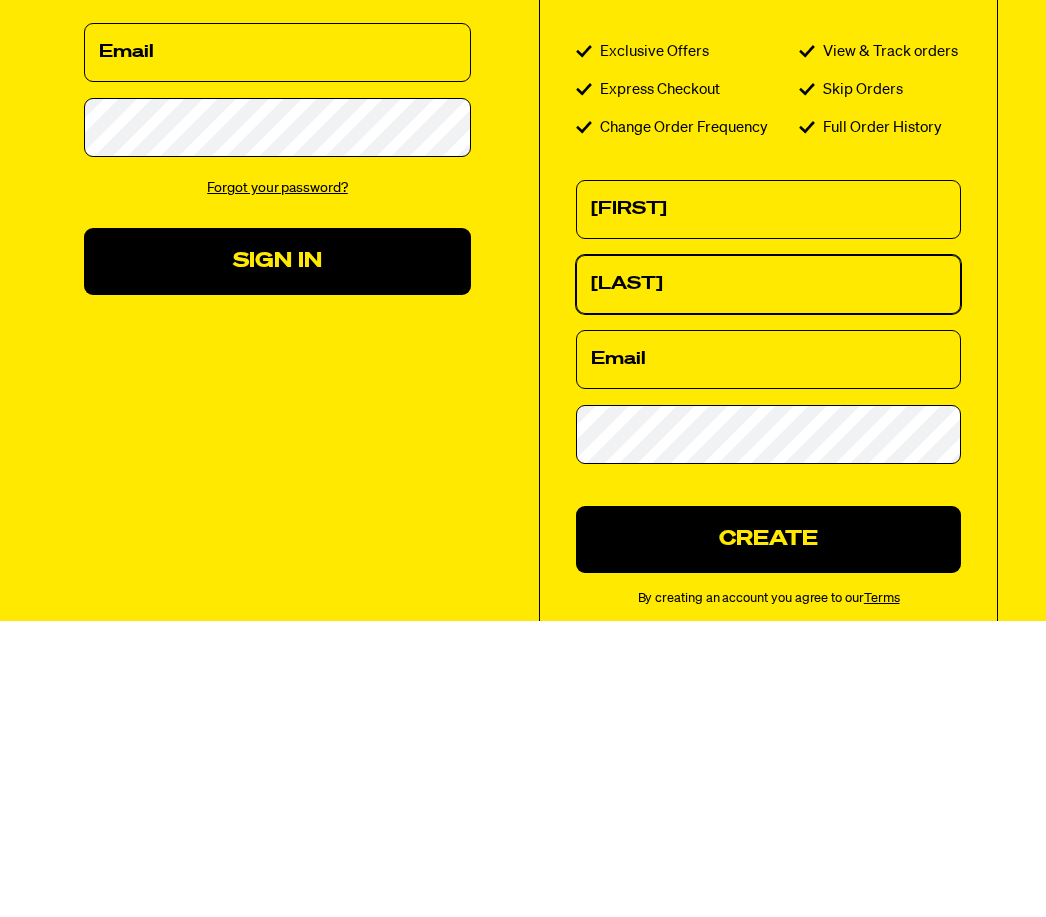 type on "[LAST]" 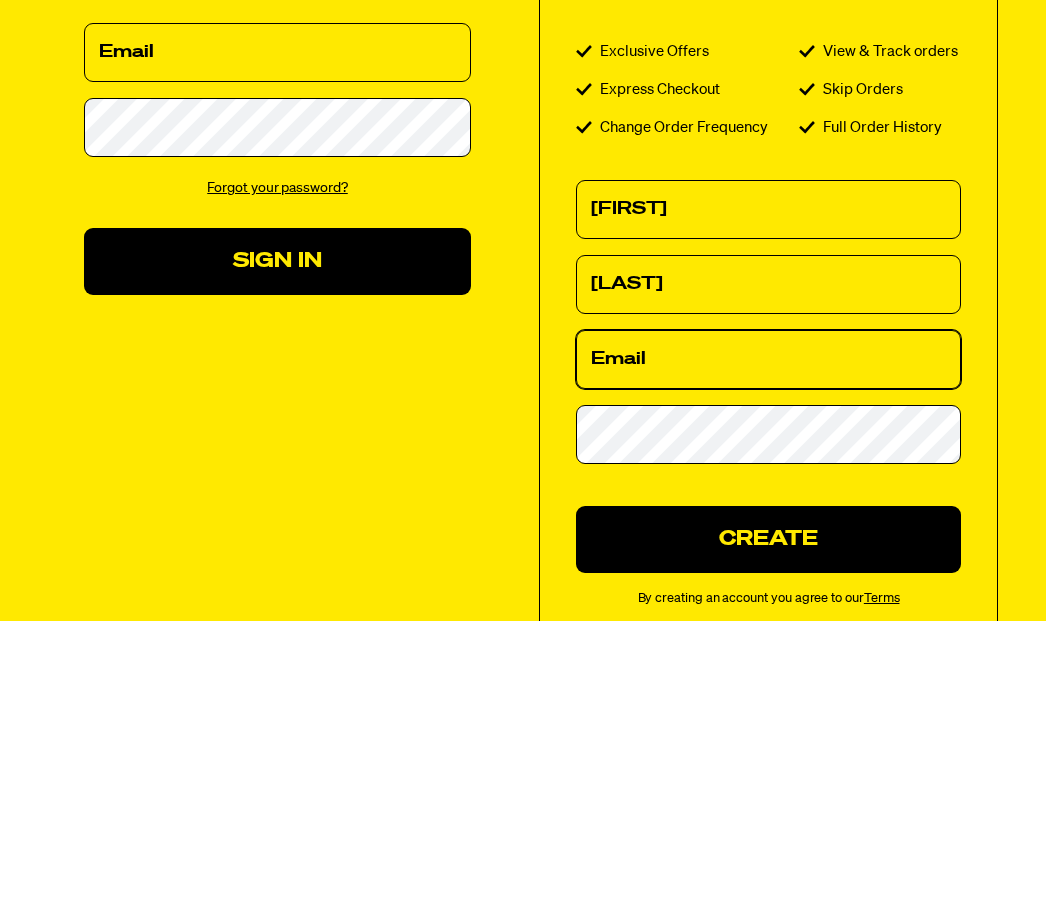 click on "Email" at bounding box center (768, 655) 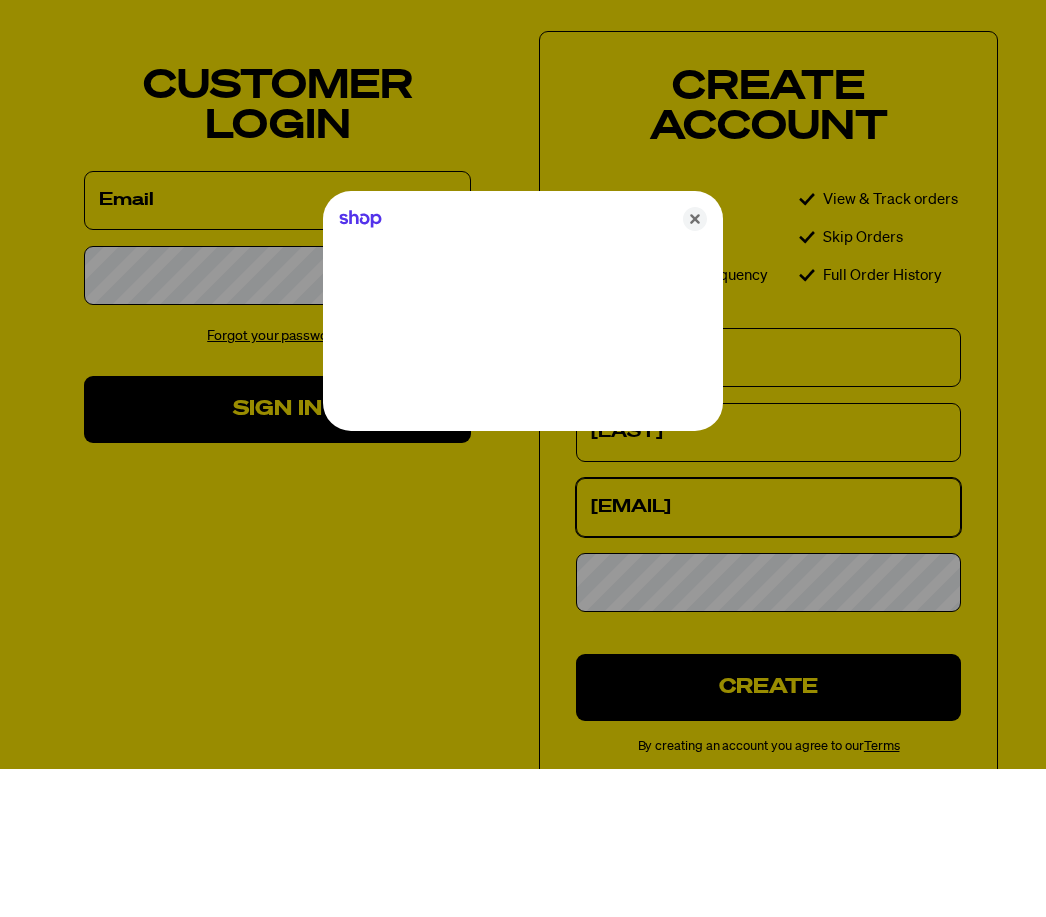 type on "[EMAIL]" 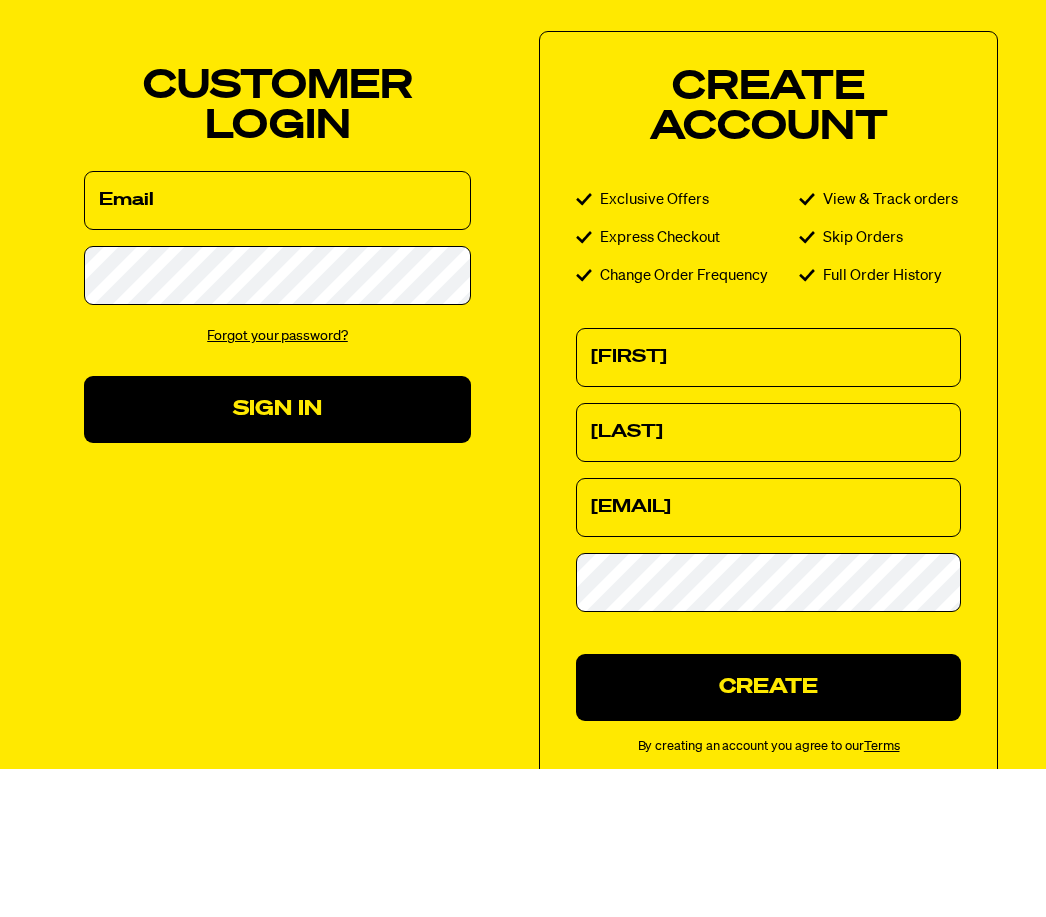 scroll, scrollTop: 180, scrollLeft: 0, axis: vertical 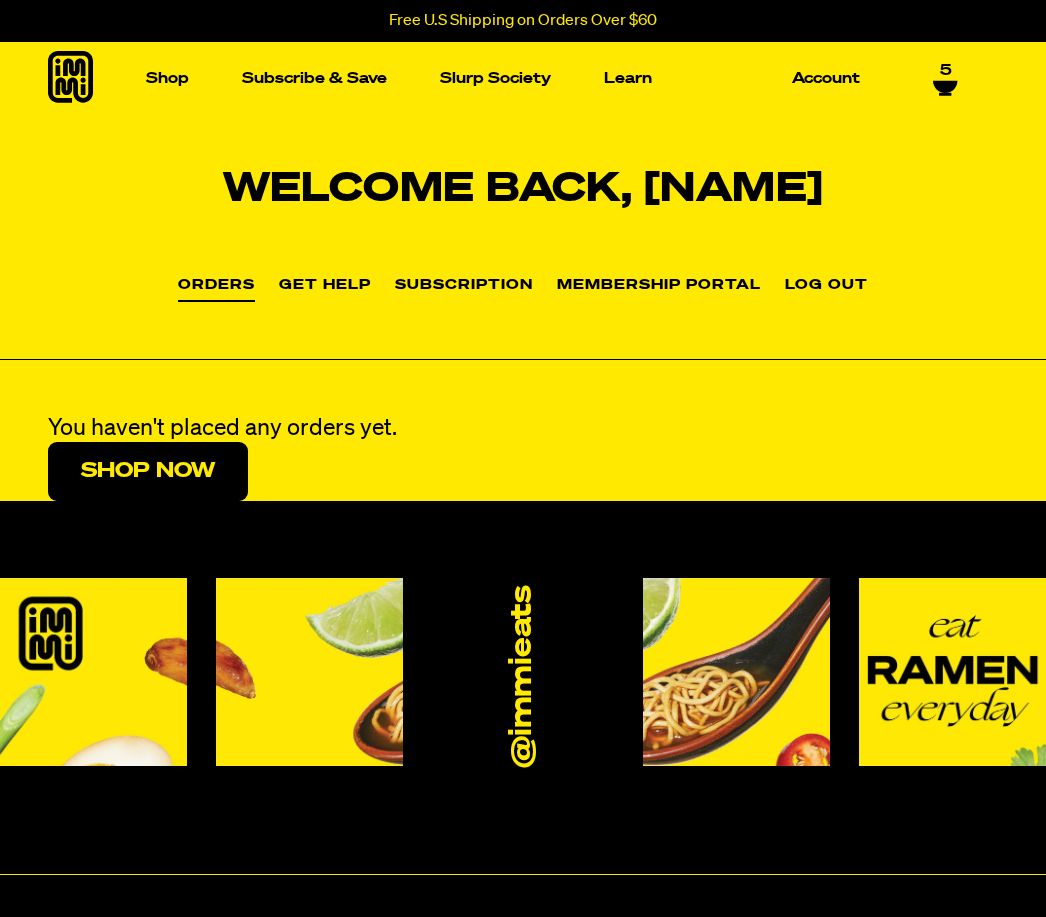 click on "Account" at bounding box center (826, 78) 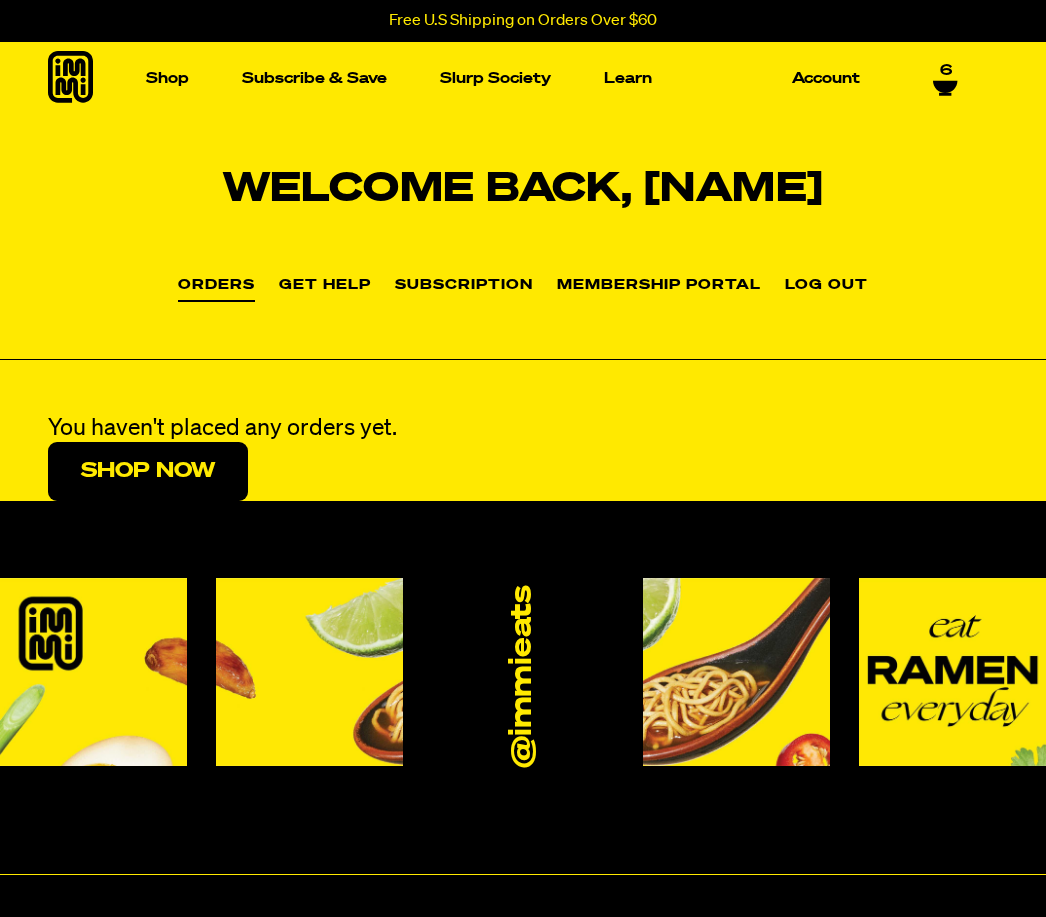 scroll, scrollTop: 0, scrollLeft: 0, axis: both 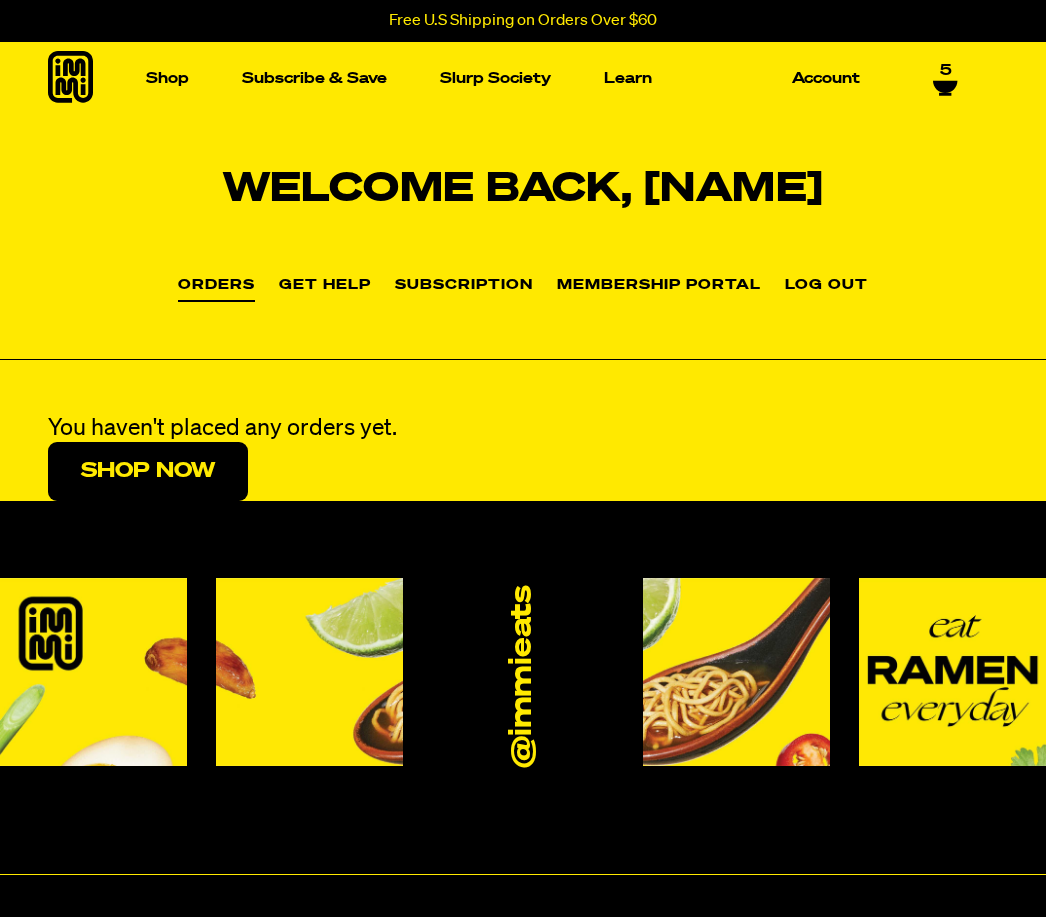 click on "Account" at bounding box center (826, 78) 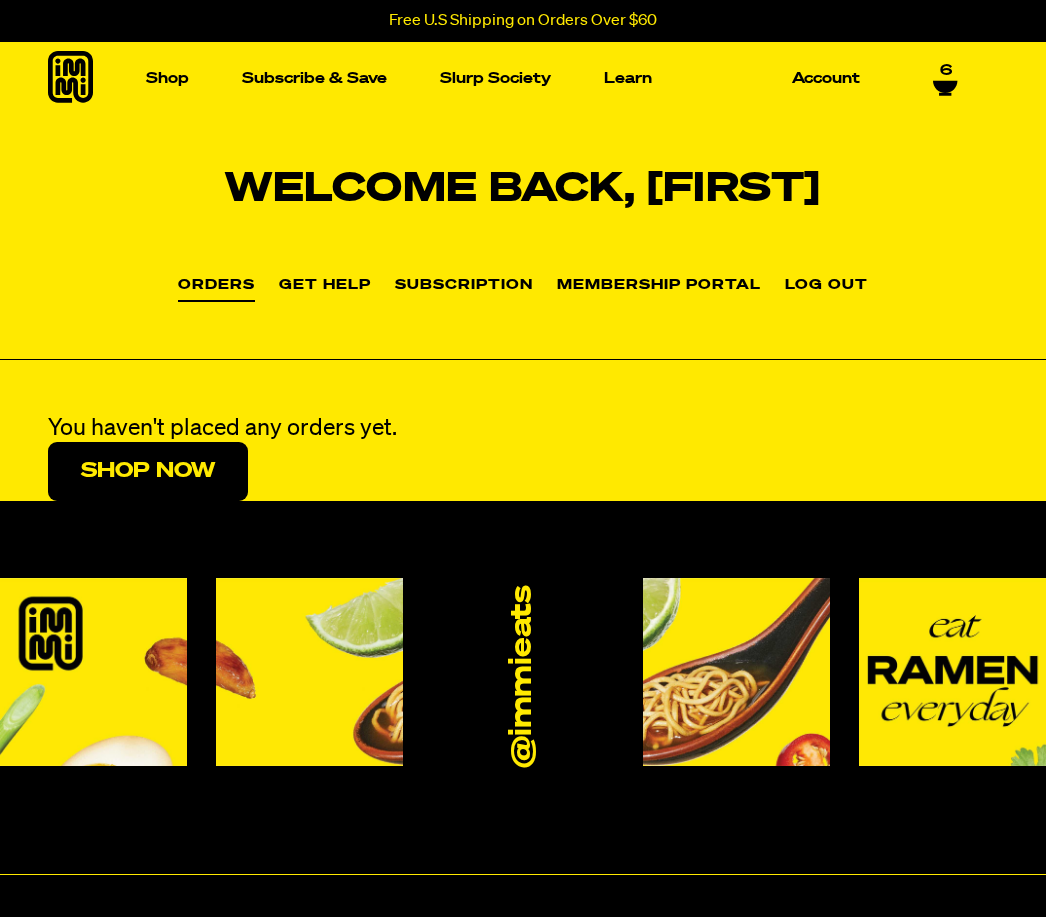 scroll, scrollTop: 0, scrollLeft: 0, axis: both 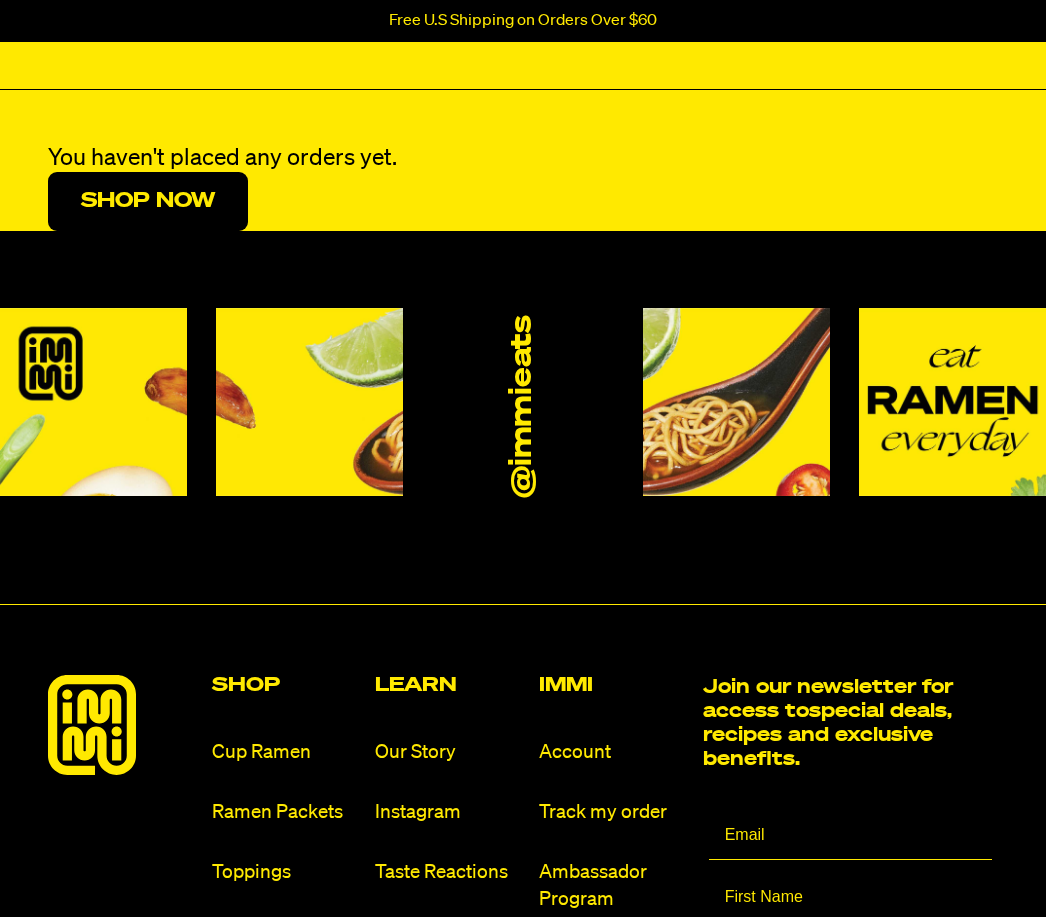 click on "Welcome back, [FIRST]
Orders
Orders
Get Help
Subscription
Membership Portal
Log out
You haven't placed any orders yet.
Shop Now" at bounding box center [523, 38] 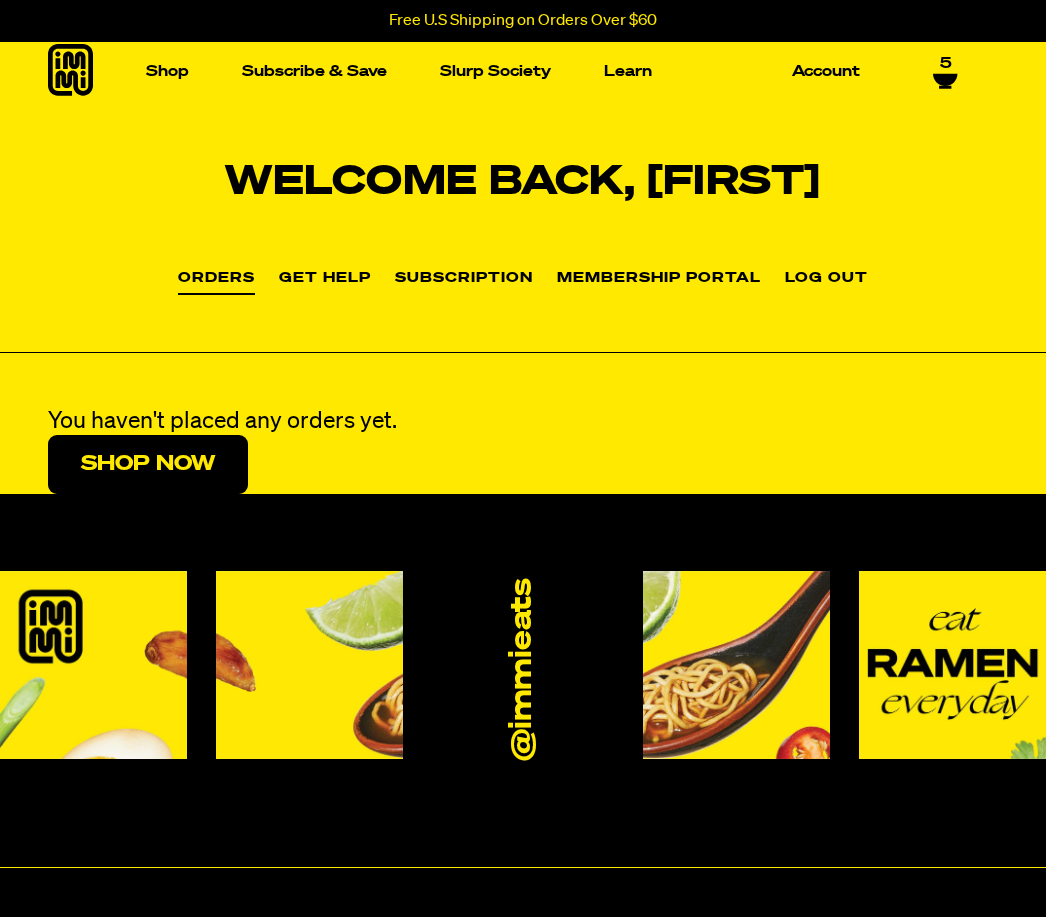 scroll, scrollTop: 0, scrollLeft: 0, axis: both 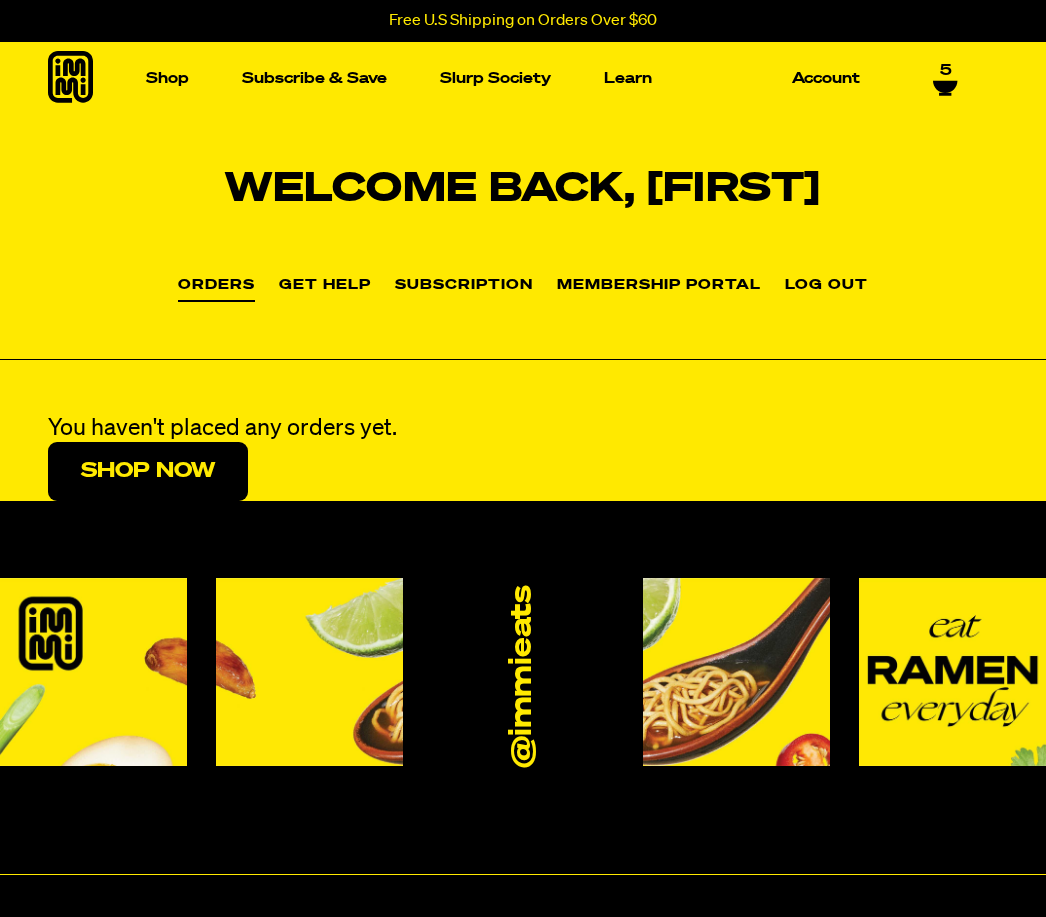 click on "You haven't placed any orders yet." at bounding box center (523, 429) 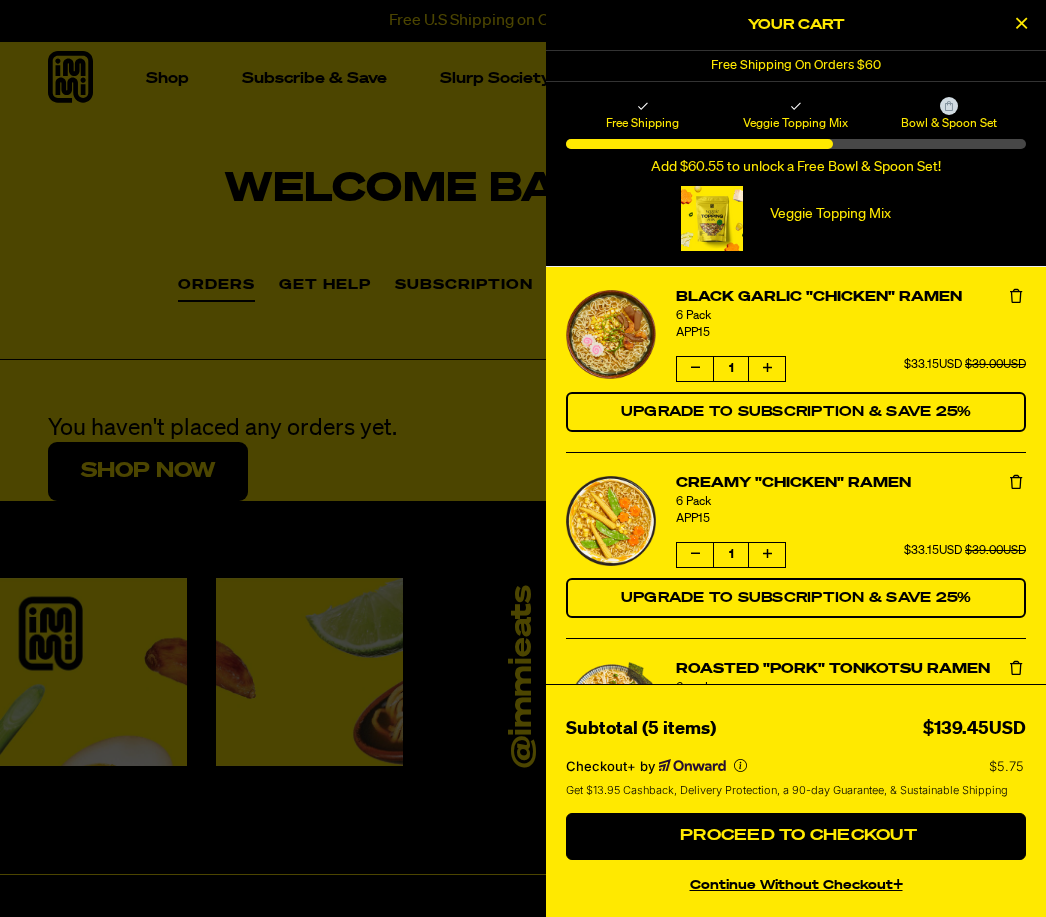 click on "Veggie Topping Mix         Remove Veggie Topping Mix Default Title from Cart" at bounding box center [796, 218] 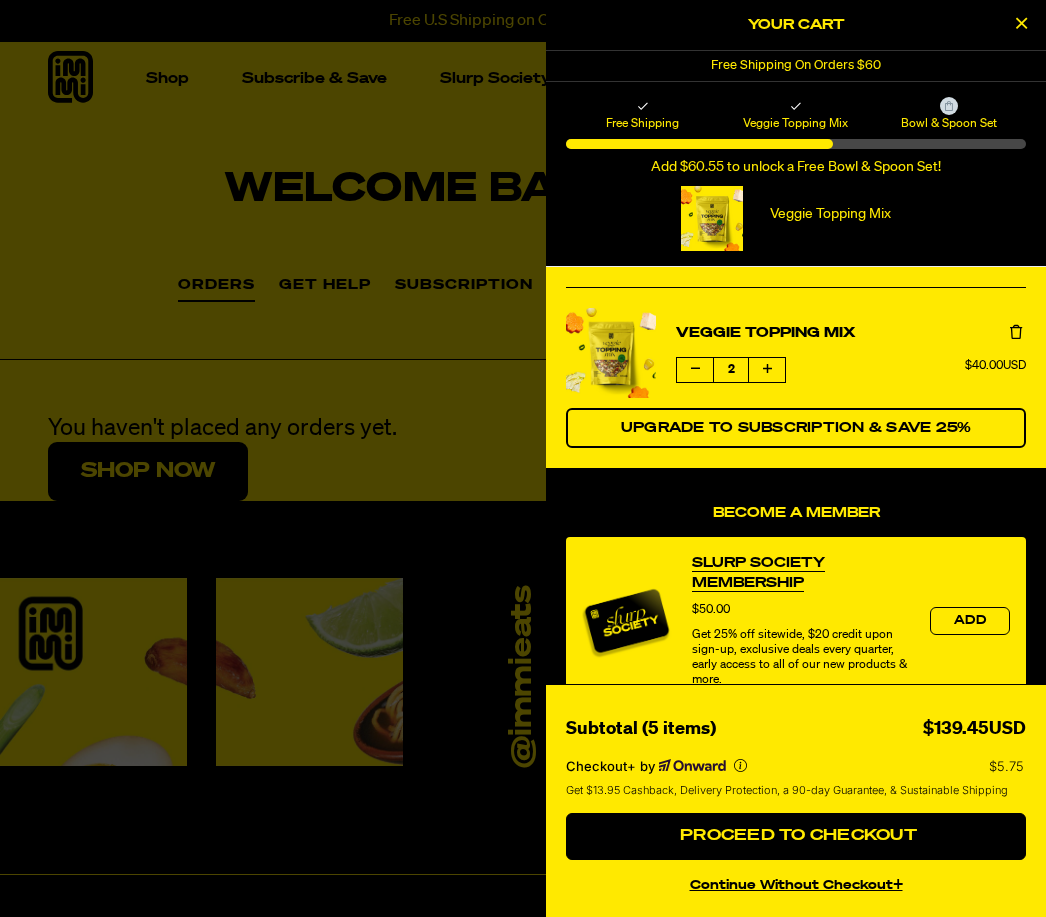 scroll, scrollTop: 537, scrollLeft: 0, axis: vertical 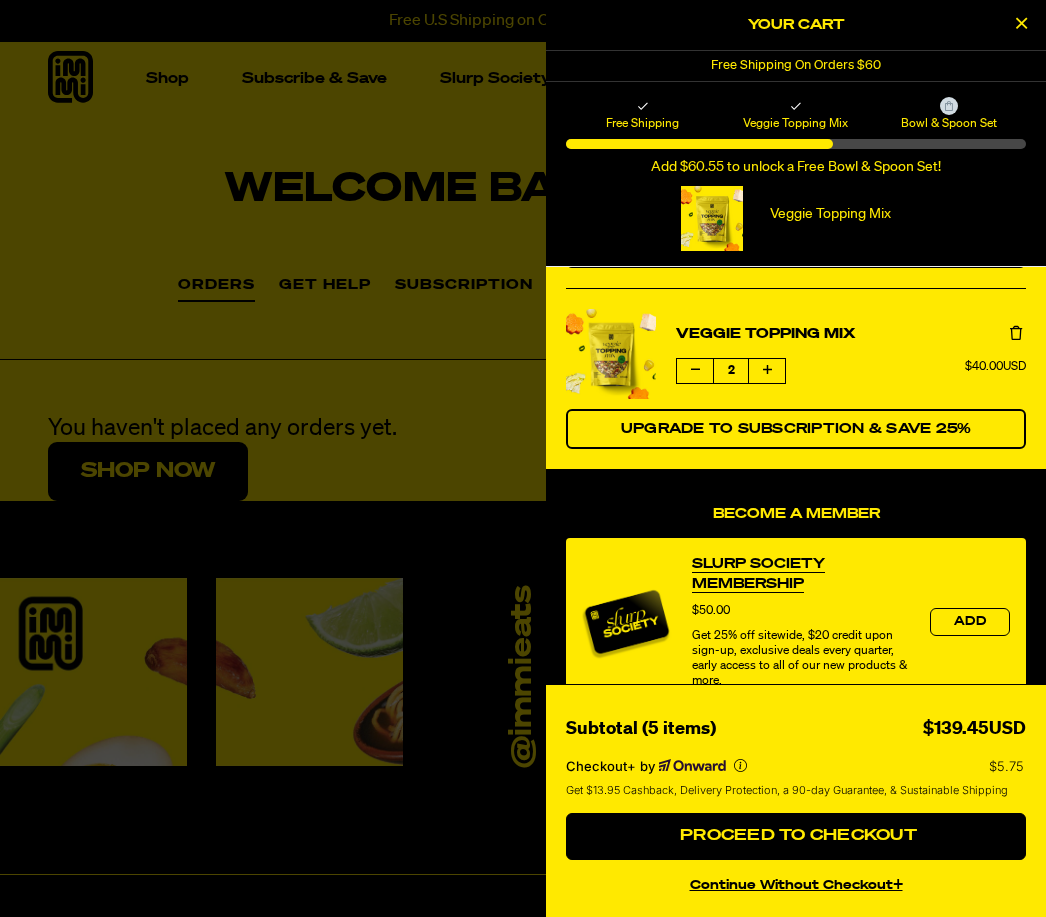 click on "Proceed to Checkout" at bounding box center [796, 836] 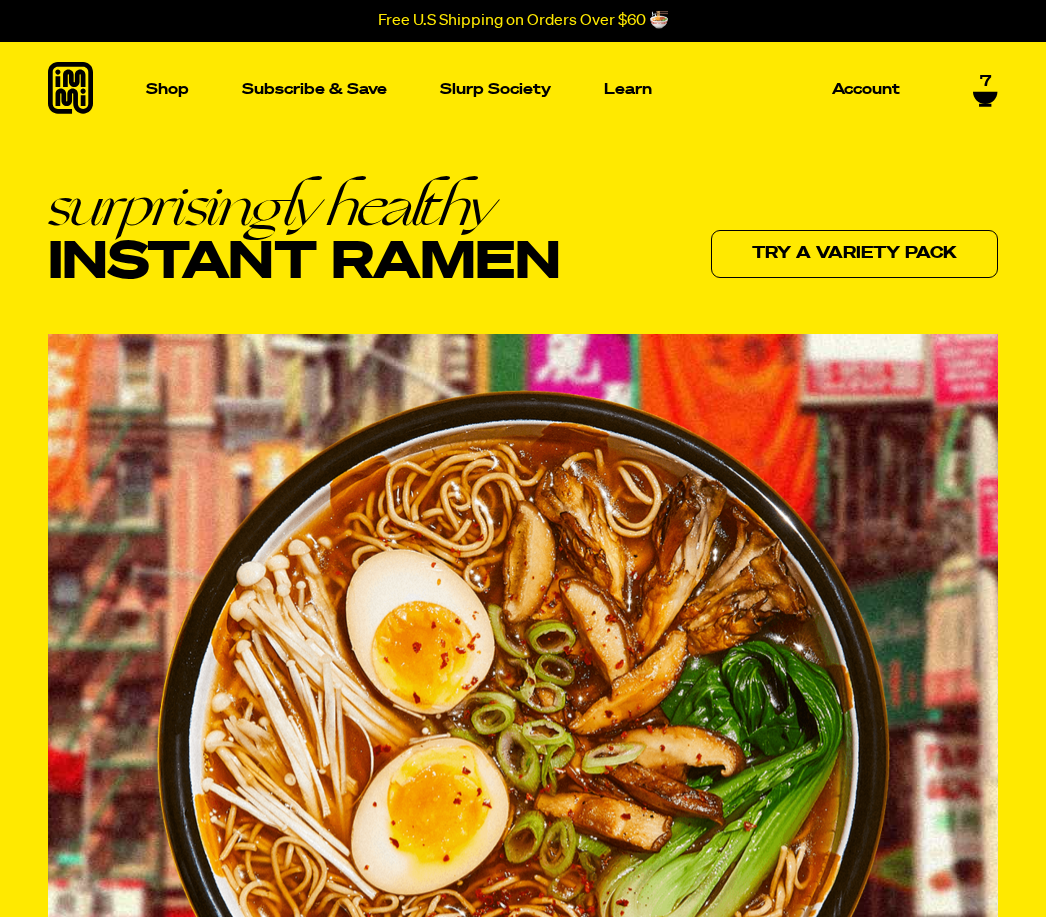 scroll, scrollTop: 0, scrollLeft: 0, axis: both 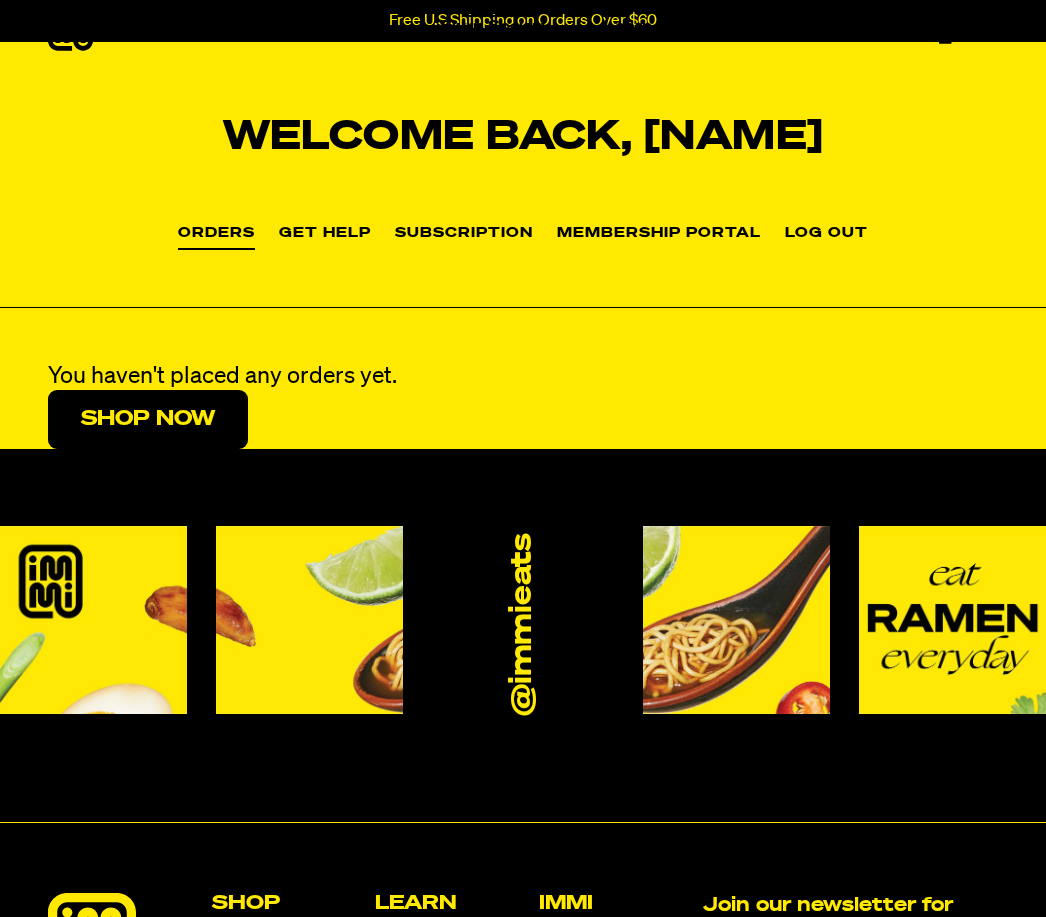 click on "Membership Portal" at bounding box center [659, 234] 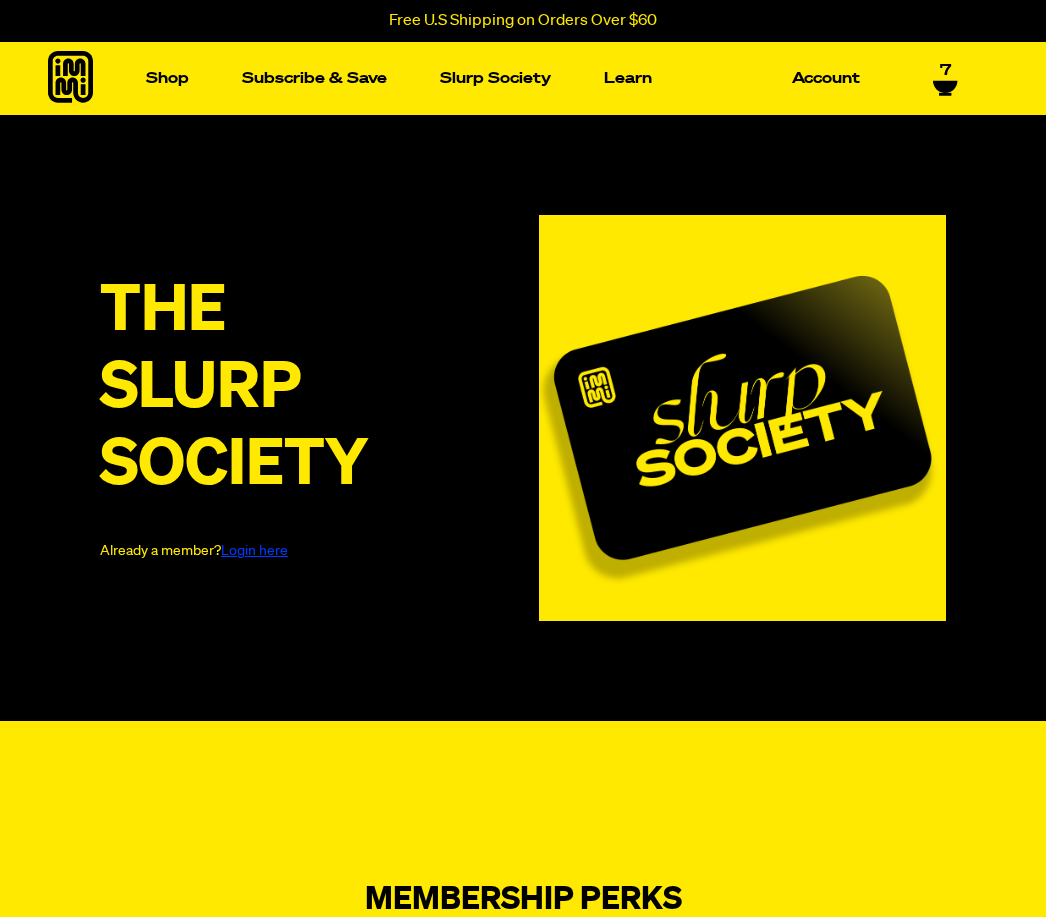 scroll, scrollTop: 0, scrollLeft: 0, axis: both 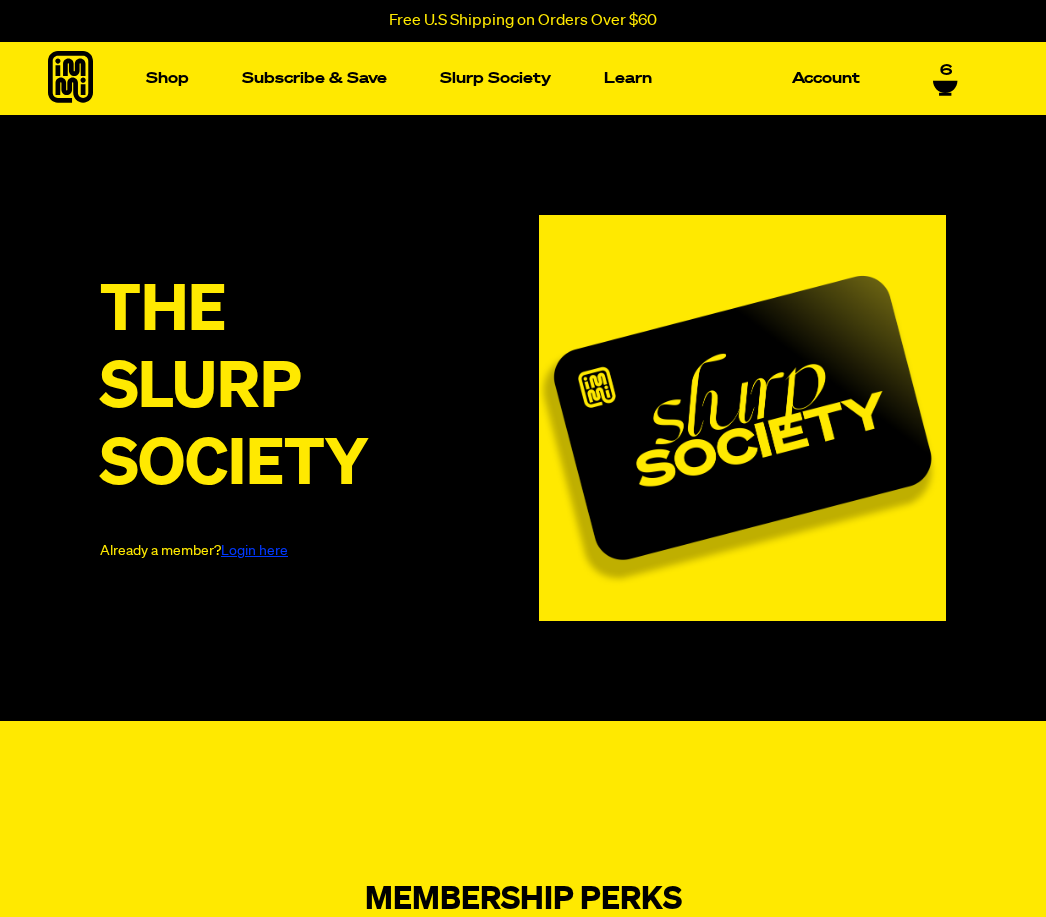 click 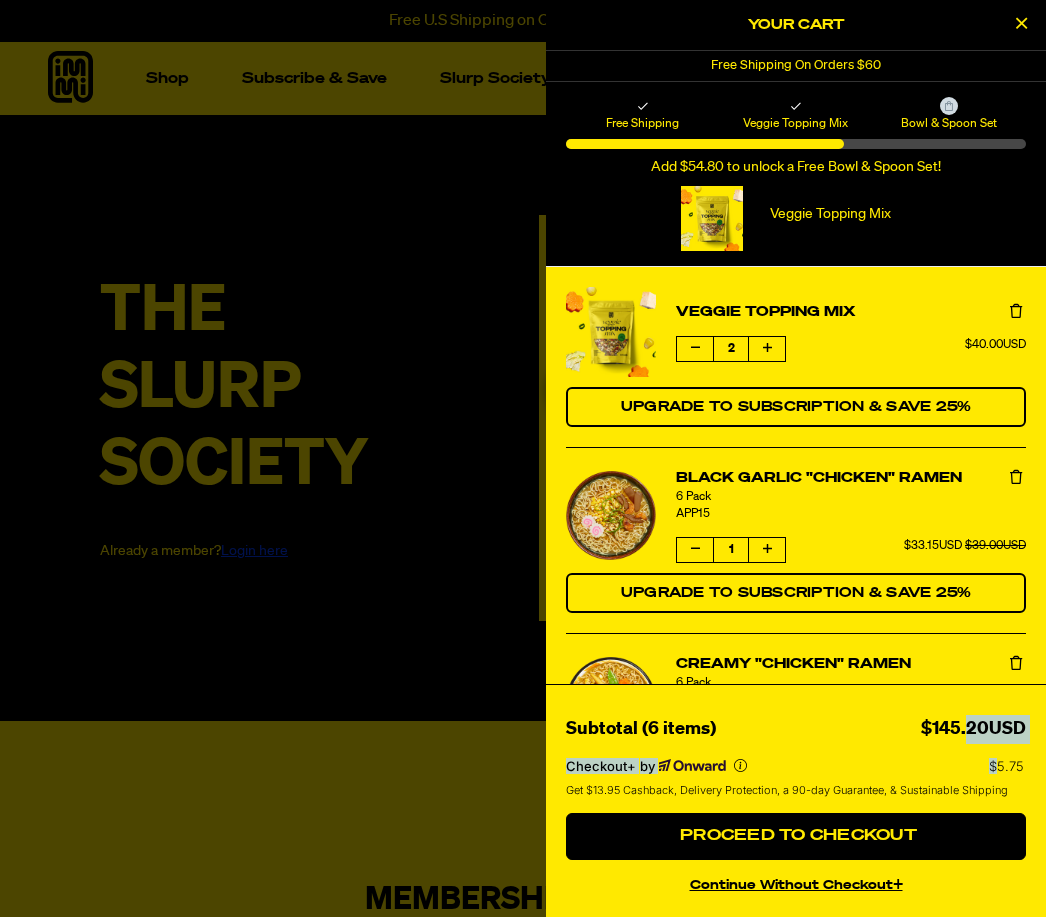 click on "6 Pack" at bounding box center [851, 497] 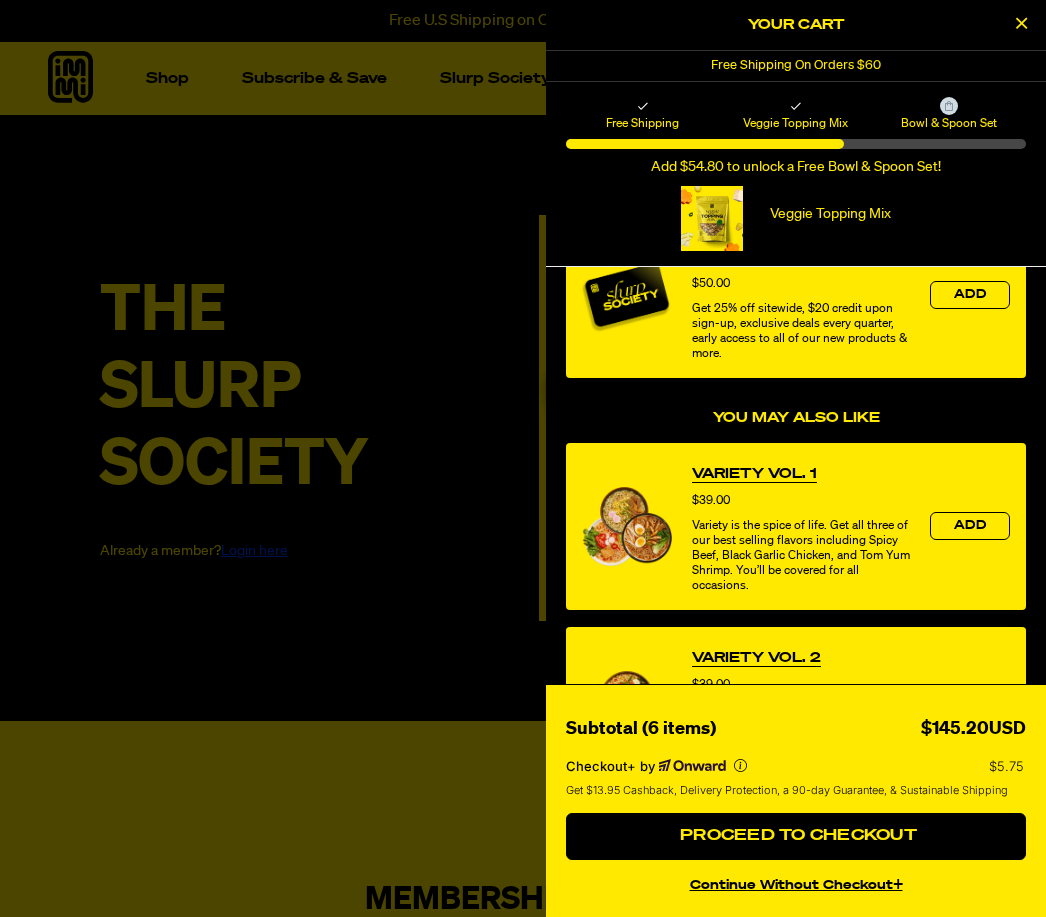 scroll, scrollTop: 865, scrollLeft: 0, axis: vertical 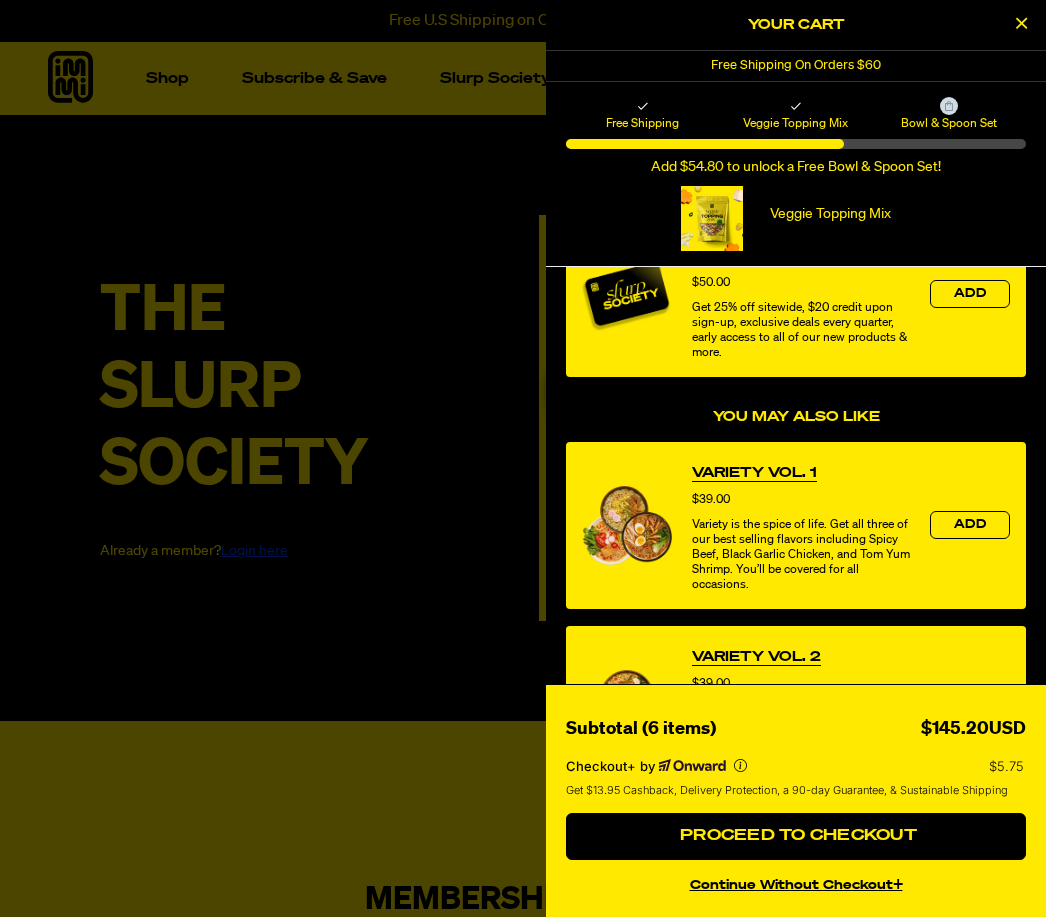 click on "Proceed to Checkout" at bounding box center (796, 836) 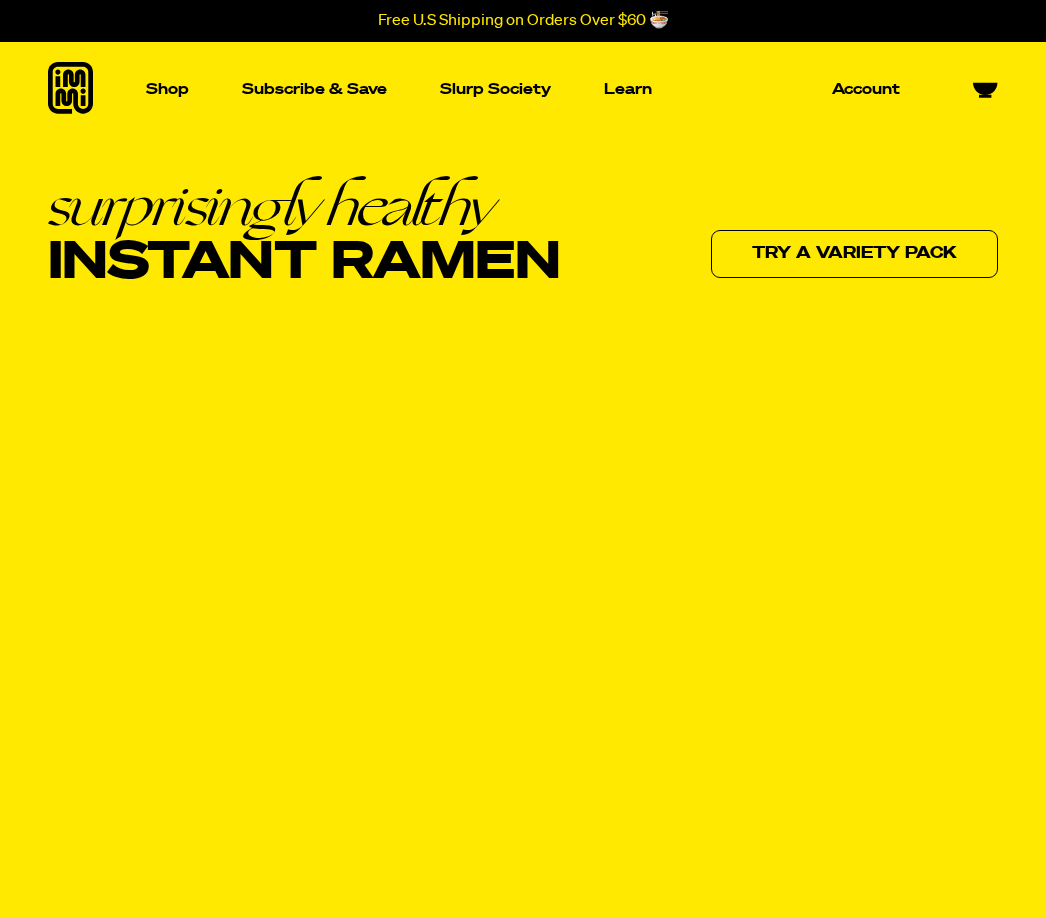 scroll, scrollTop: 0, scrollLeft: 0, axis: both 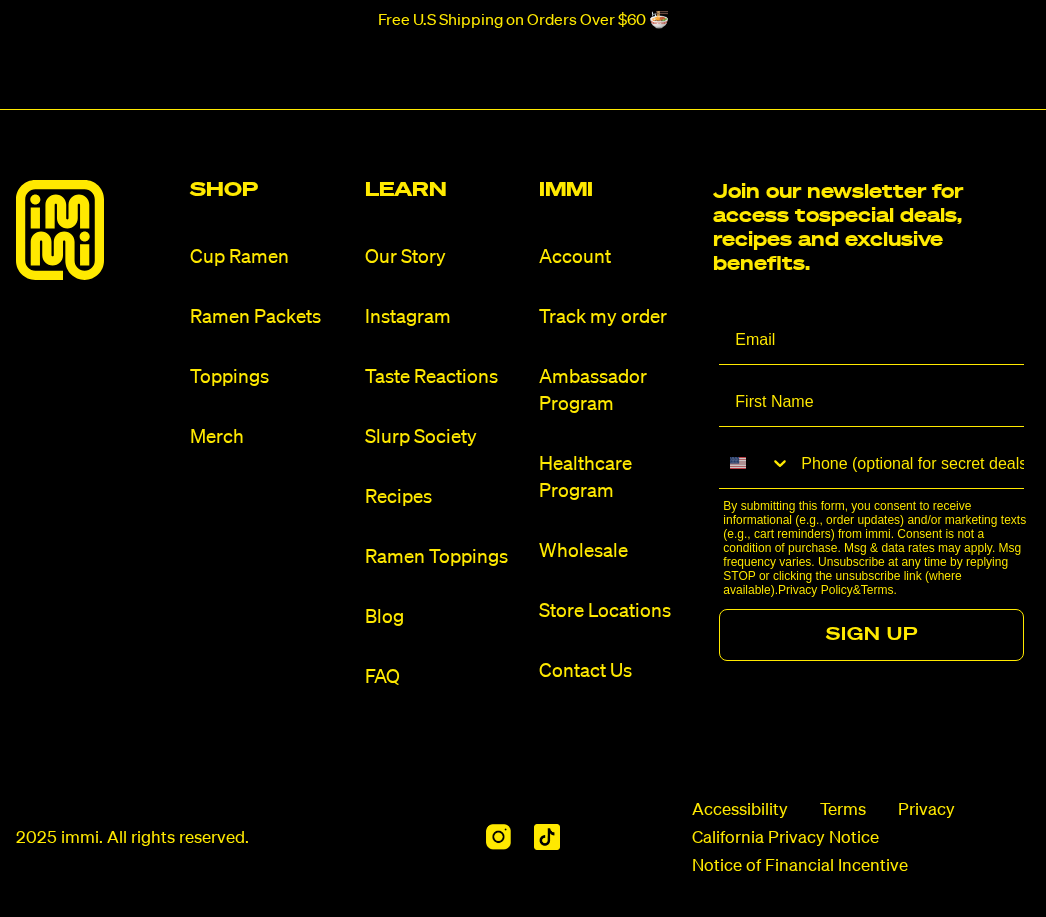 click on "Store Locations" at bounding box center (618, 611) 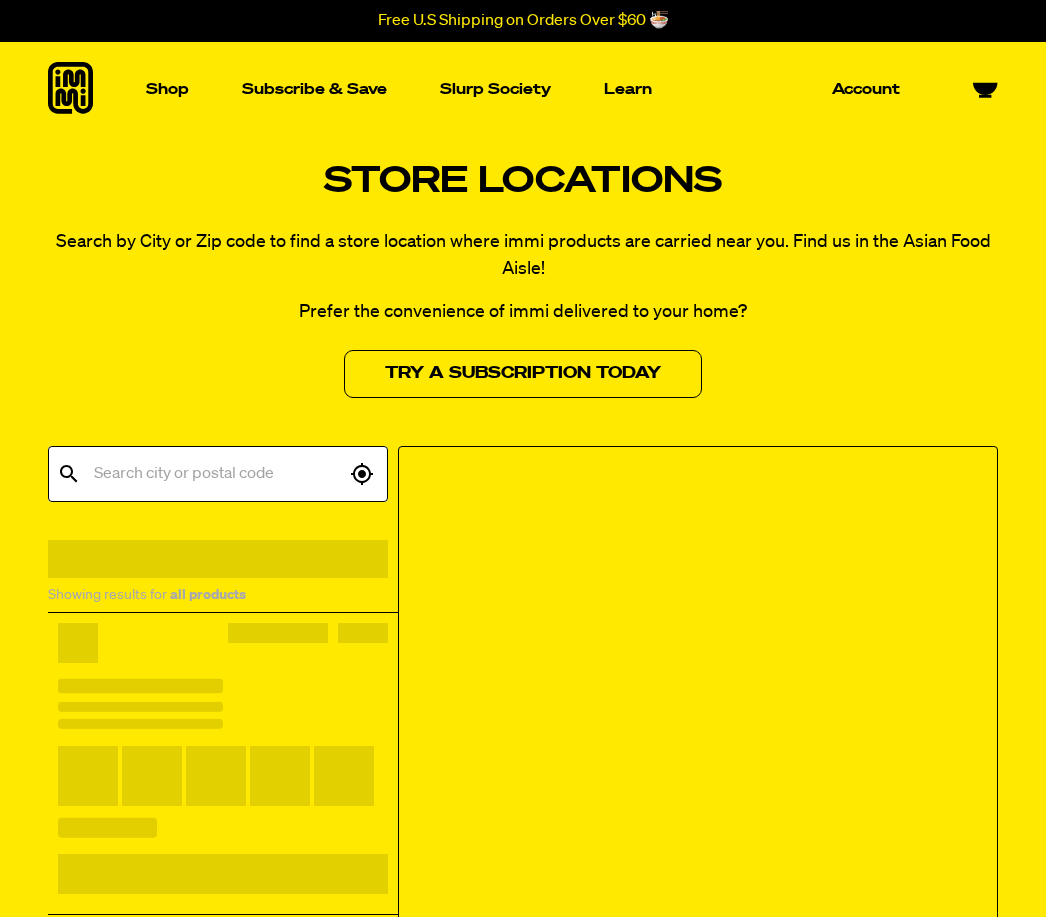 scroll, scrollTop: 0, scrollLeft: 0, axis: both 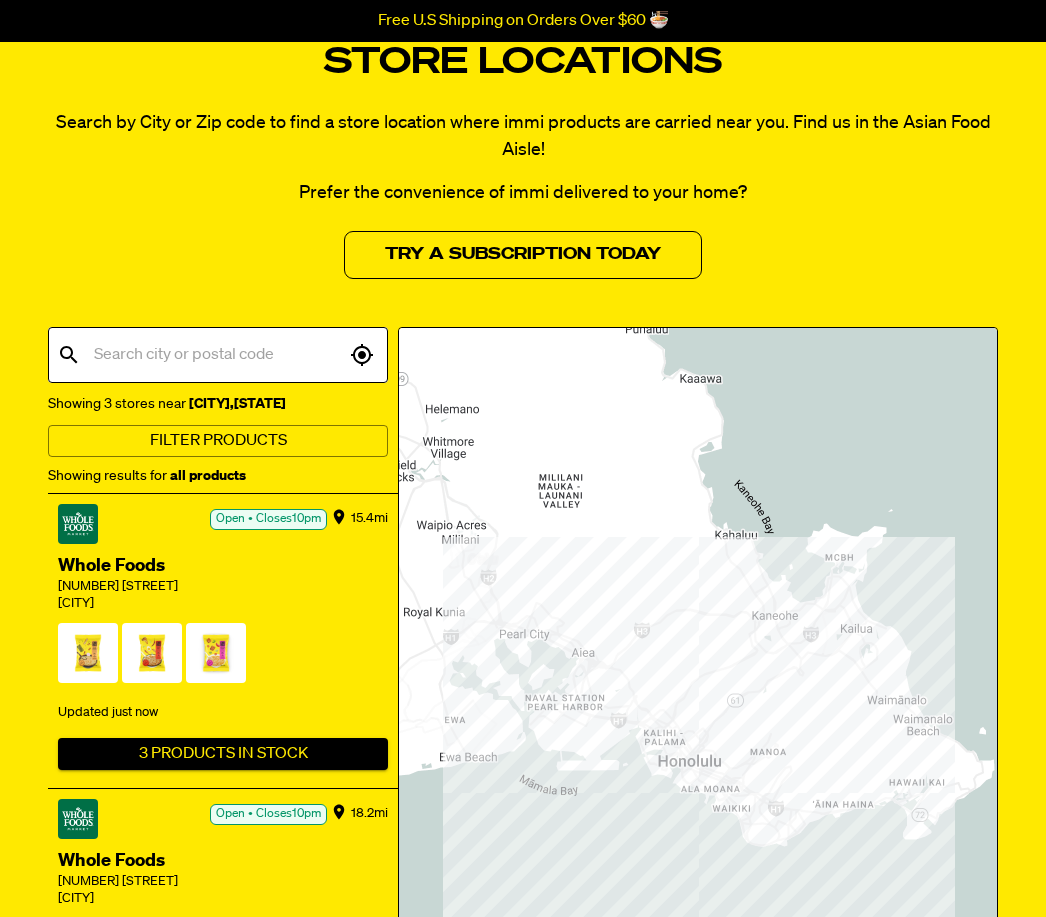 click at bounding box center (217, 355) 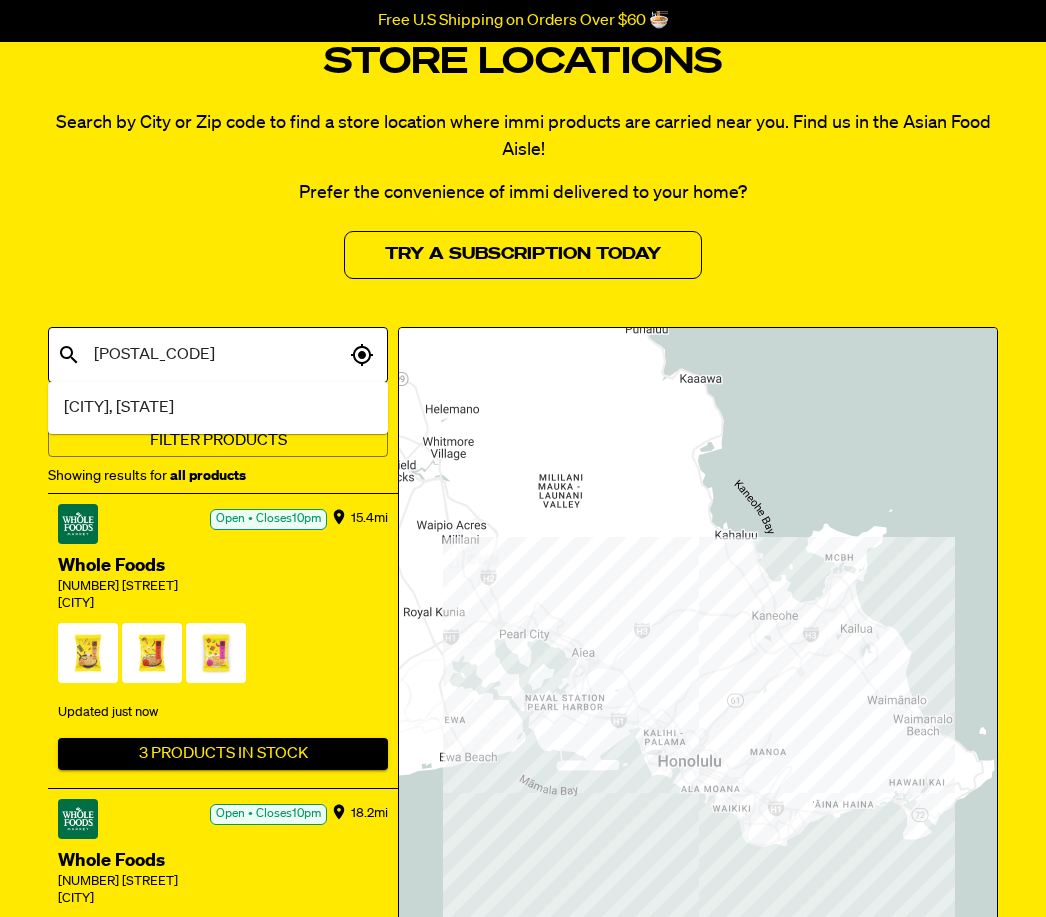 type on "96789" 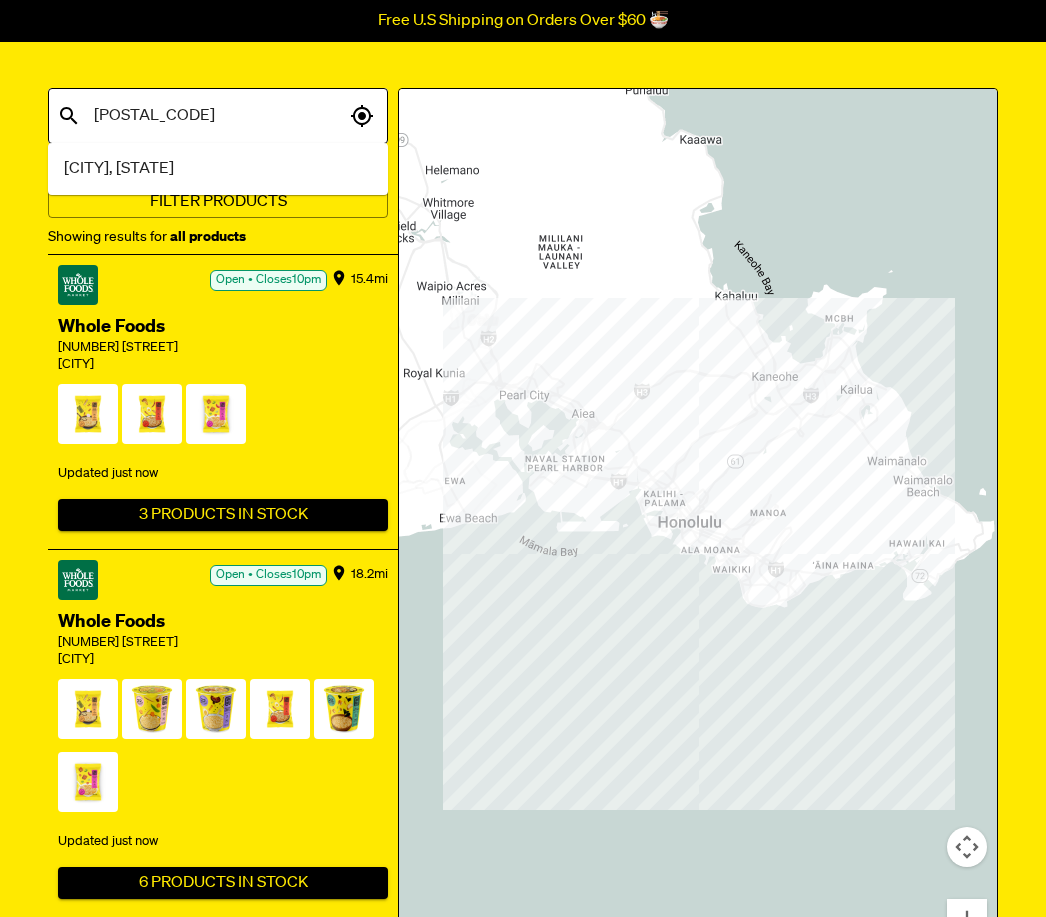 scroll, scrollTop: 521, scrollLeft: 0, axis: vertical 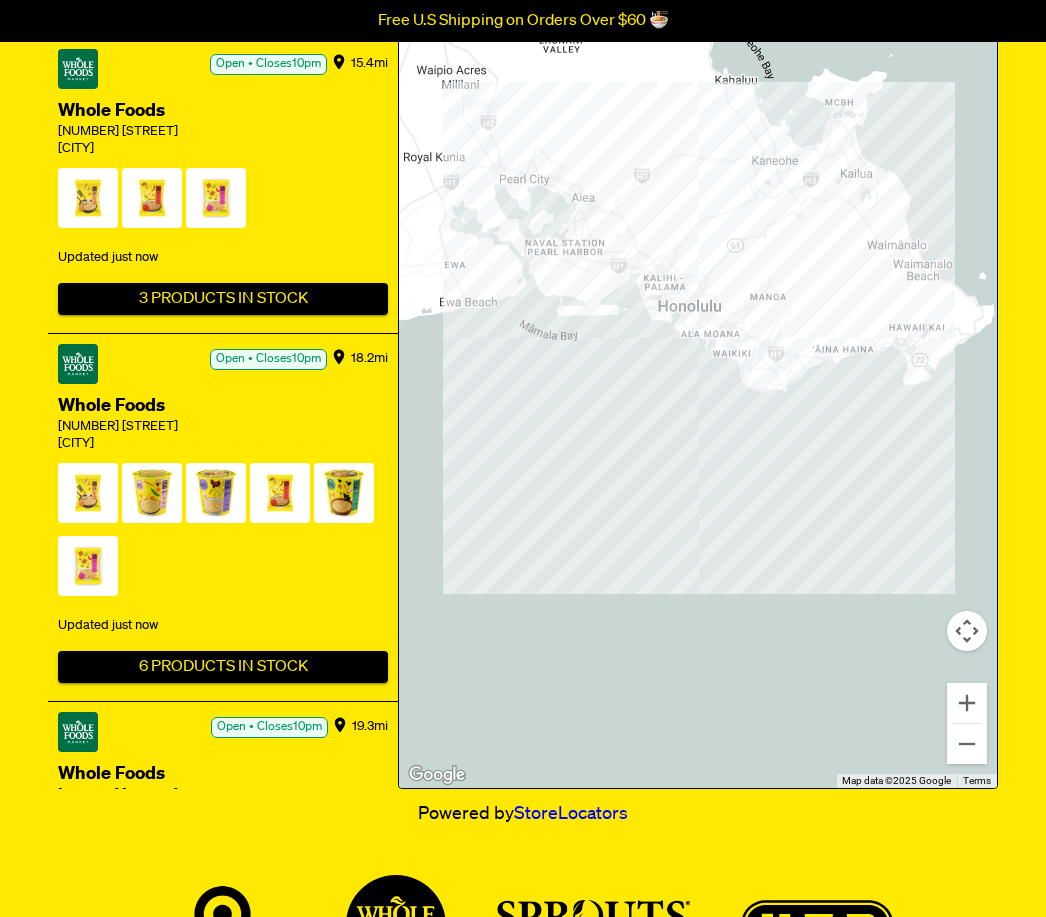 click on "3 Products In Stock" at bounding box center [223, 300] 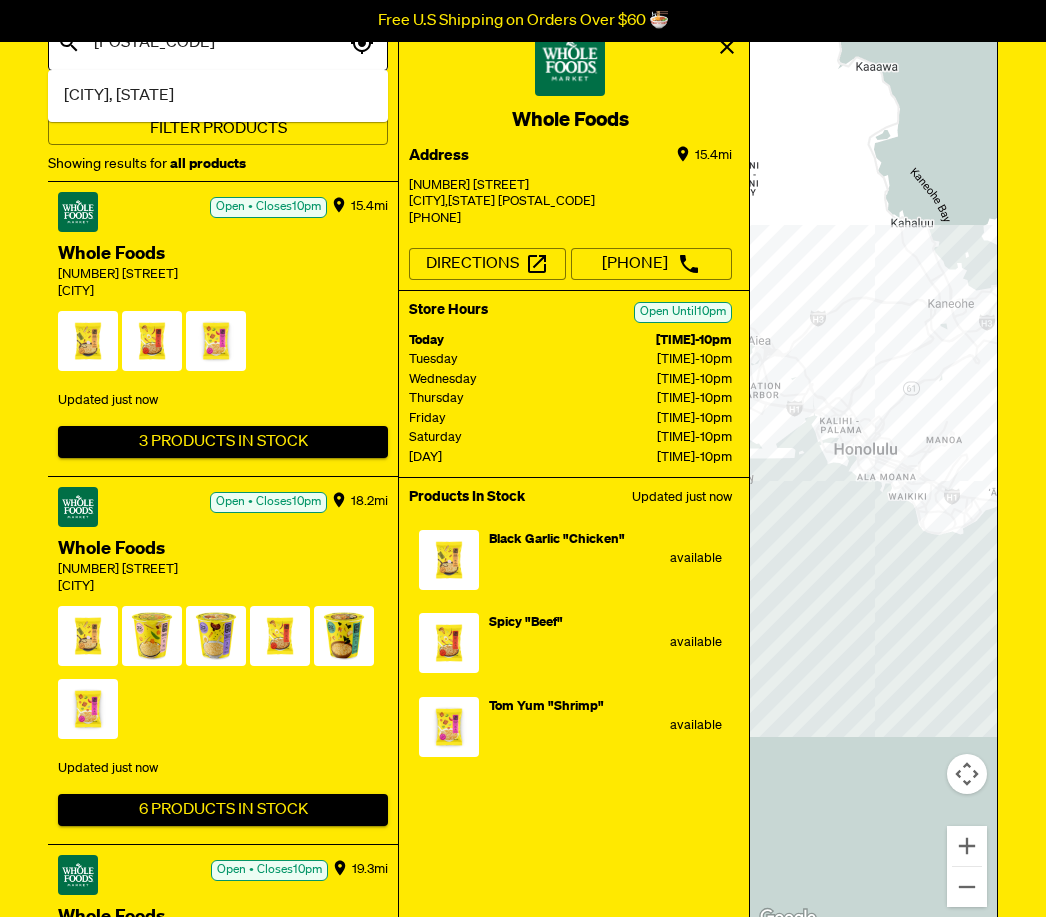 scroll, scrollTop: 427, scrollLeft: 0, axis: vertical 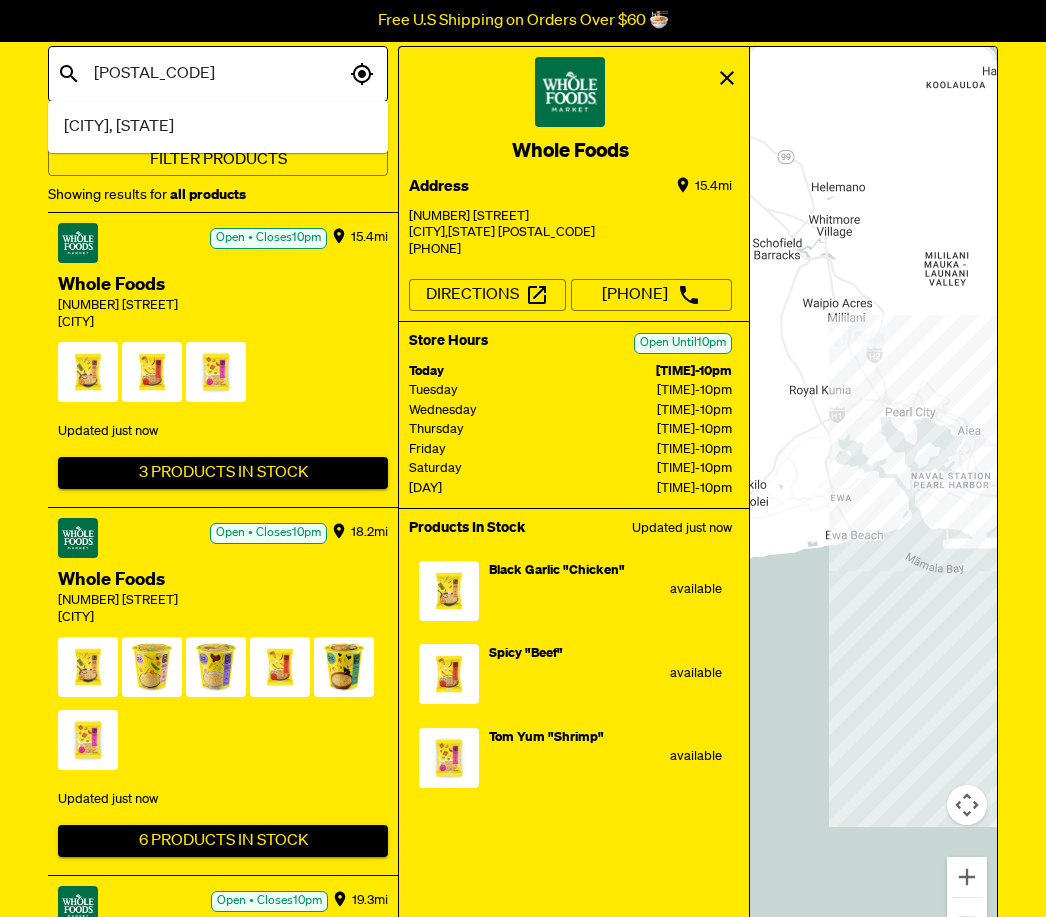 click 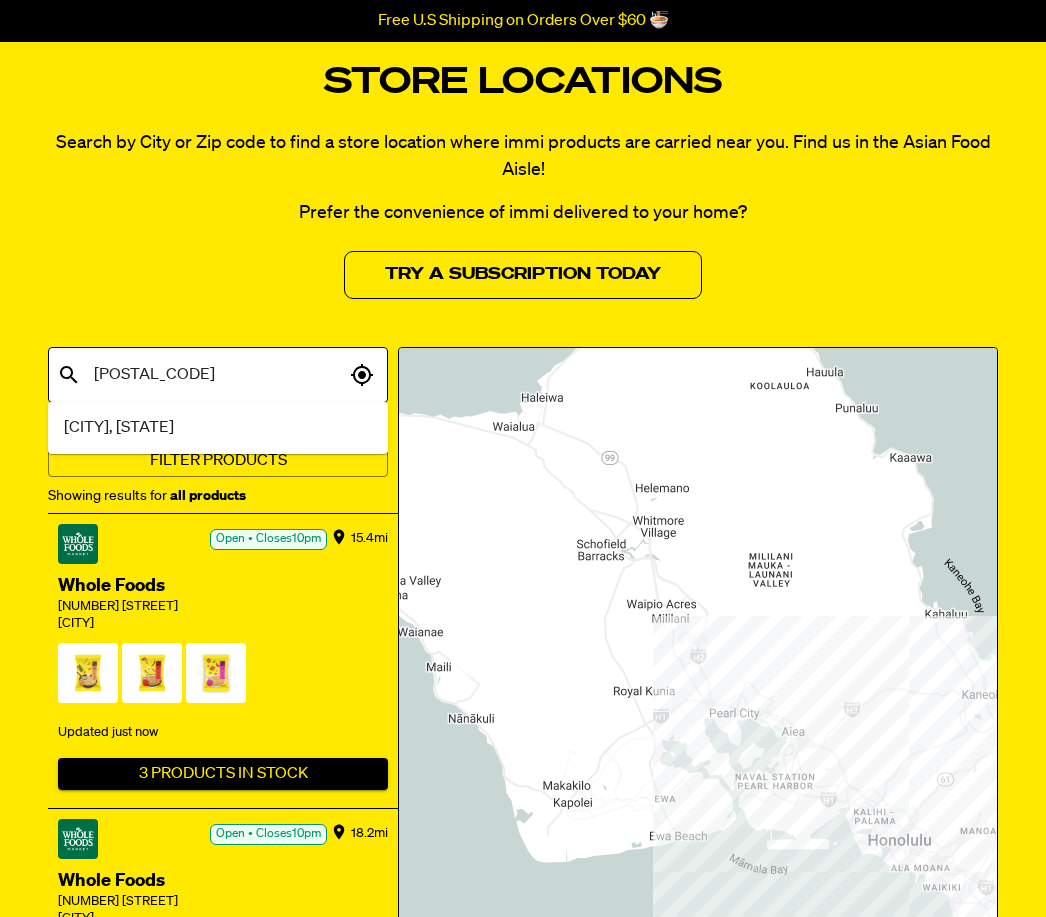 scroll, scrollTop: 0, scrollLeft: 0, axis: both 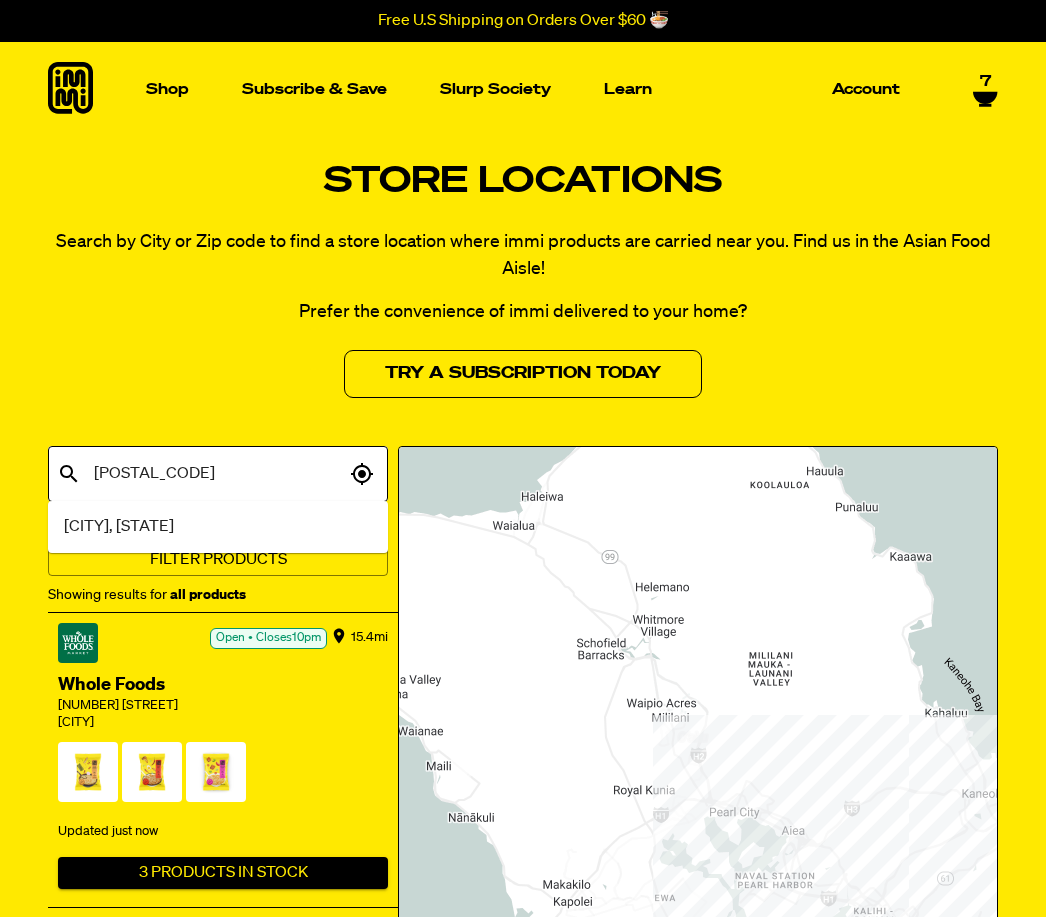 click on "7" at bounding box center (985, 90) 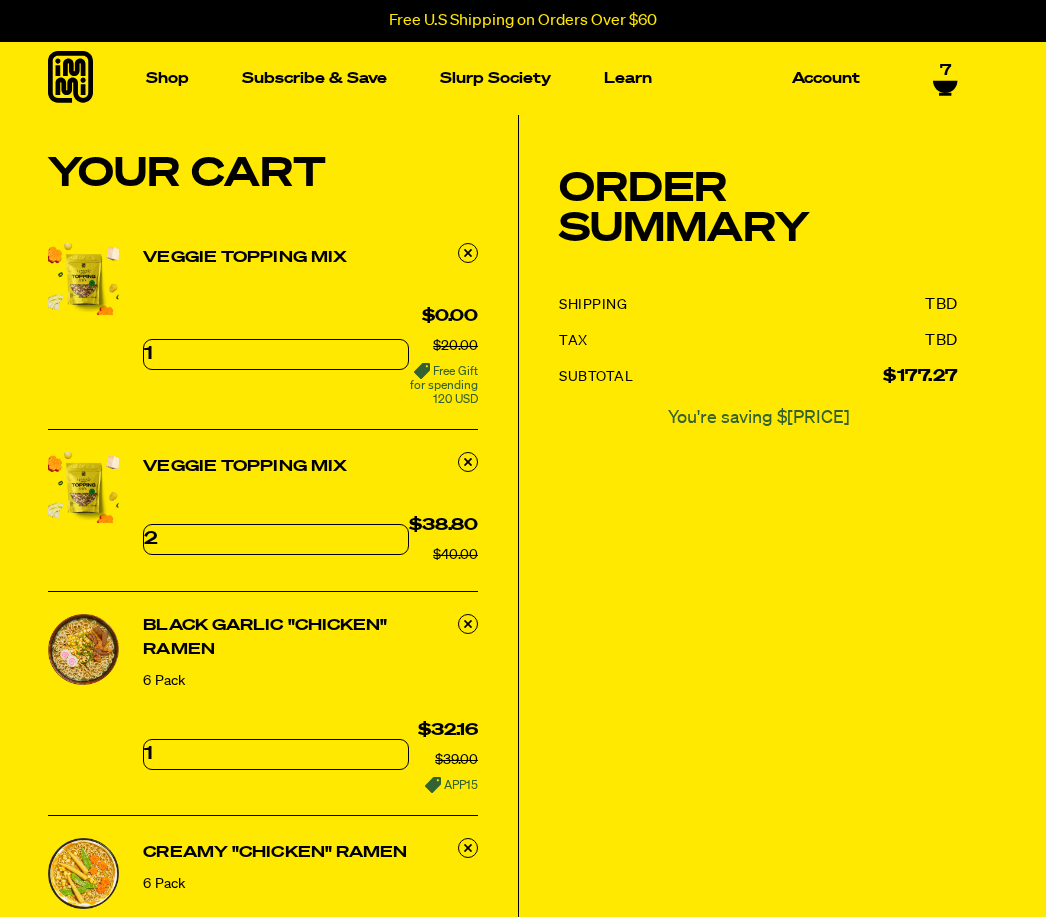 scroll, scrollTop: 0, scrollLeft: 0, axis: both 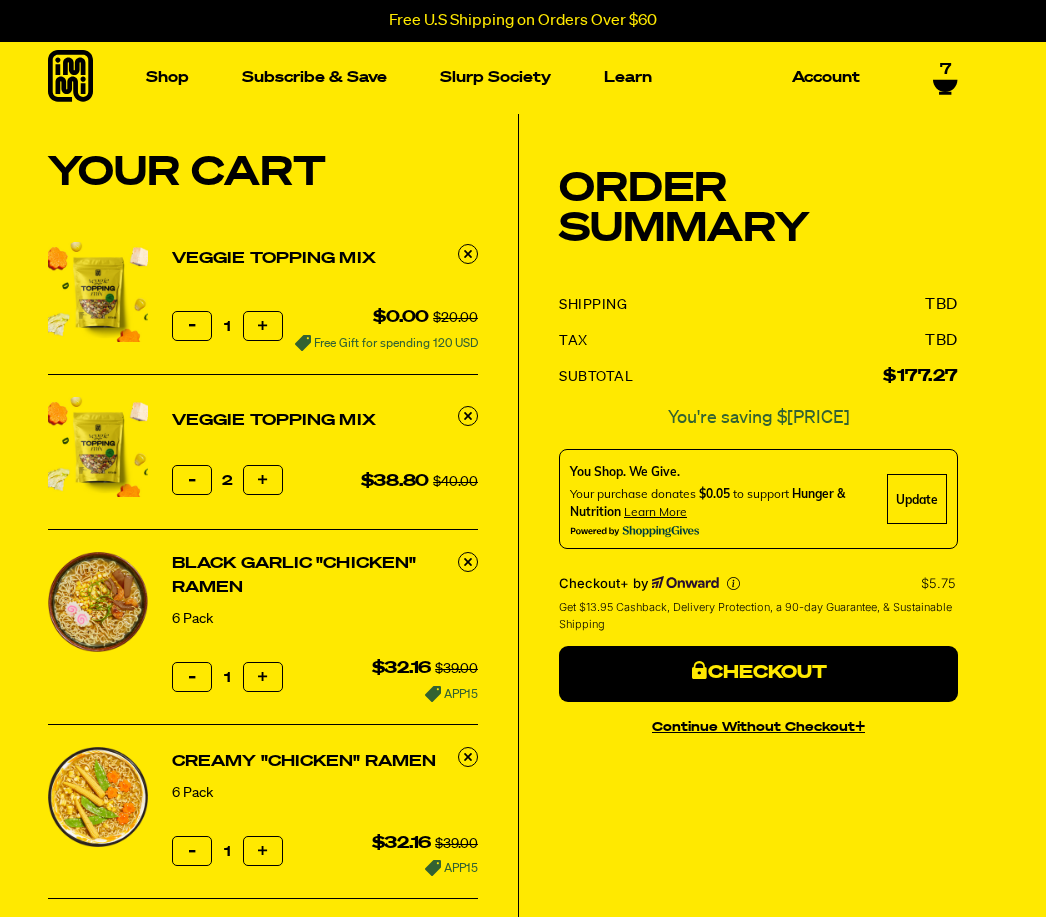 click on "Free U.S Shipping on Orders Over $60" at bounding box center (523, 21) 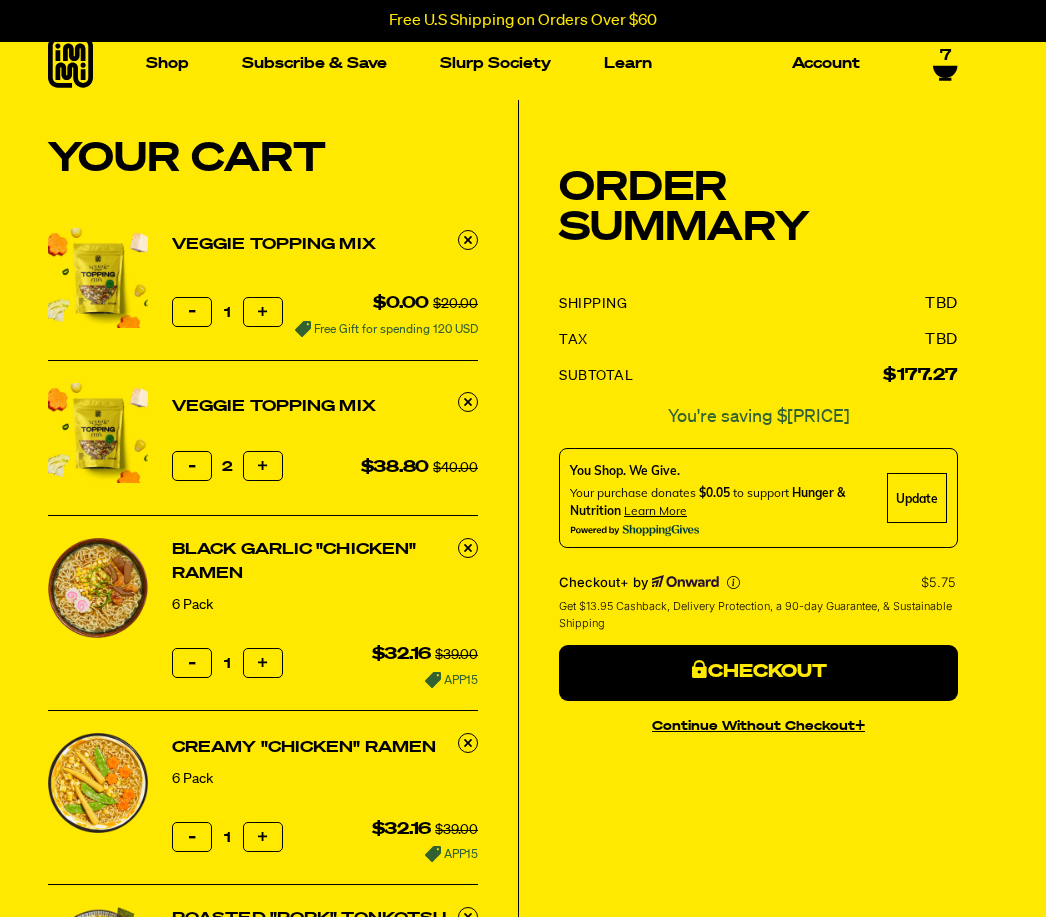 scroll, scrollTop: 0, scrollLeft: 0, axis: both 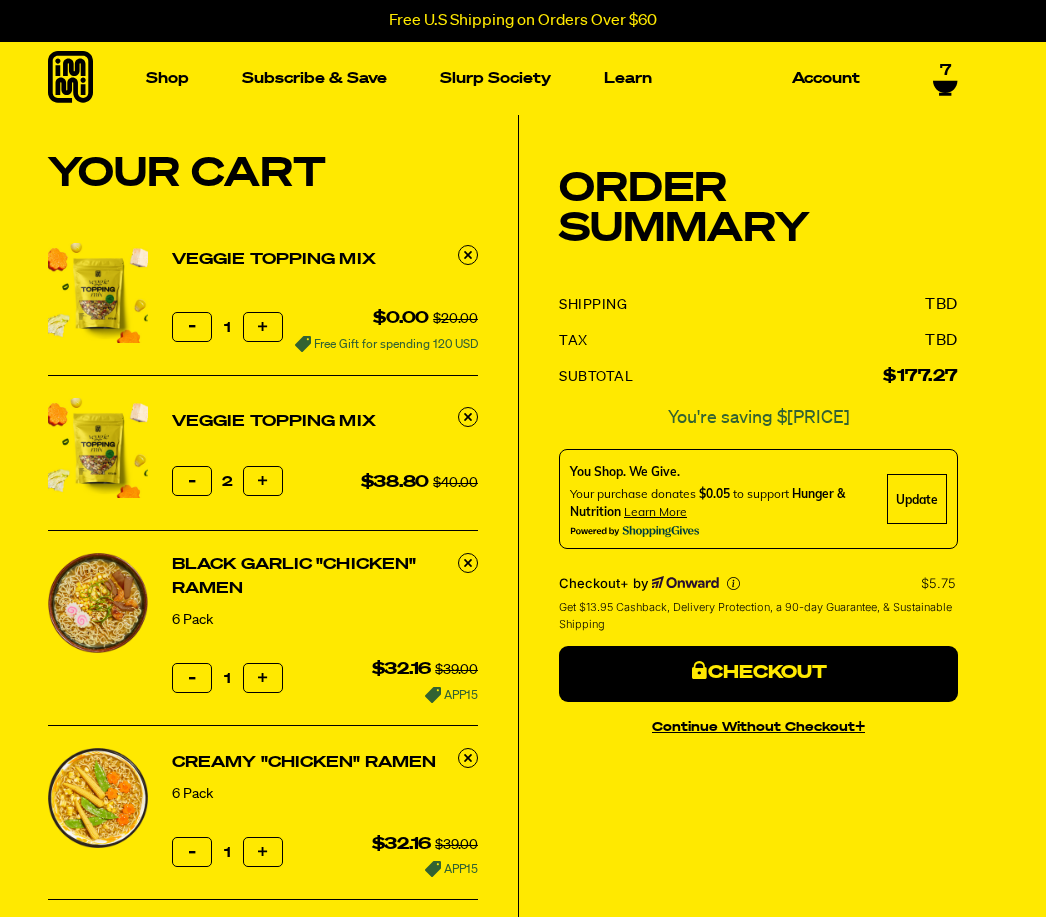 click at bounding box center [468, 417] 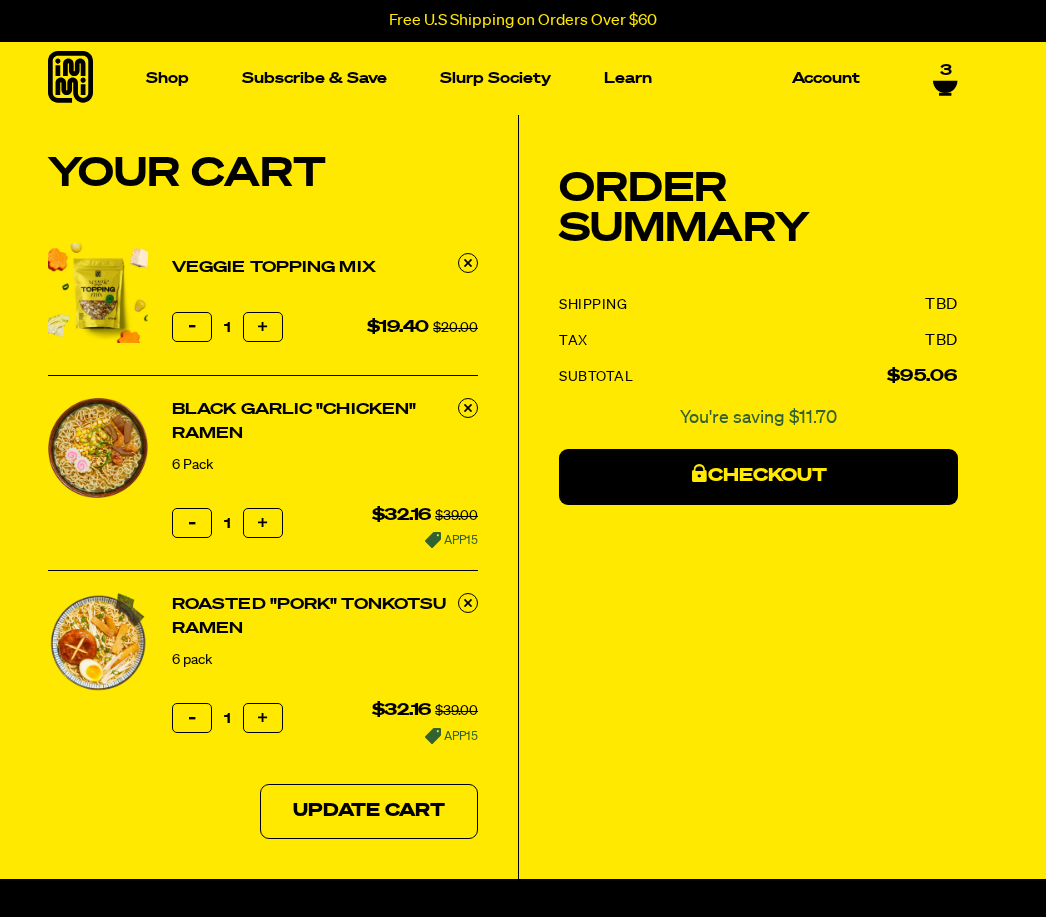 scroll, scrollTop: 0, scrollLeft: 0, axis: both 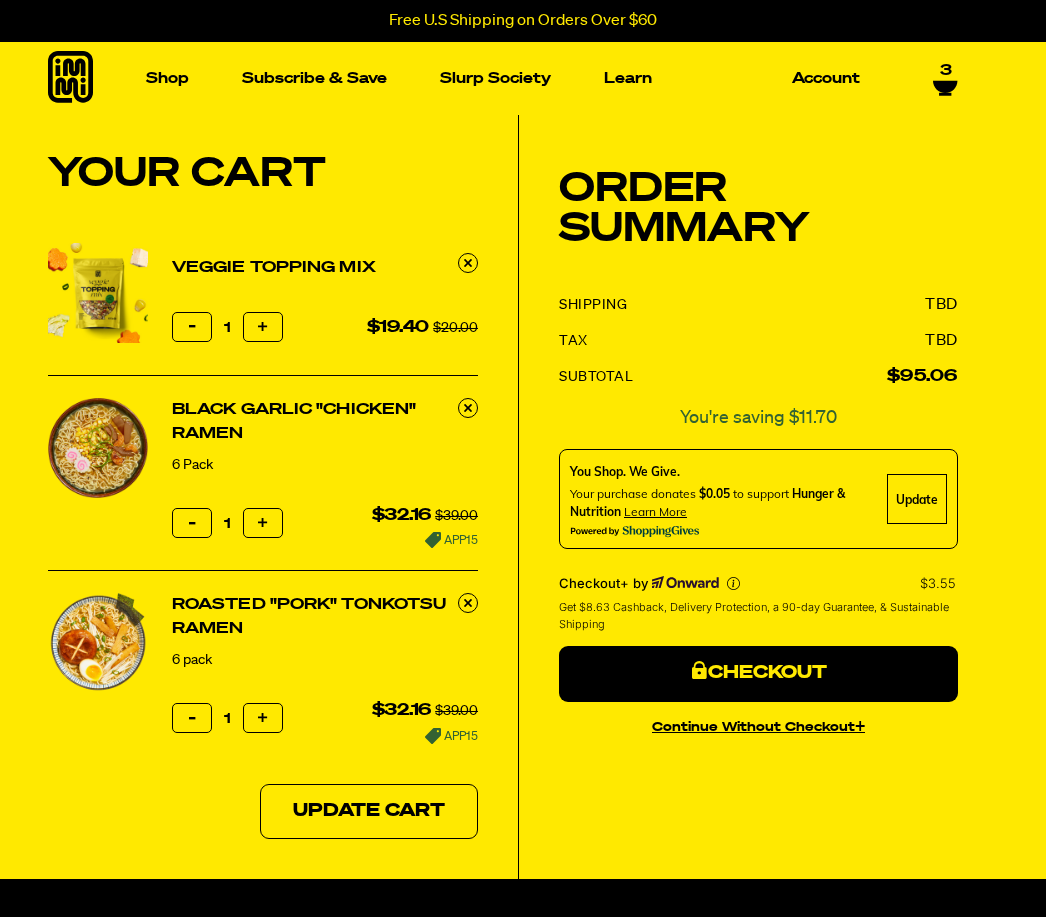 click at bounding box center [468, 603] 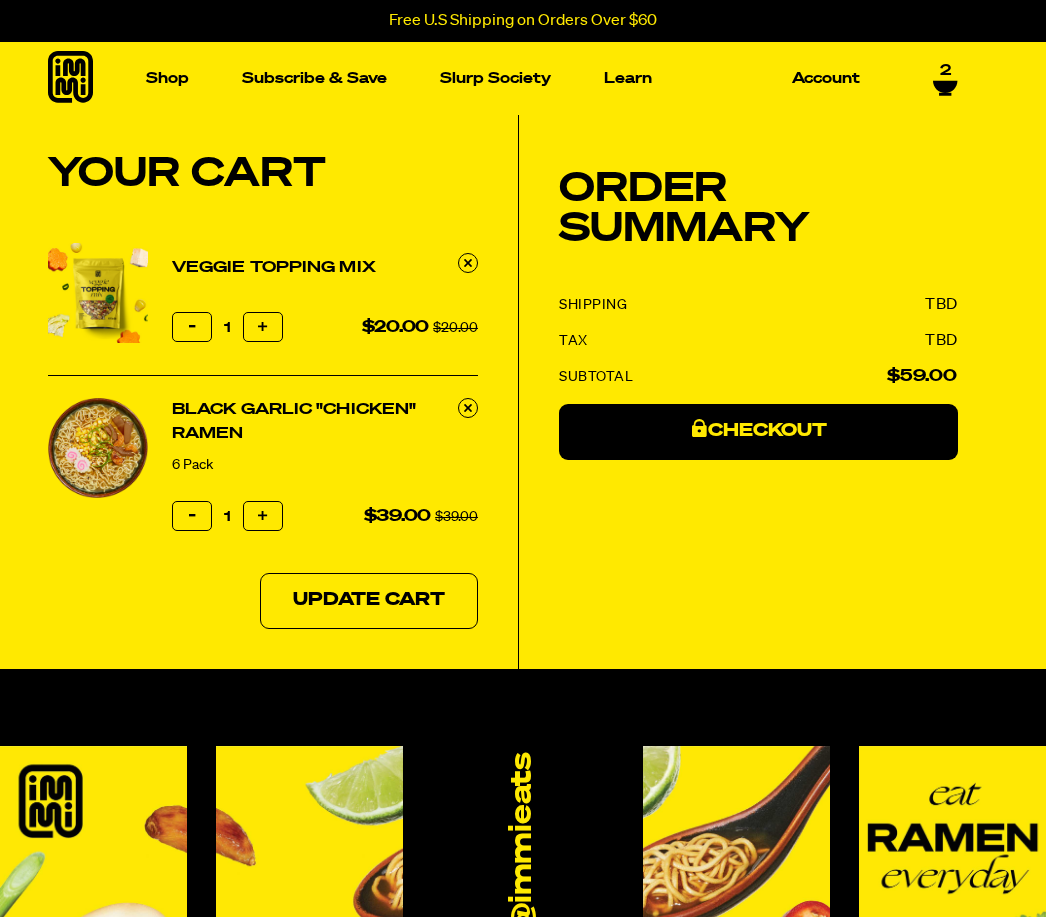 scroll, scrollTop: 0, scrollLeft: 0, axis: both 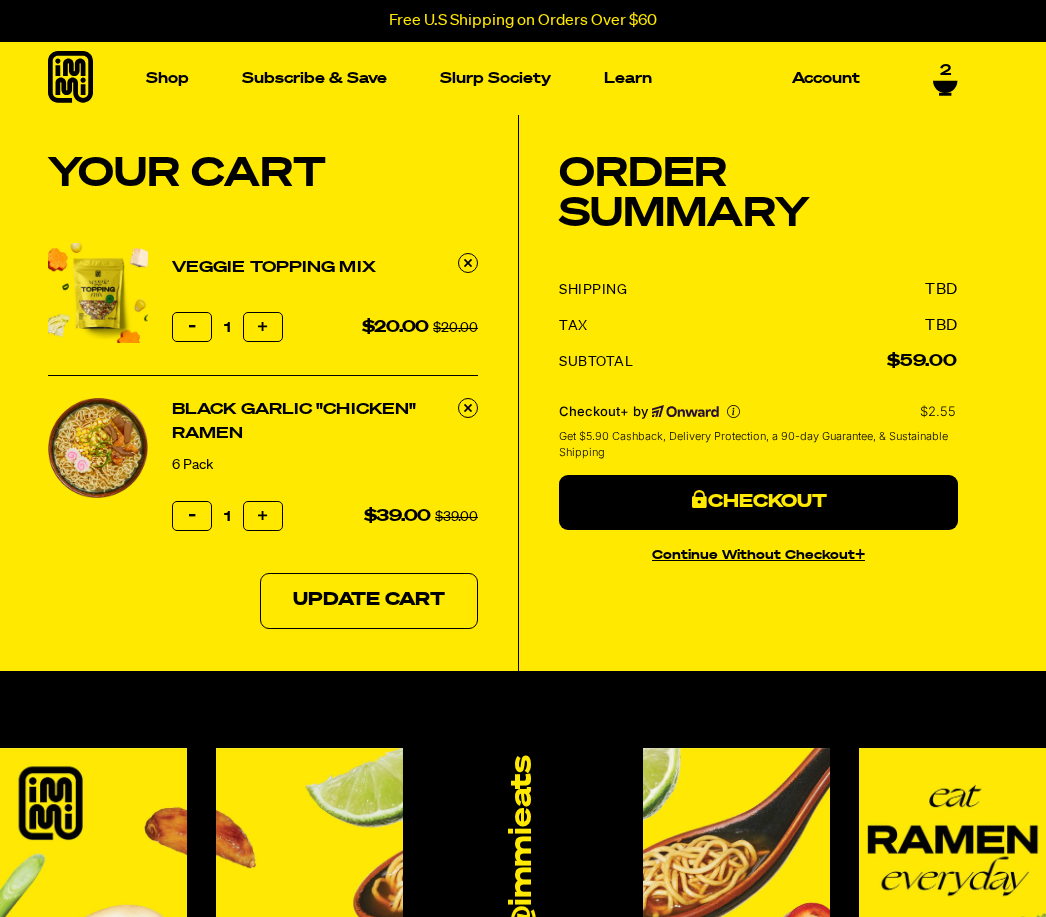 click at bounding box center [468, 408] 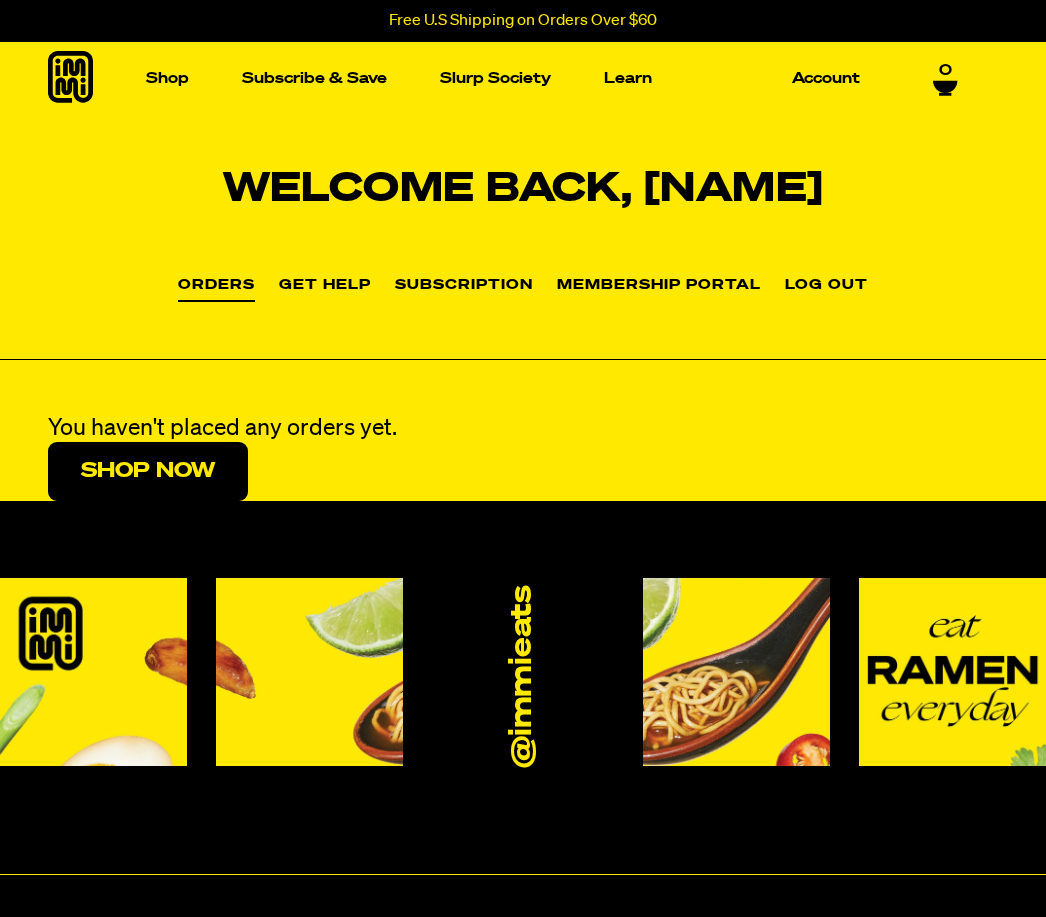scroll, scrollTop: 0, scrollLeft: 0, axis: both 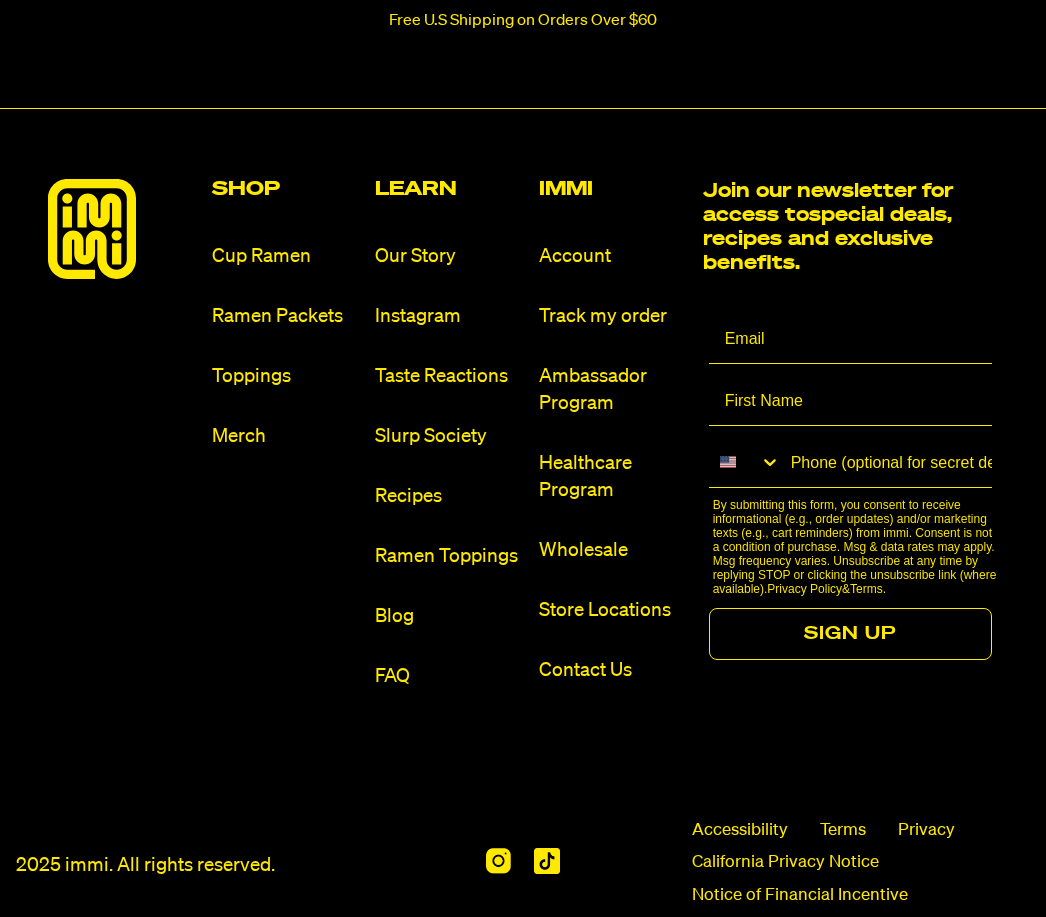 click on "Account" at bounding box center [613, 256] 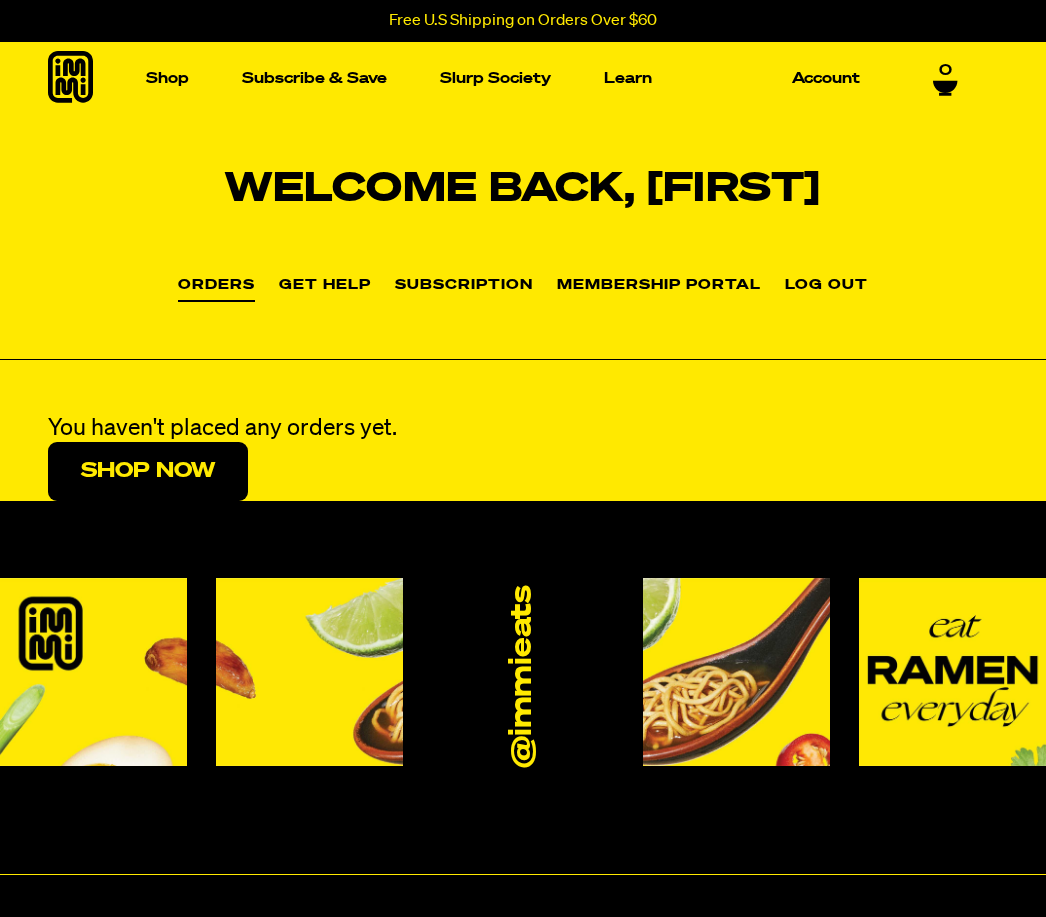 scroll, scrollTop: 0, scrollLeft: 0, axis: both 